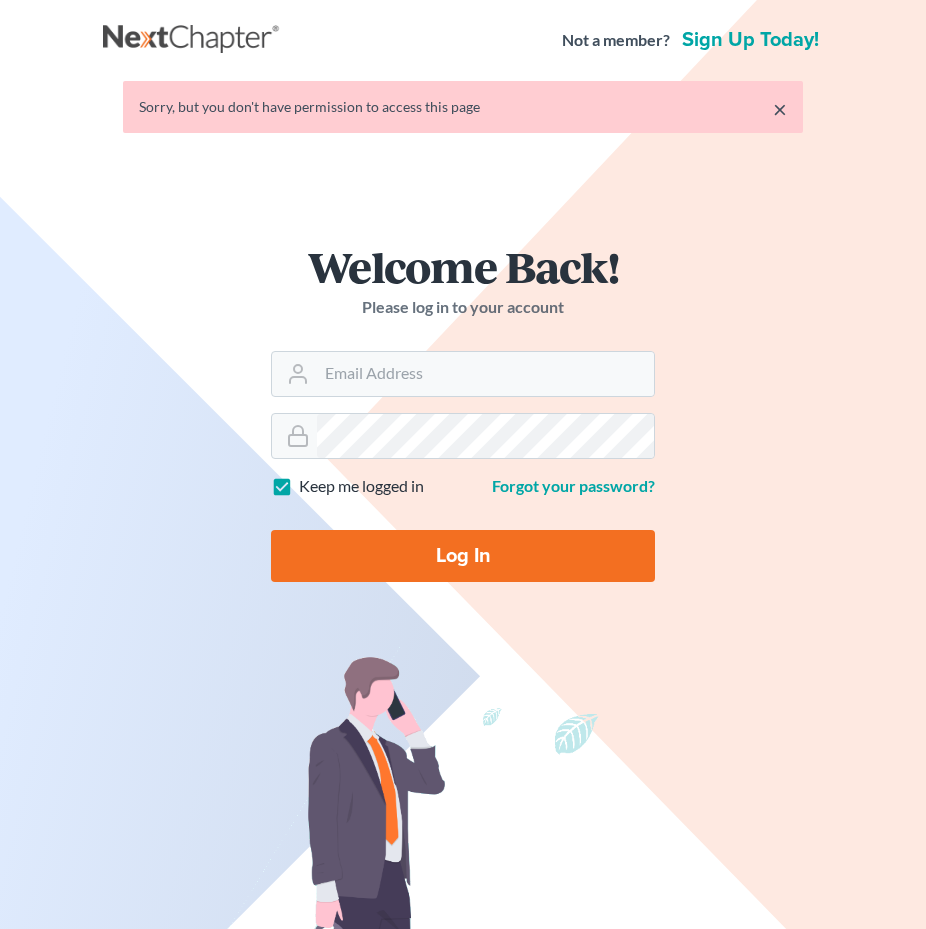 scroll, scrollTop: 0, scrollLeft: 0, axis: both 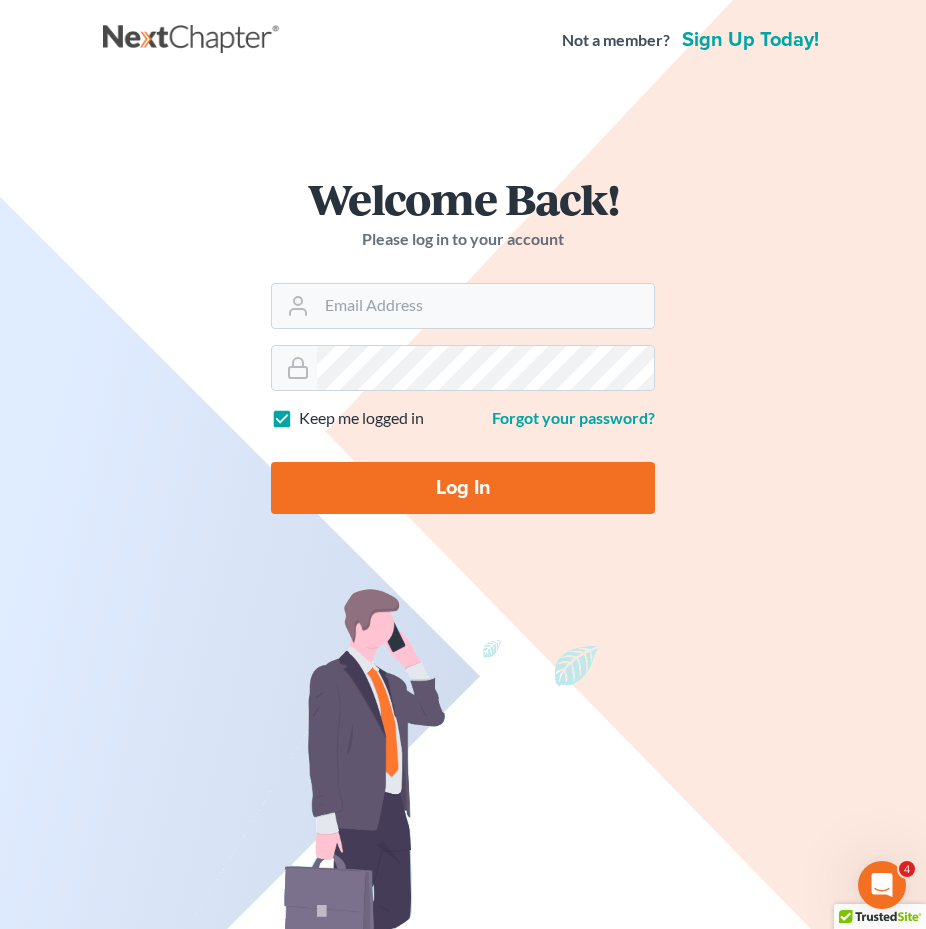 drag, startPoint x: 835, startPoint y: 204, endPoint x: 829, endPoint y: 217, distance: 14.3178215 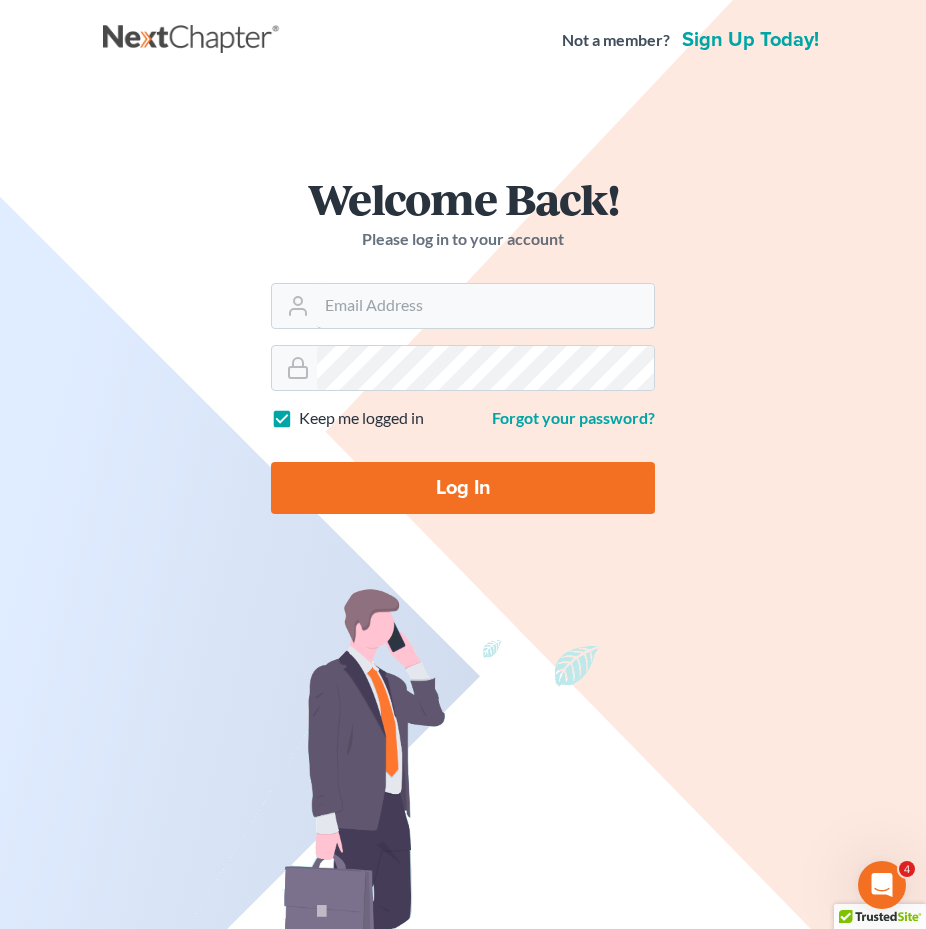 type on "[EMAIL]" 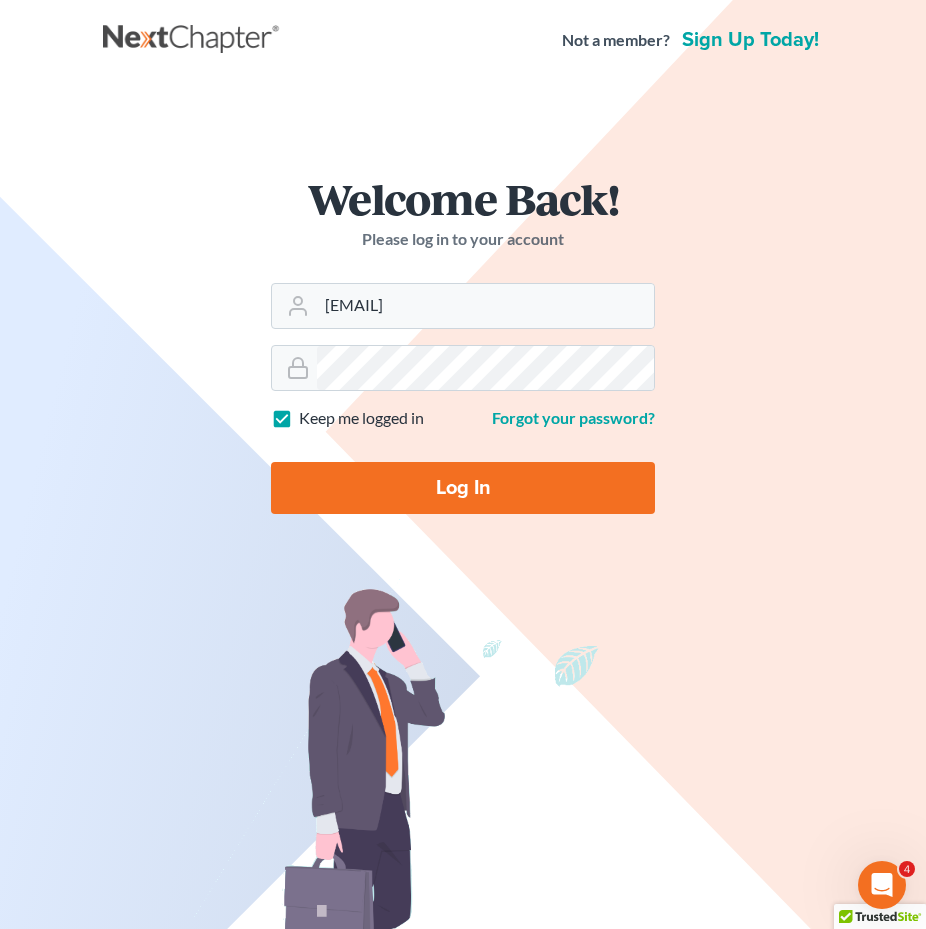 click on "Log In" at bounding box center (463, 488) 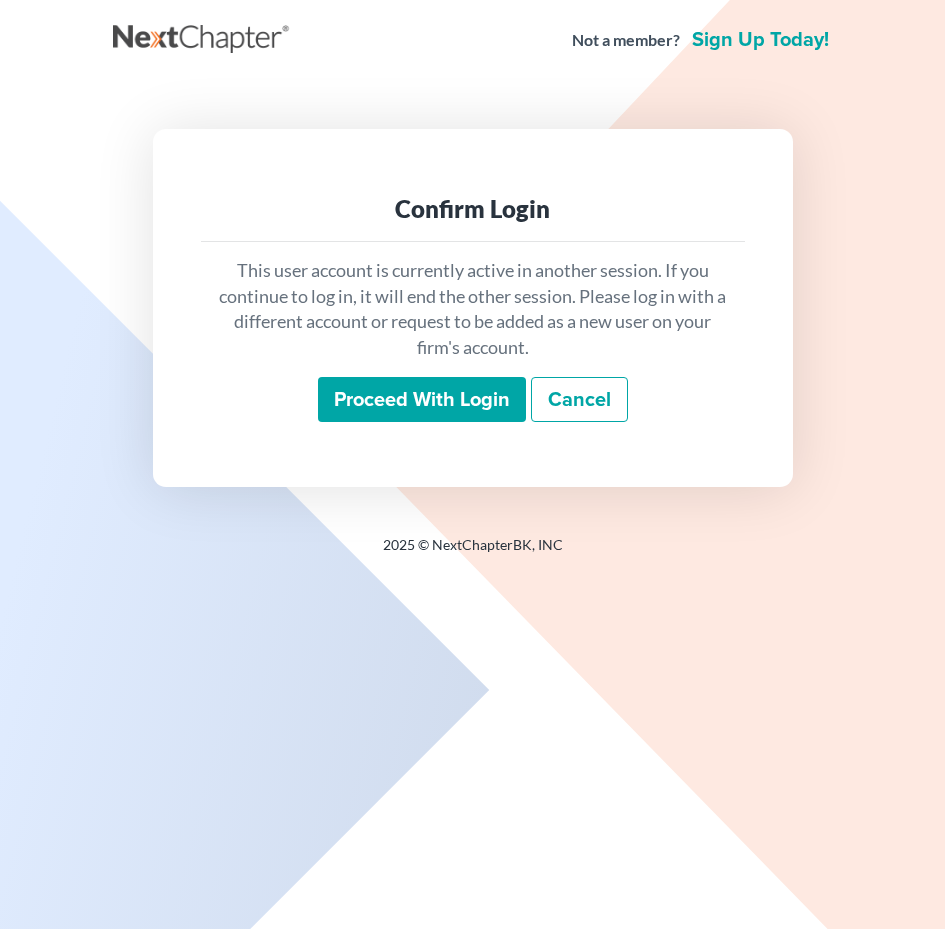 scroll, scrollTop: 0, scrollLeft: 0, axis: both 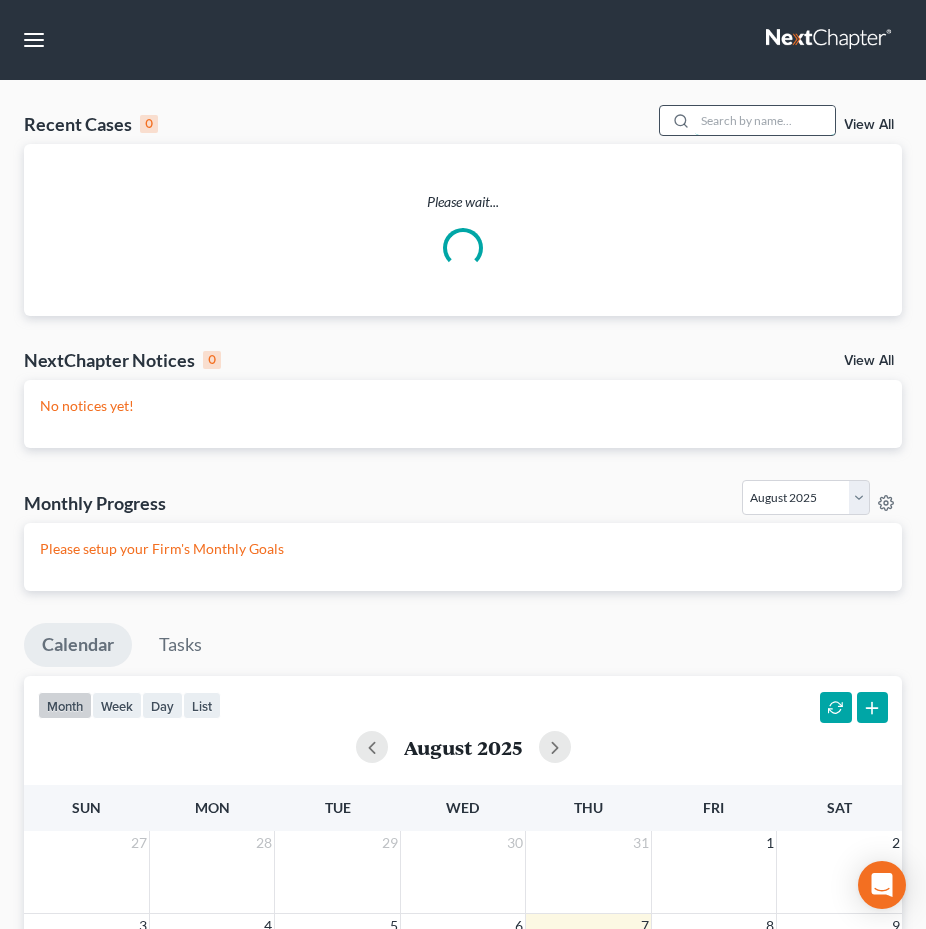 click at bounding box center [765, 120] 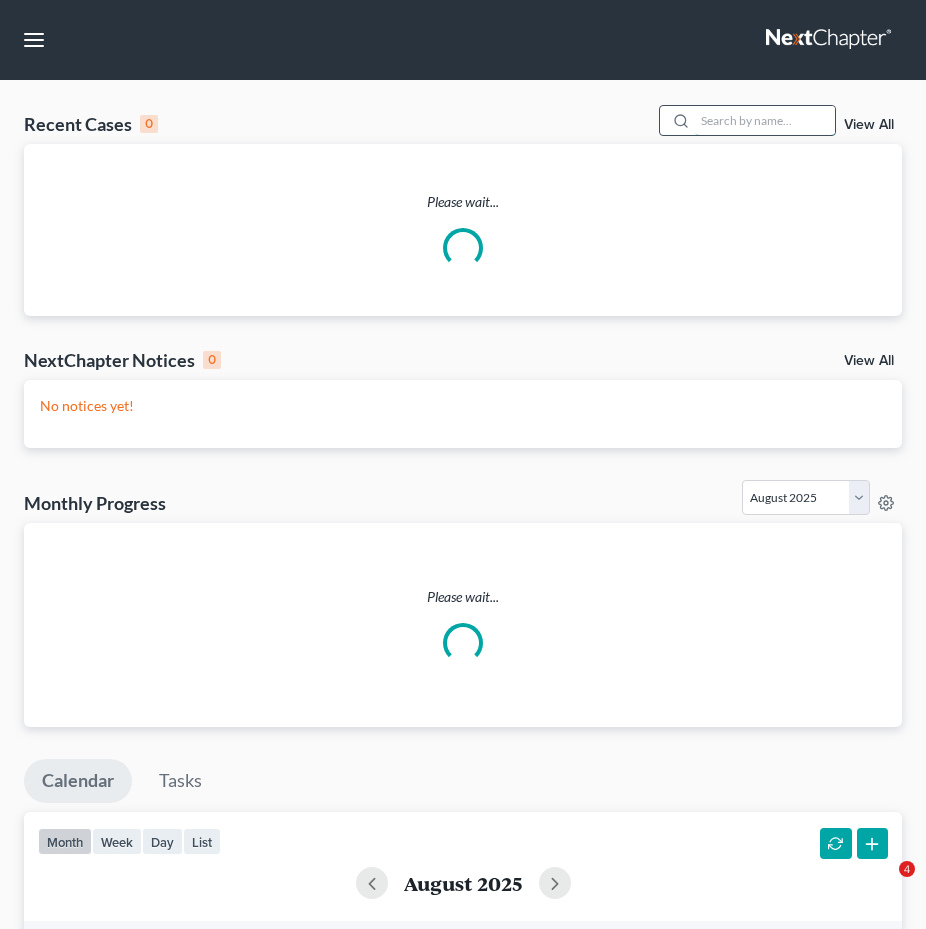 click at bounding box center (765, 120) 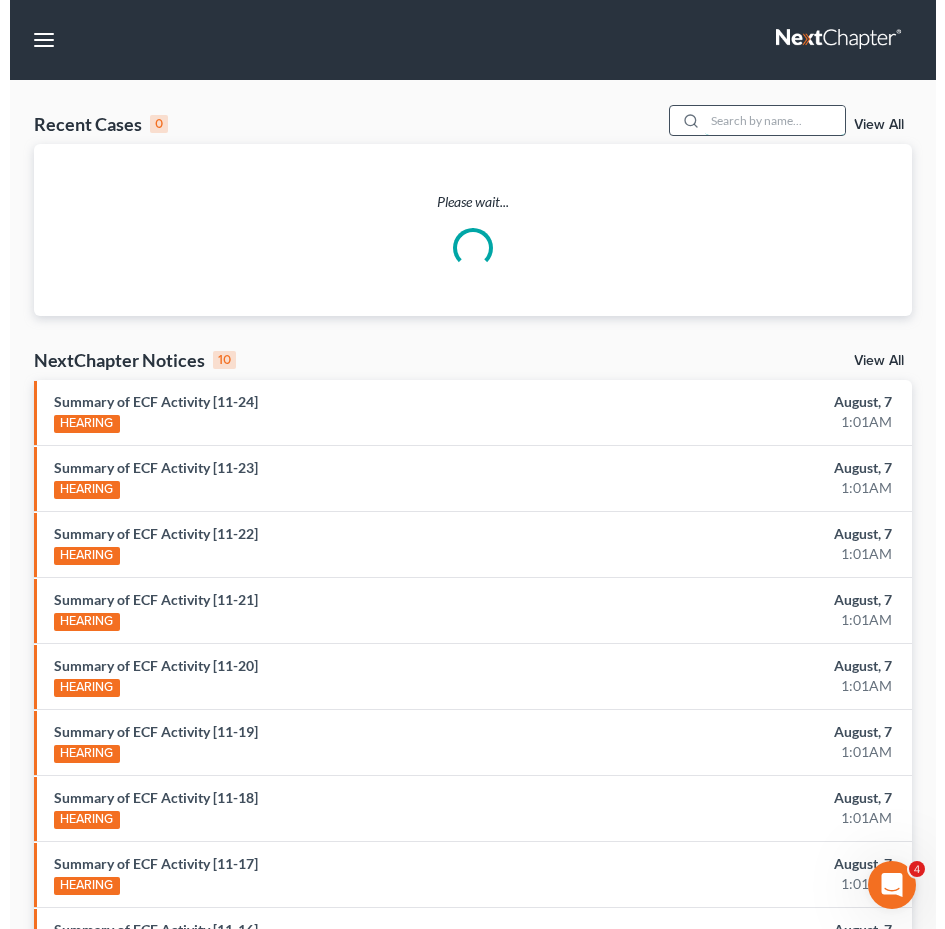 scroll, scrollTop: 0, scrollLeft: 0, axis: both 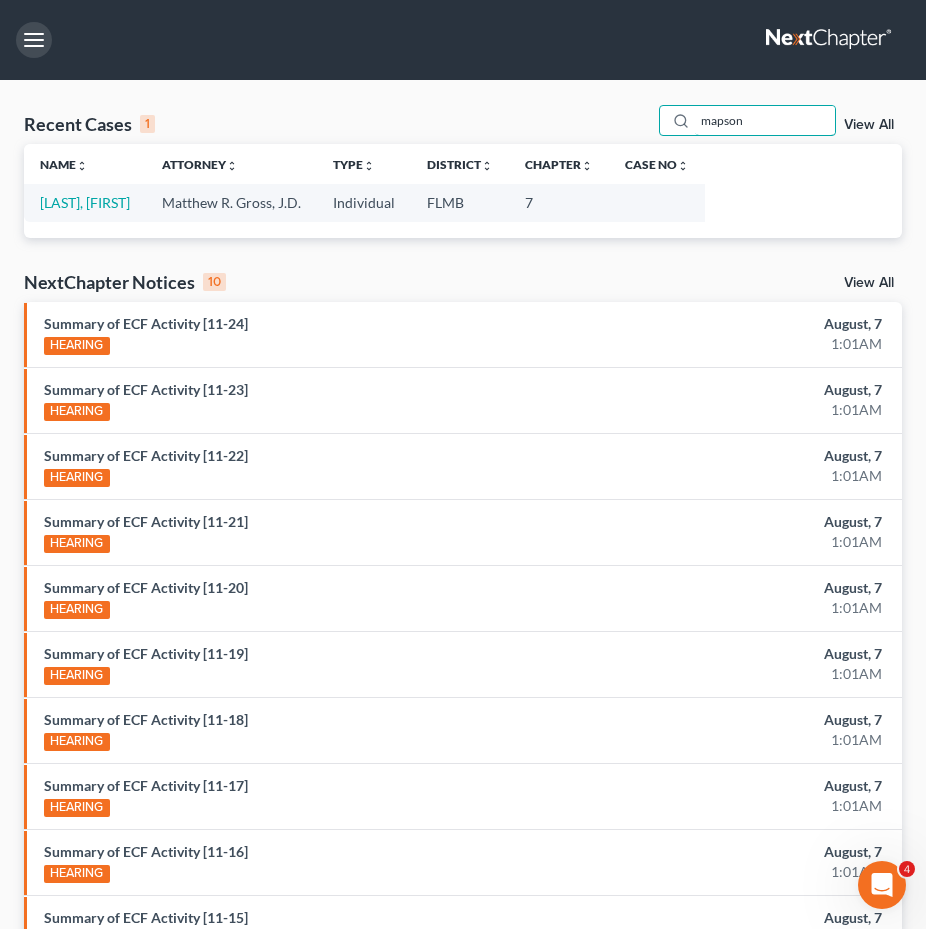 type on "mapson" 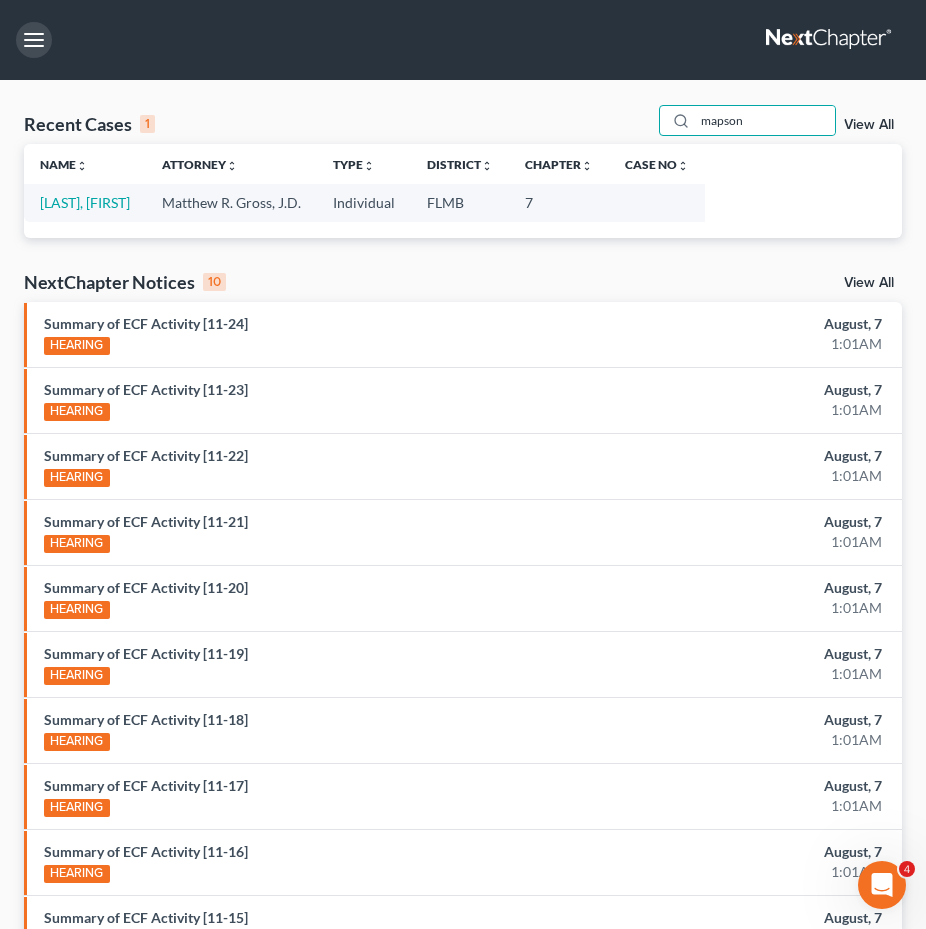 click at bounding box center (34, 40) 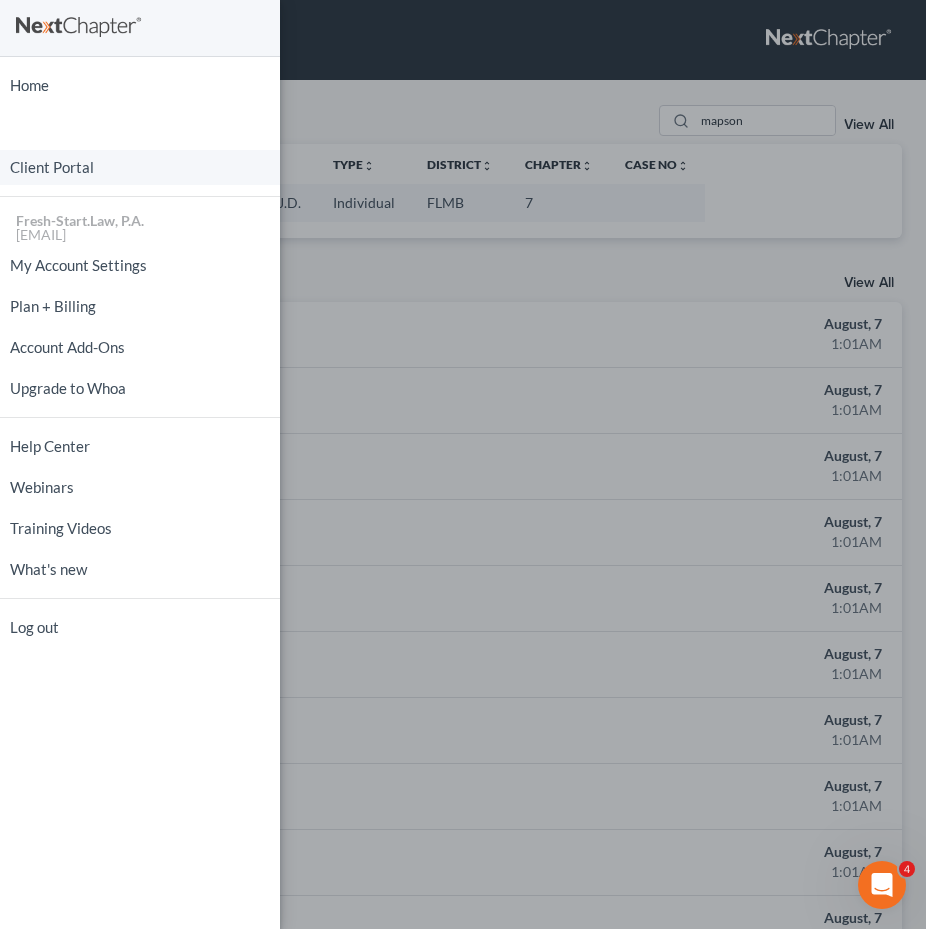 click on "Client Portal" at bounding box center (140, 167) 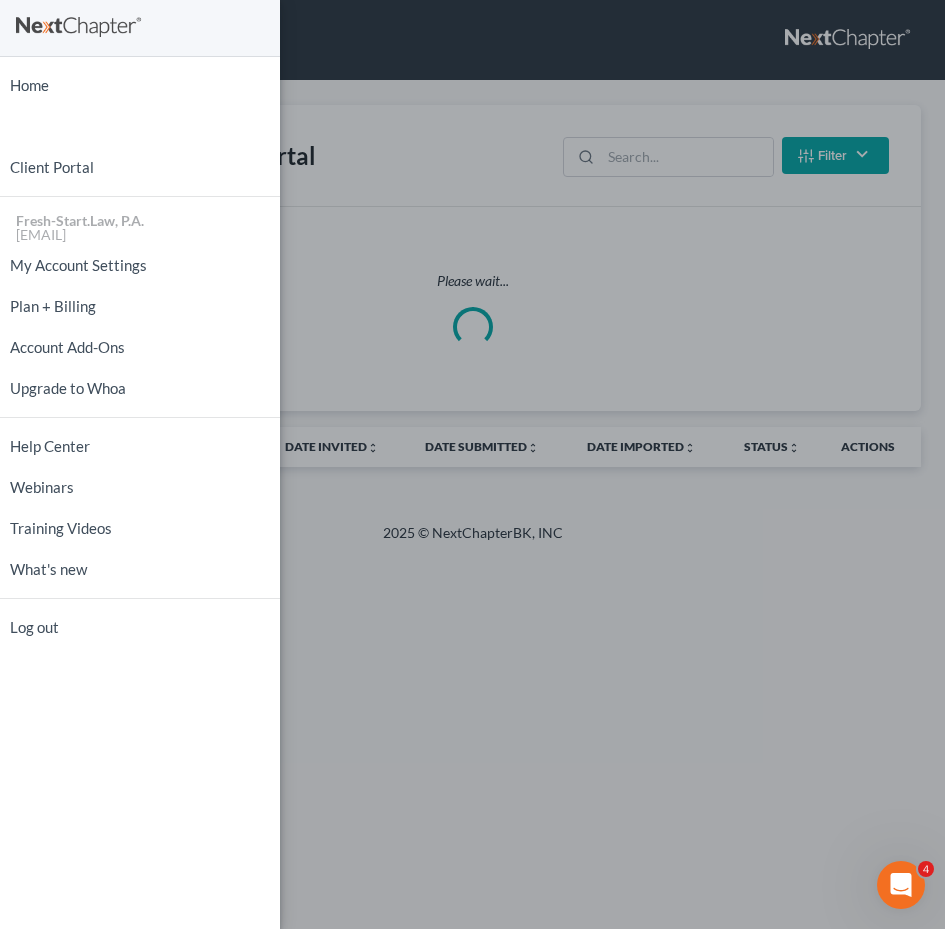 click on "Home New Case Client Portal Fresh-Start.Law, P.A. [EMAIL] My Account Settings Plan + Billing Account Add-Ons Upgrade to Whoa Help Center Webinars Training Videos What's new Log out" at bounding box center (472, 464) 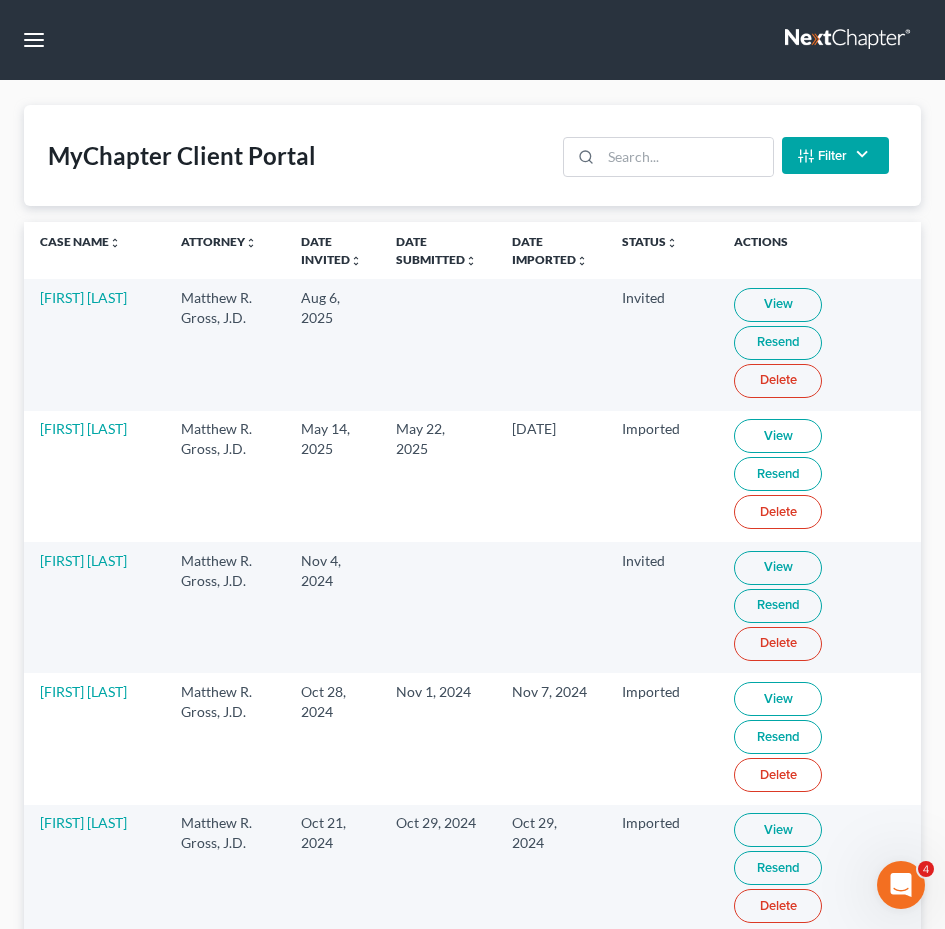 click on "Home New Case Client Portal Fresh-Start.Law, P.A. [EMAIL] My Account Settings Plan + Billing Account Add-Ons Upgrade to Whoa Help Center Webinars Training Videos What's new Log out" at bounding box center (472, 464) 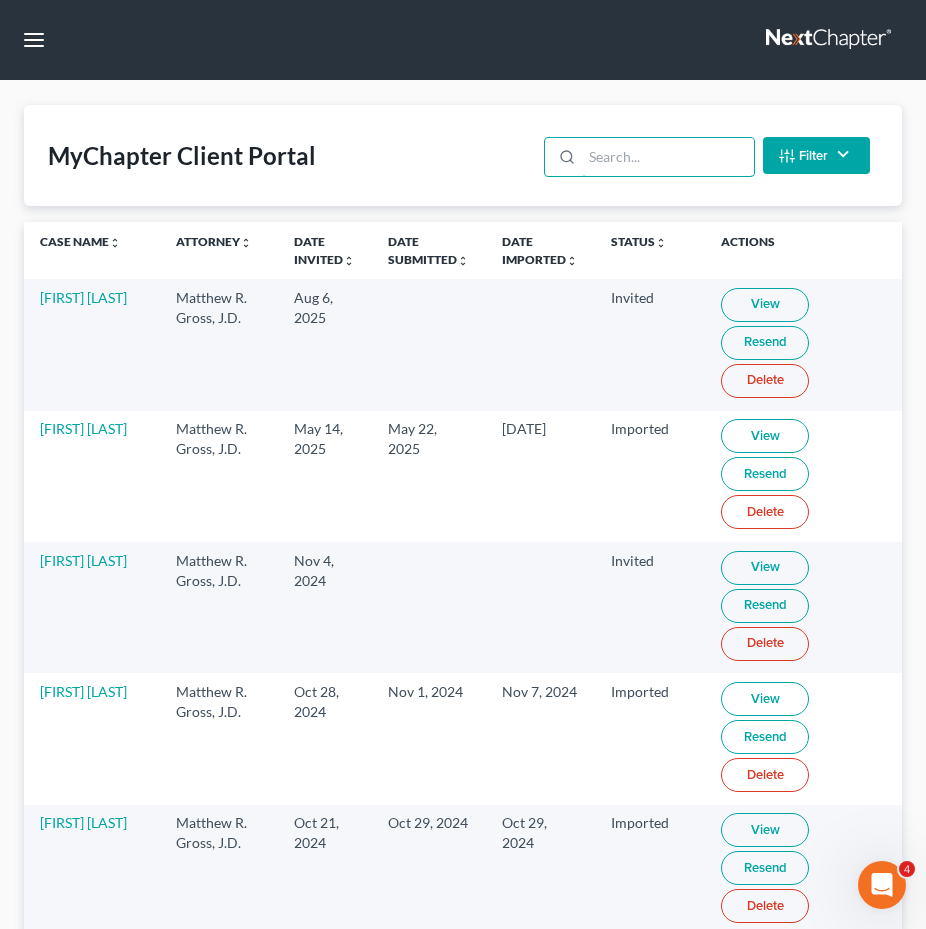 click at bounding box center (667, 157) 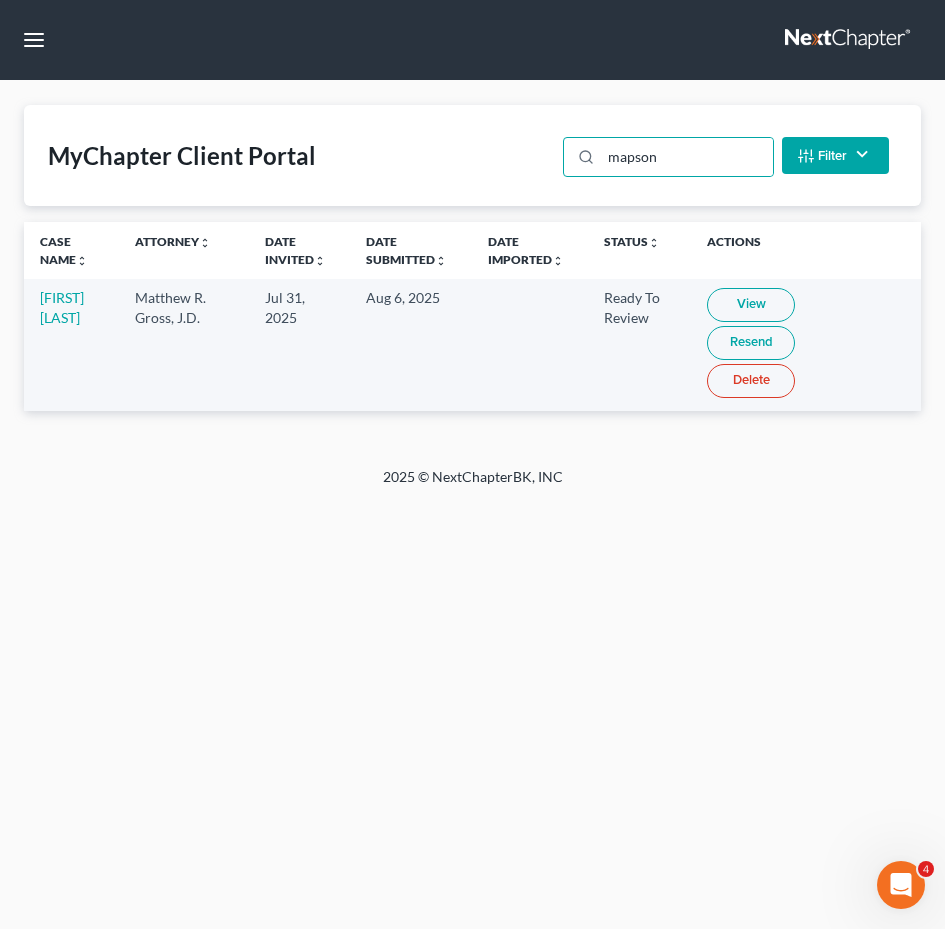 click on "View" at bounding box center (751, 305) 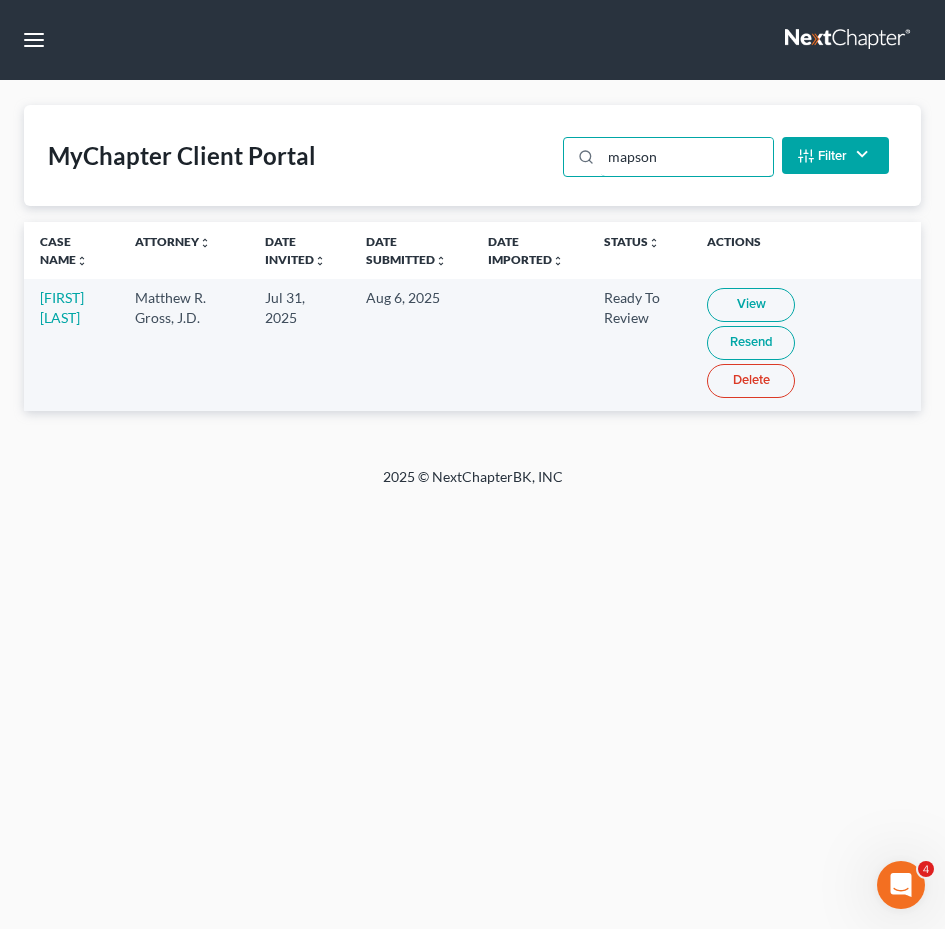 drag, startPoint x: 224, startPoint y: 112, endPoint x: -352, endPoint y: 76, distance: 577.1239 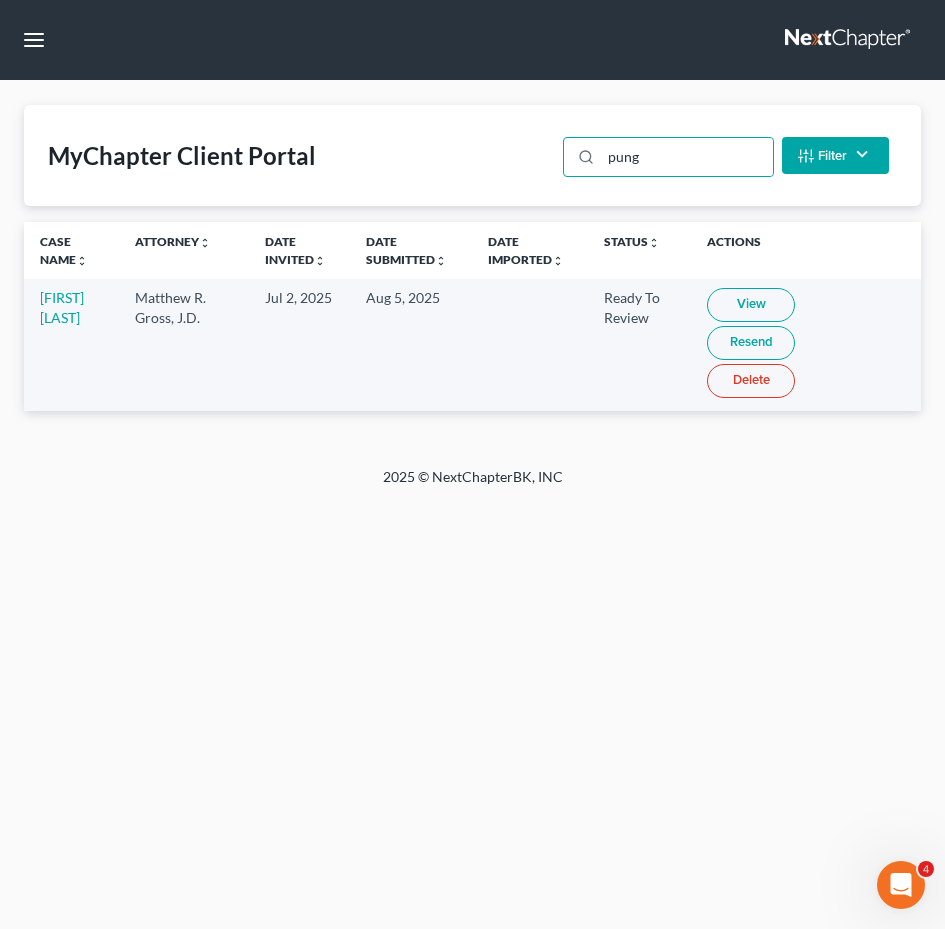 click on "View" at bounding box center [751, 305] 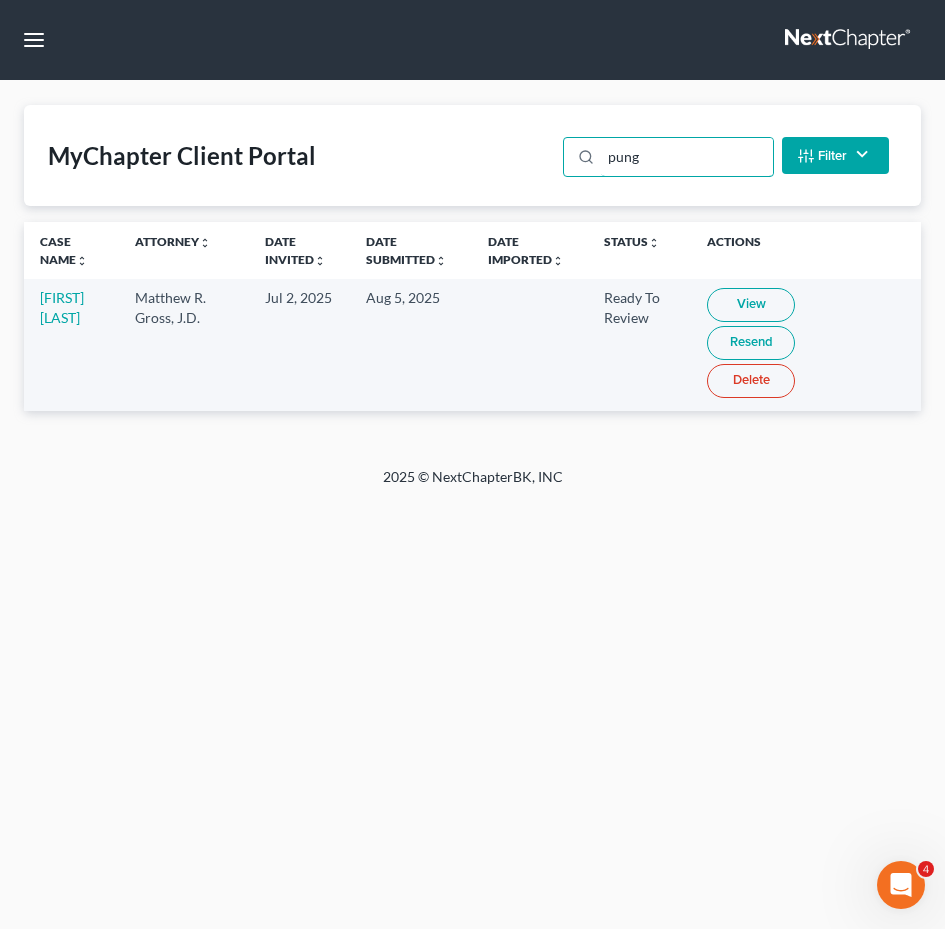 drag, startPoint x: 694, startPoint y: 162, endPoint x: -260, endPoint y: 101, distance: 955.94824 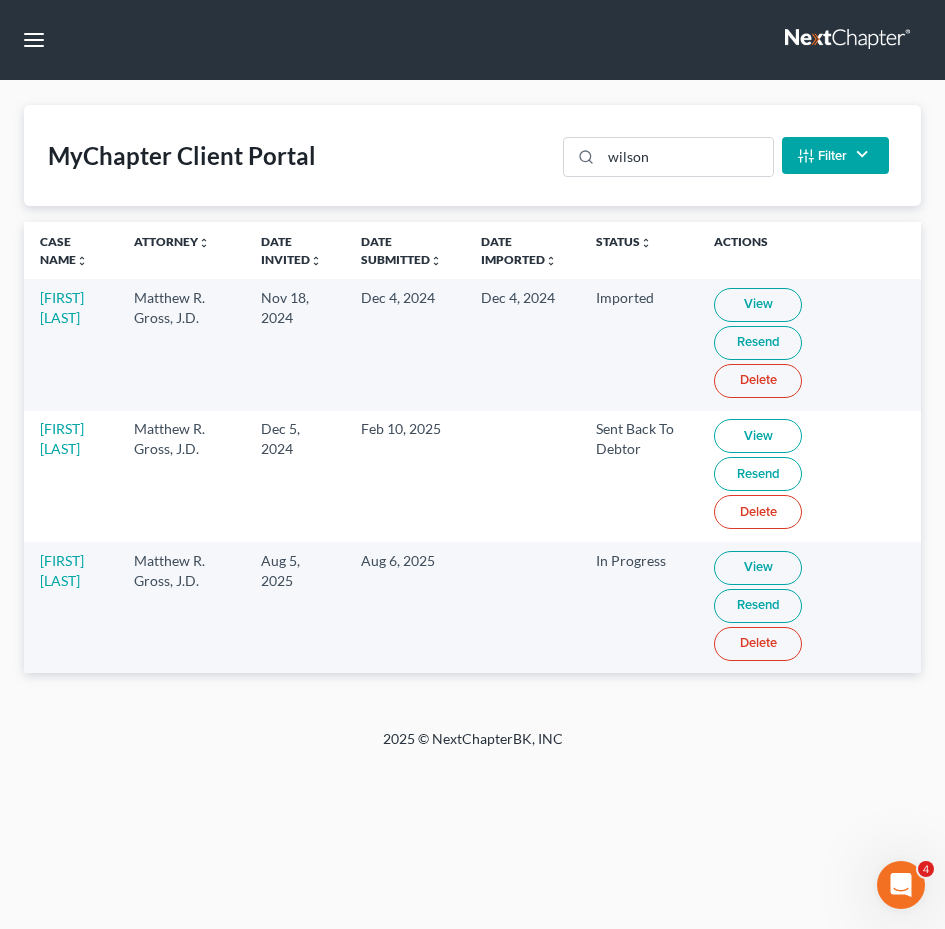 click on "View" at bounding box center (758, 568) 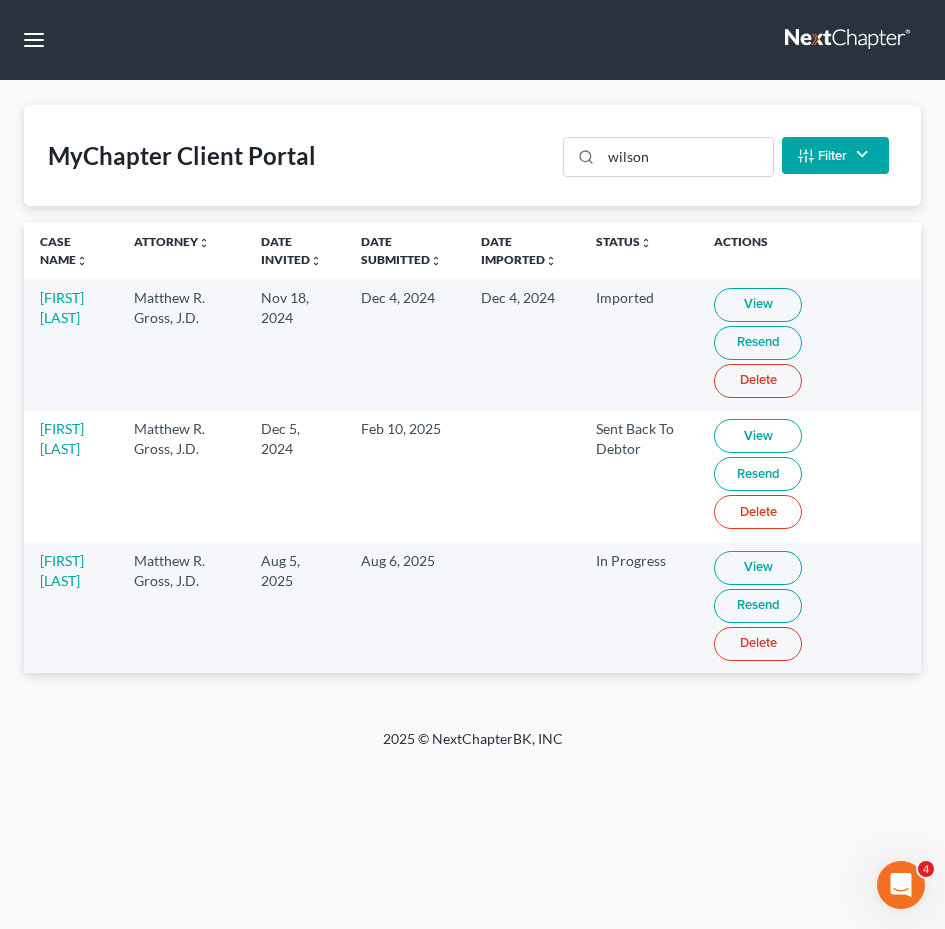 click on "View" at bounding box center (758, 568) 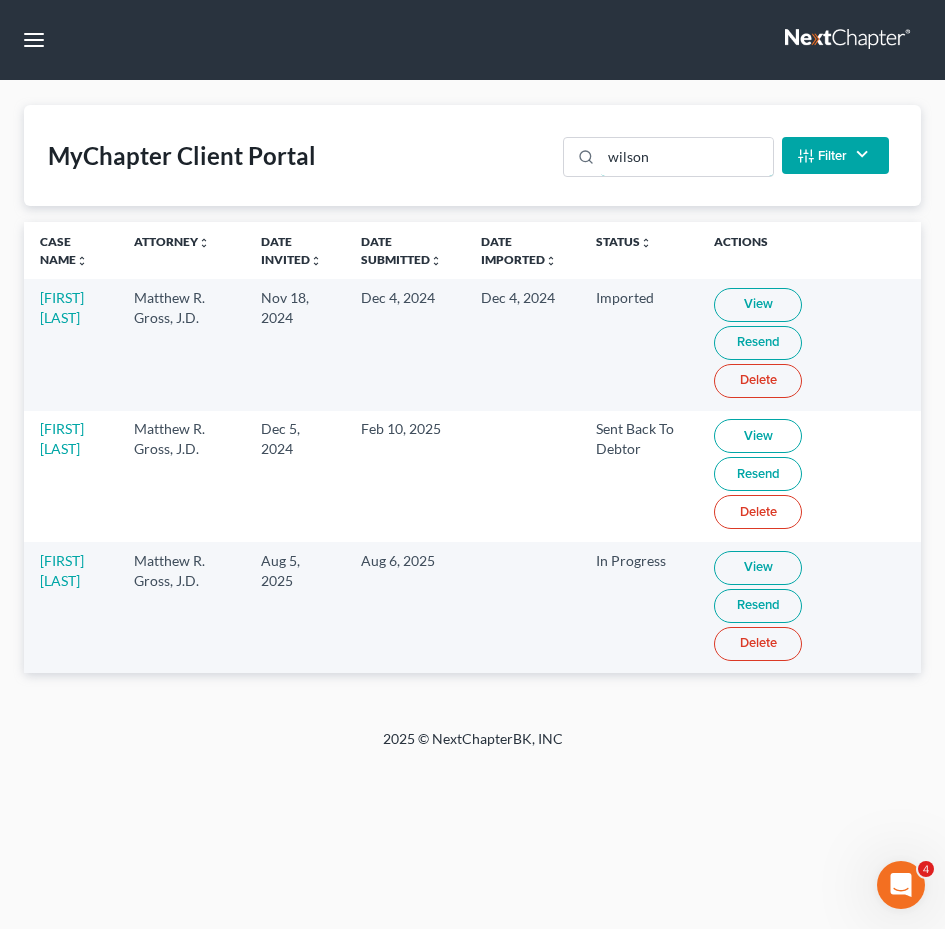 drag, startPoint x: 687, startPoint y: 156, endPoint x: 209, endPoint y: 131, distance: 478.65332 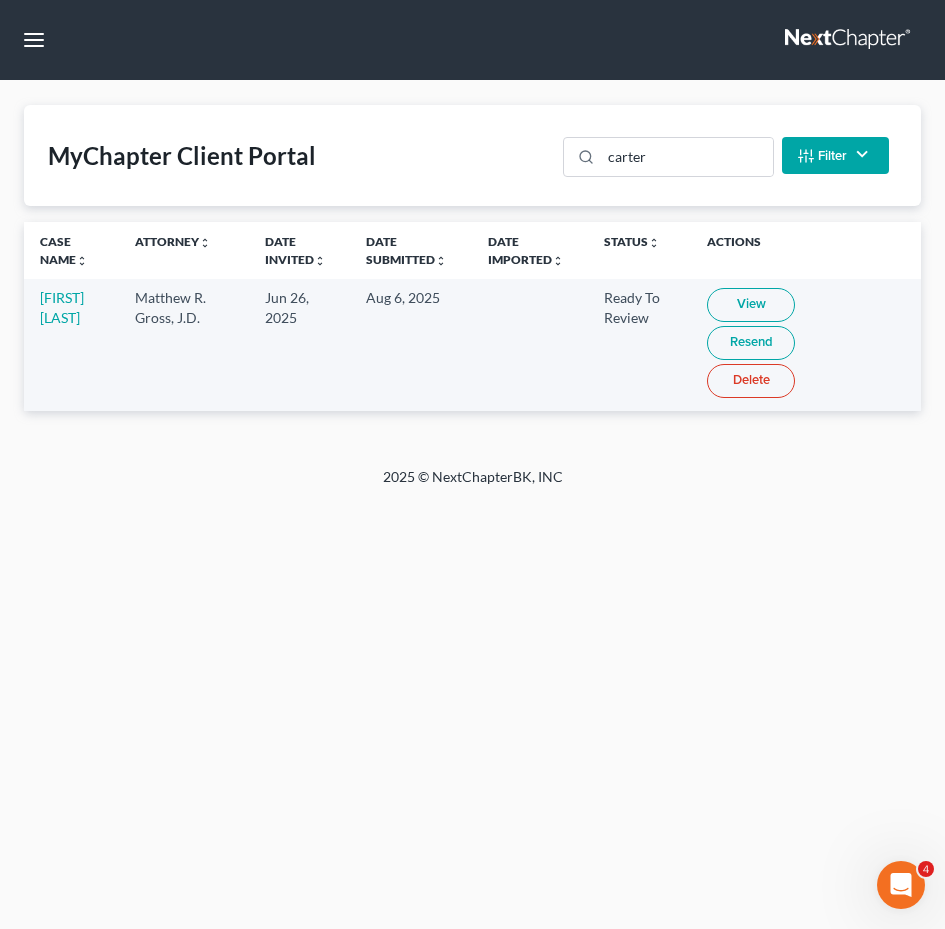 click on "View" at bounding box center (751, 305) 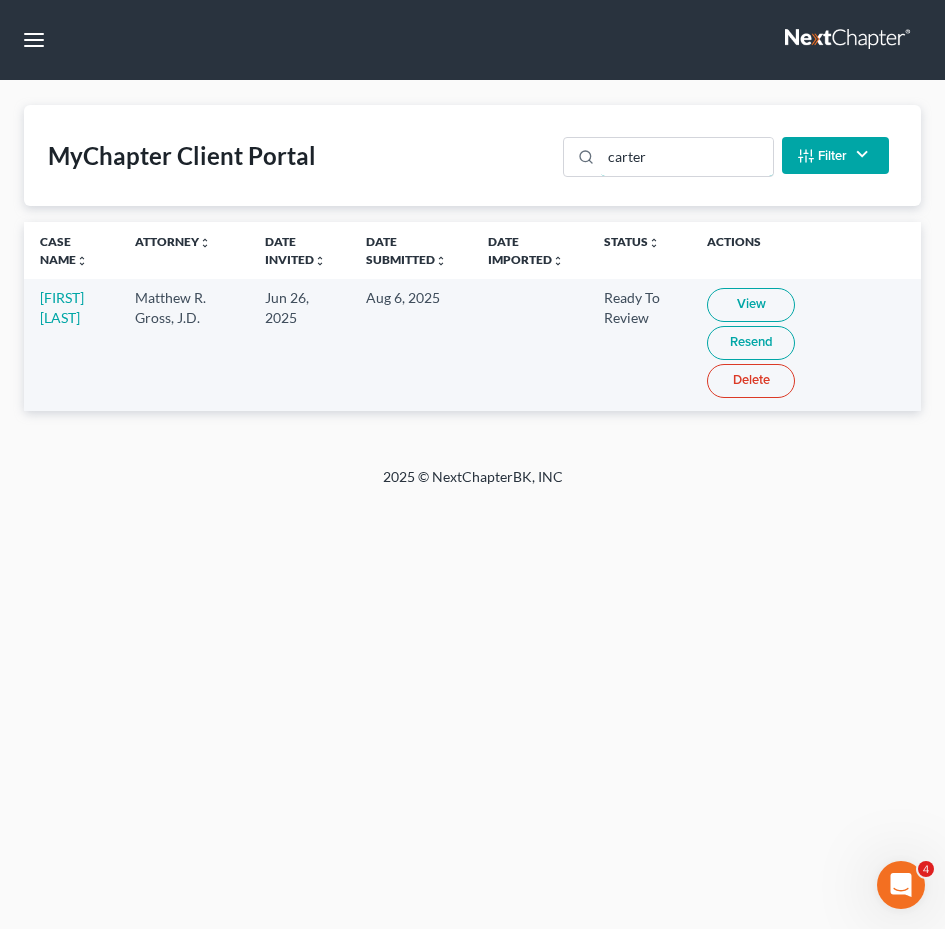 drag, startPoint x: 688, startPoint y: 147, endPoint x: 453, endPoint y: 137, distance: 235.21268 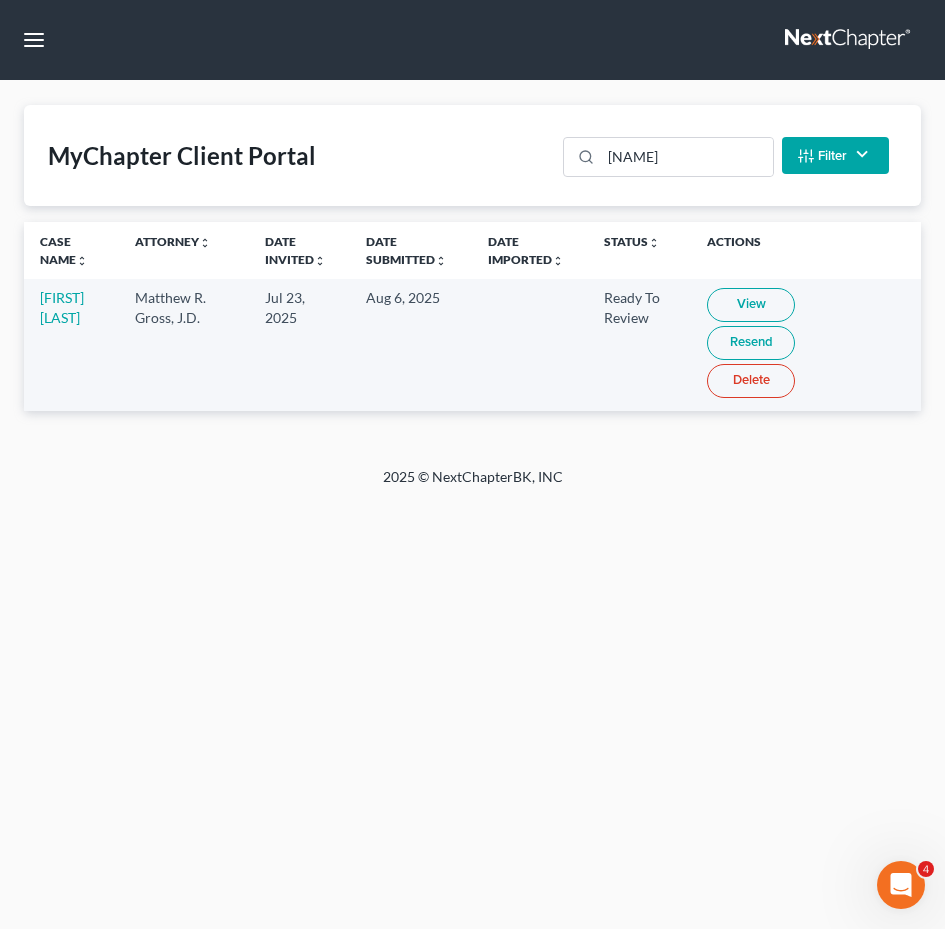 click on "View" at bounding box center [751, 305] 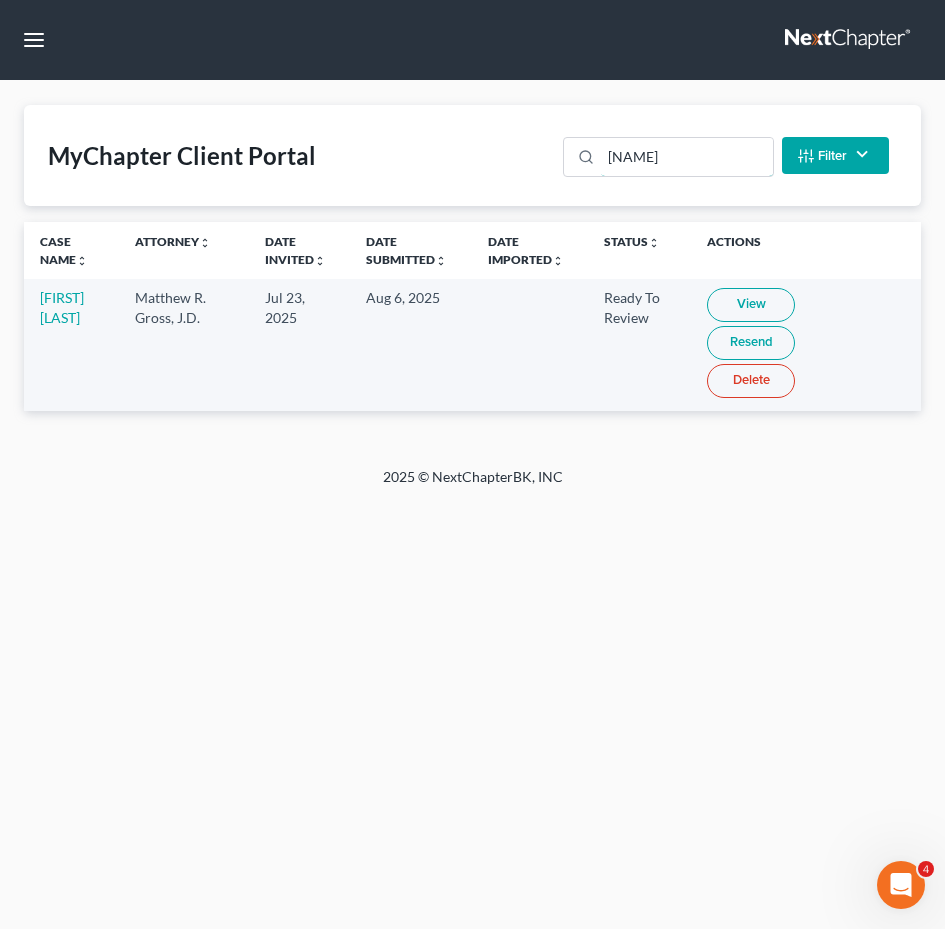 drag, startPoint x: 514, startPoint y: 155, endPoint x: 299, endPoint y: 155, distance: 215 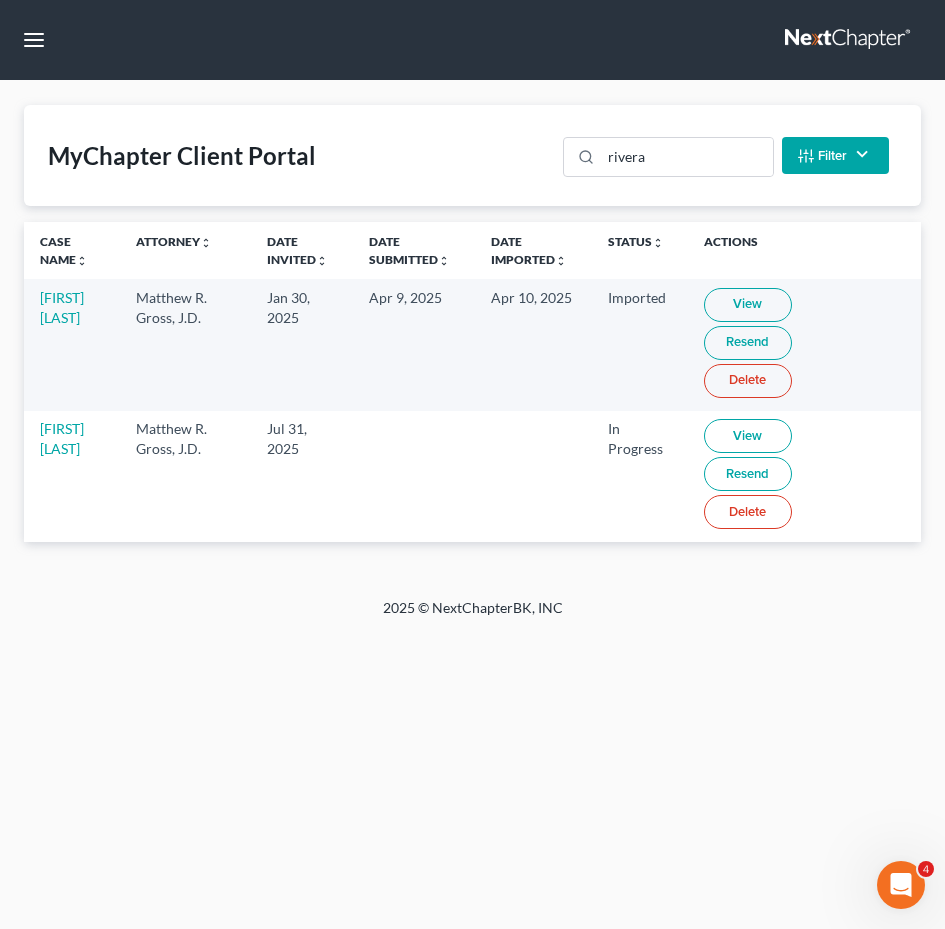 click on "View" at bounding box center (748, 436) 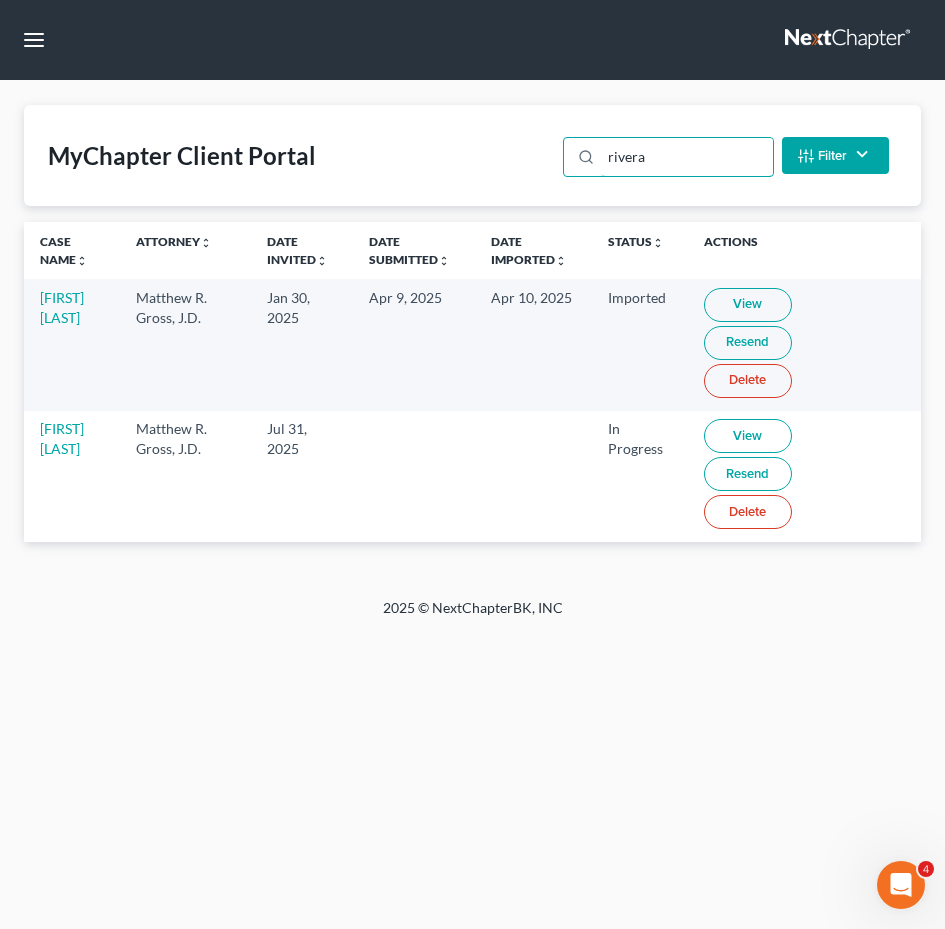 drag, startPoint x: 566, startPoint y: 140, endPoint x: -270, endPoint y: 34, distance: 842.6933 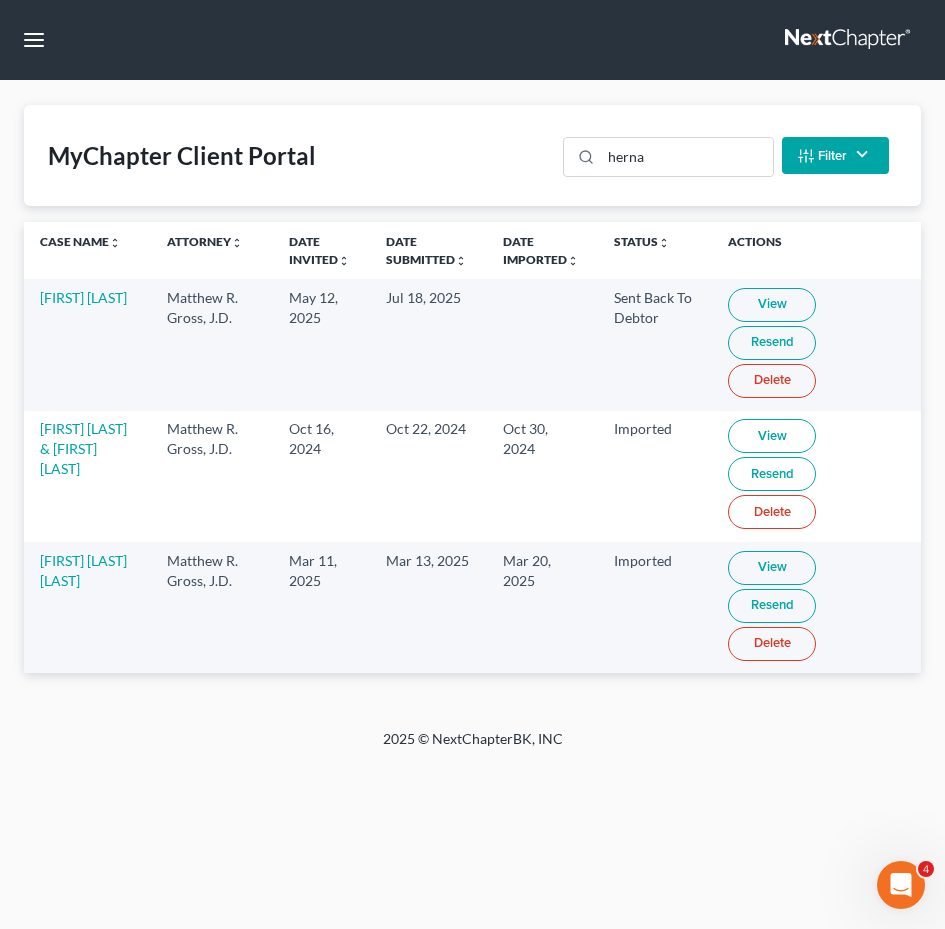 click on "View" at bounding box center (772, 305) 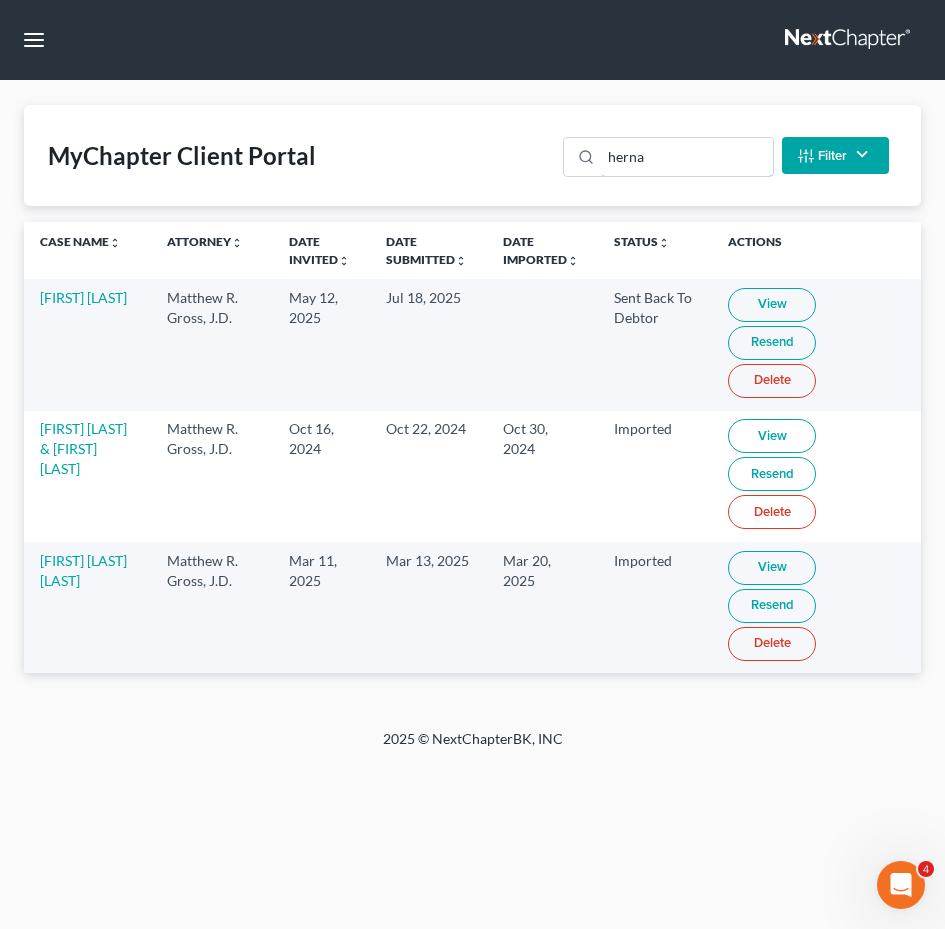 drag, startPoint x: 676, startPoint y: 155, endPoint x: 184, endPoint y: 134, distance: 492.44797 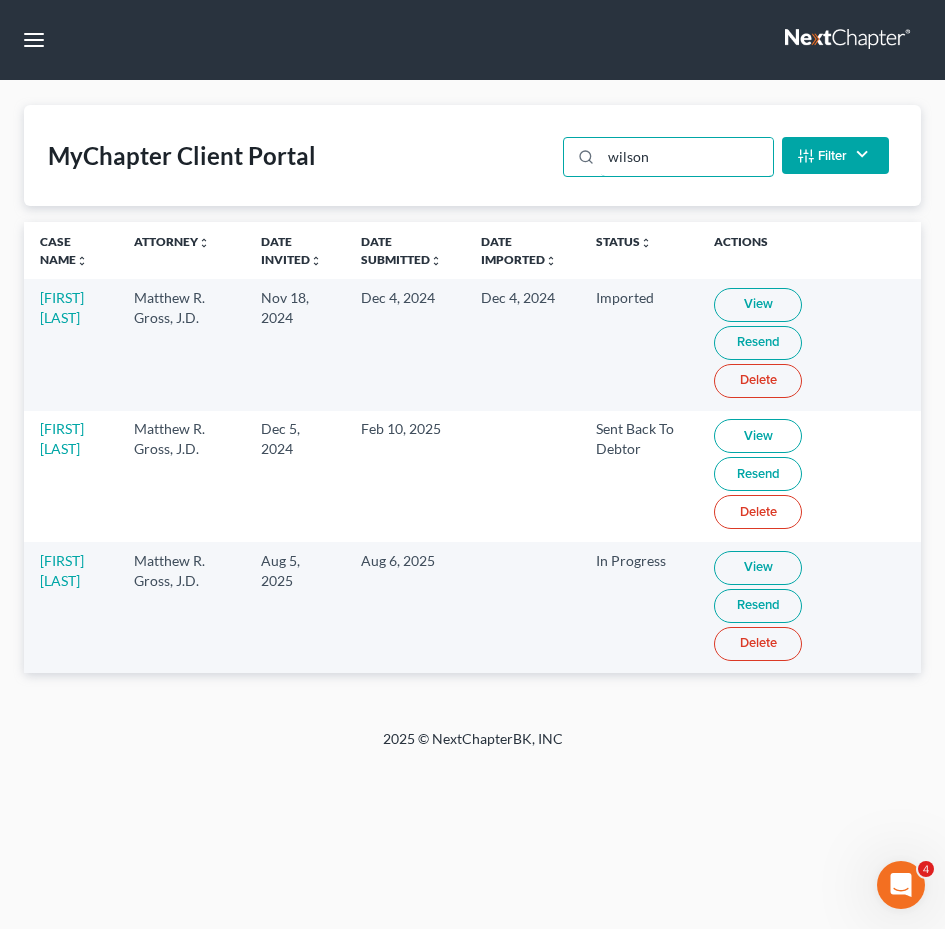 type on "wilson" 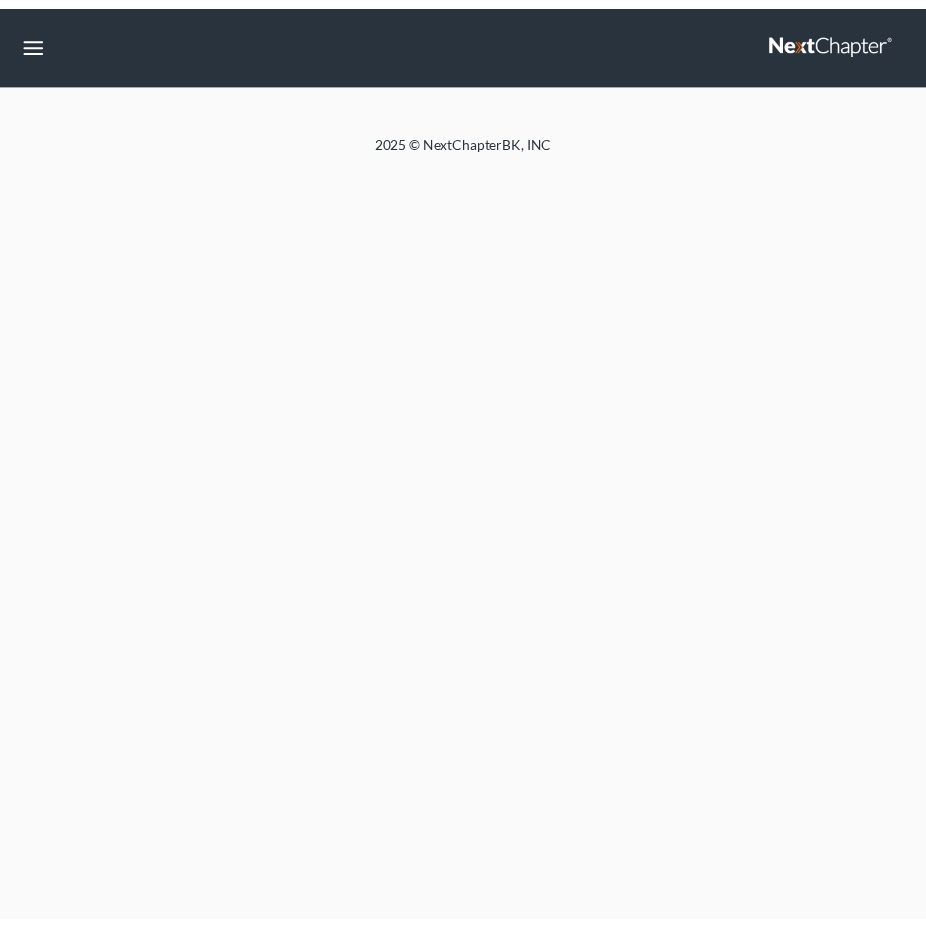 scroll, scrollTop: 0, scrollLeft: 0, axis: both 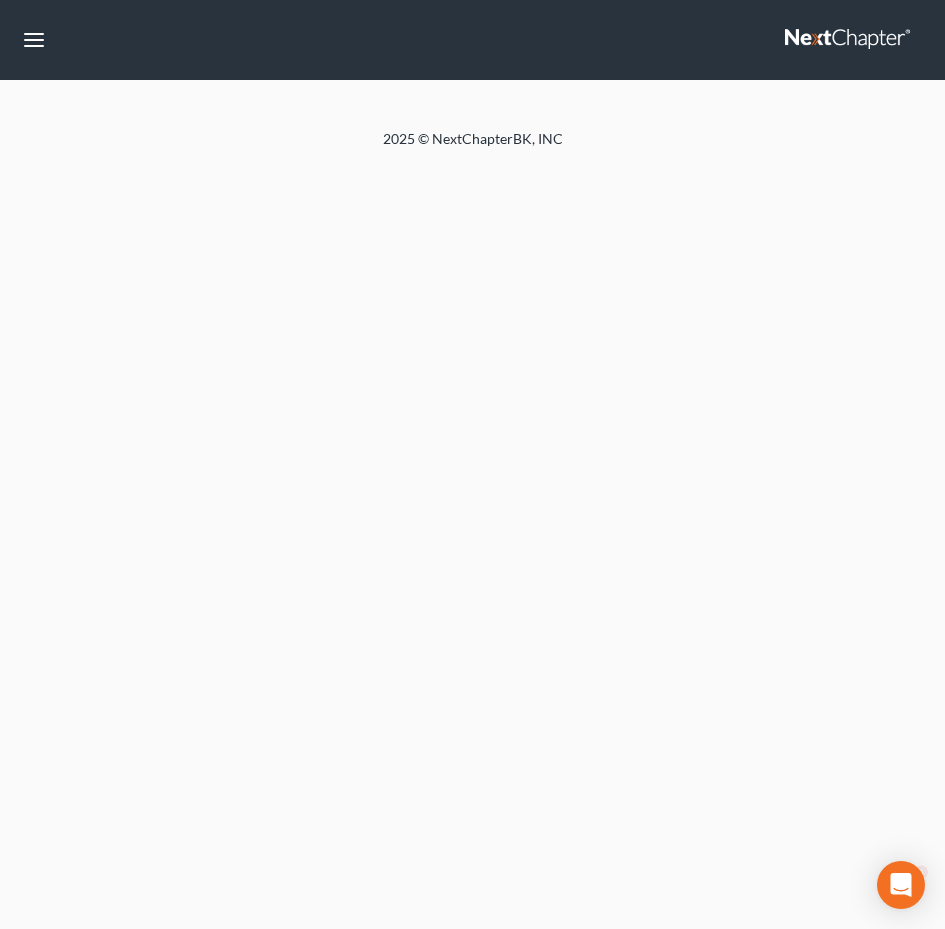 select on "4" 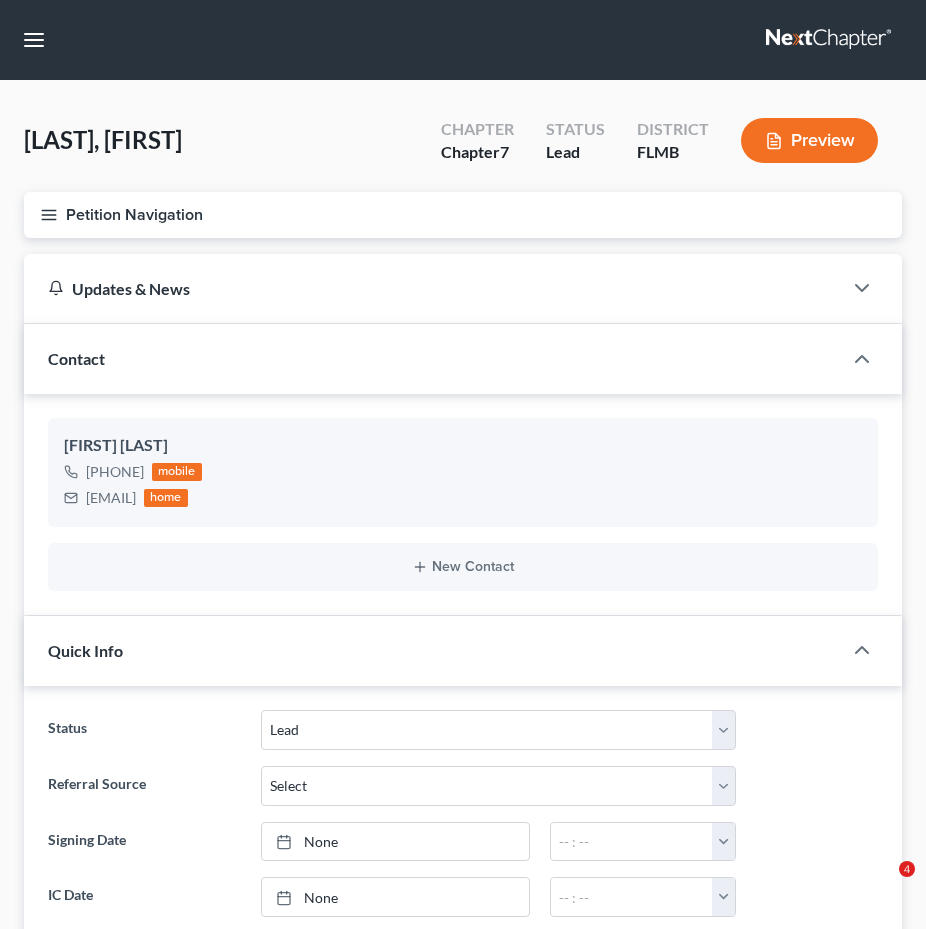 scroll, scrollTop: 1418, scrollLeft: 0, axis: vertical 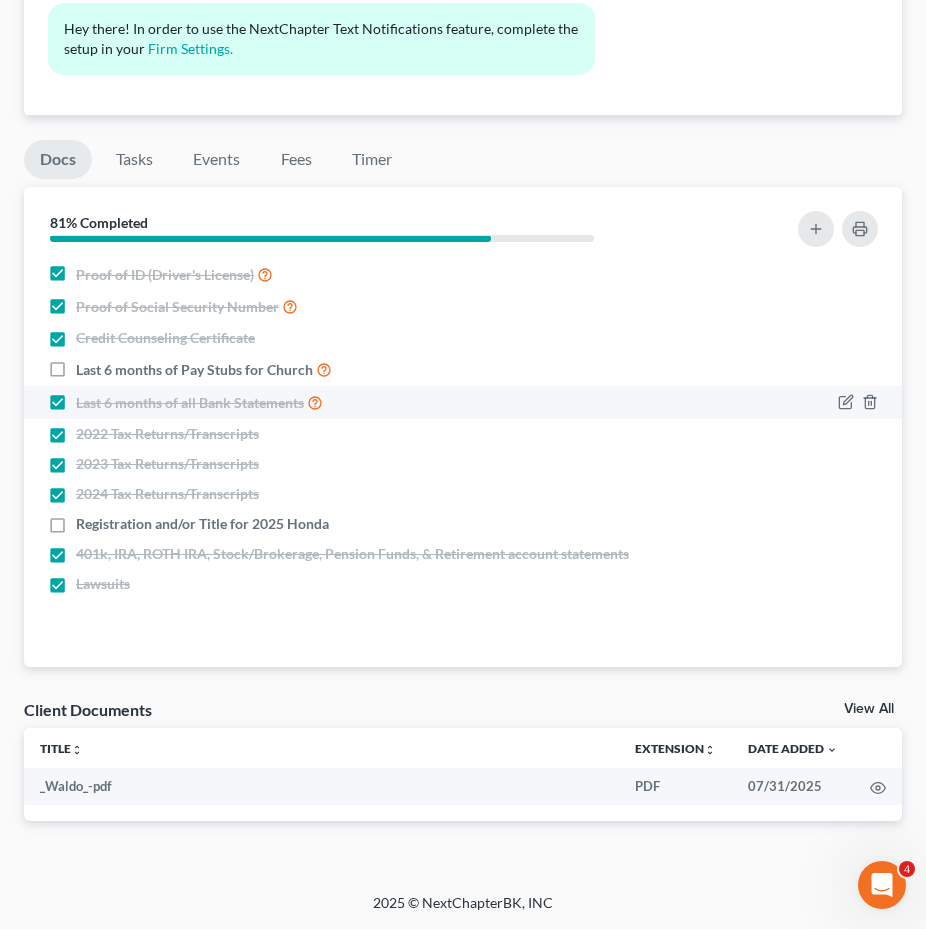 drag, startPoint x: 57, startPoint y: 370, endPoint x: 61, endPoint y: 391, distance: 21.377558 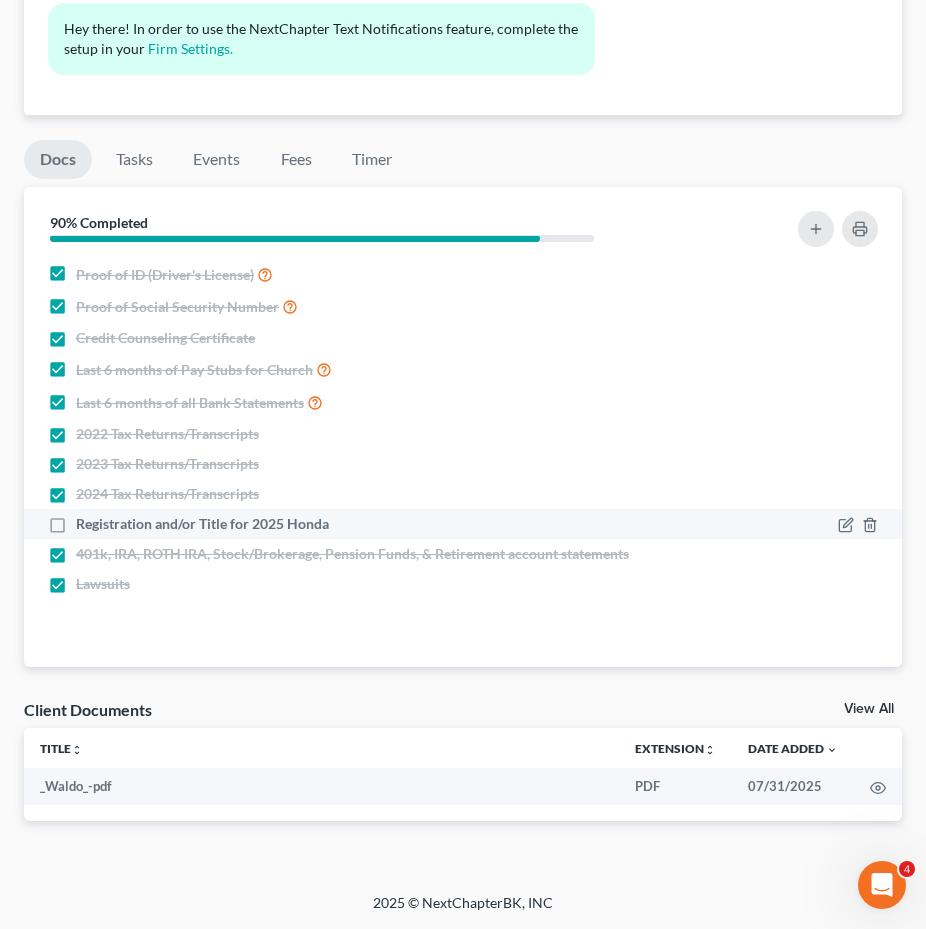 click on "Registration and/or Title for 2025 Honda" at bounding box center [202, 524] 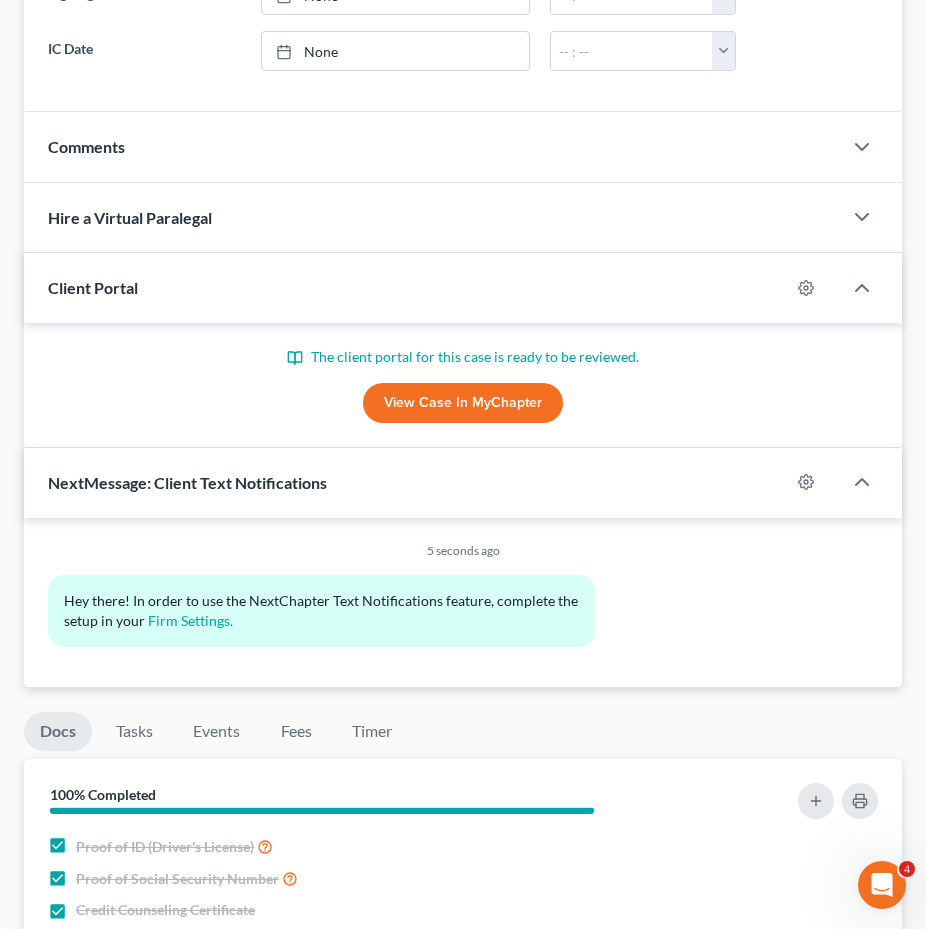 scroll, scrollTop: 793, scrollLeft: 0, axis: vertical 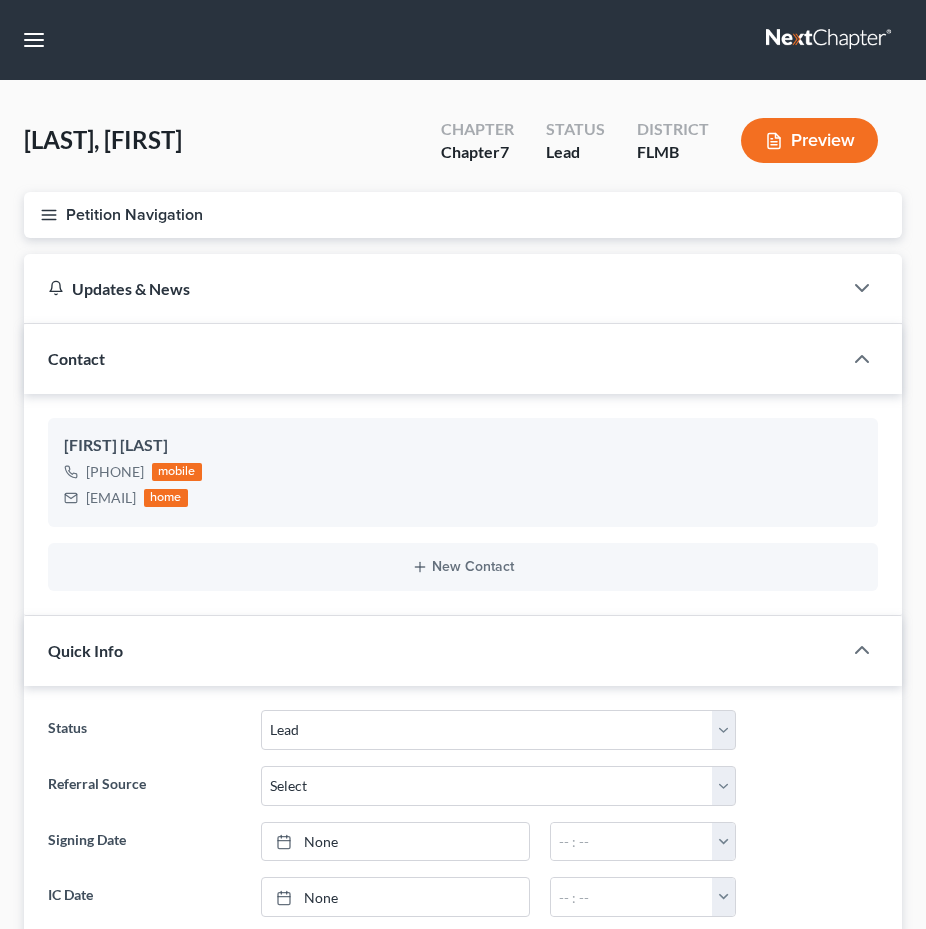select on "4" 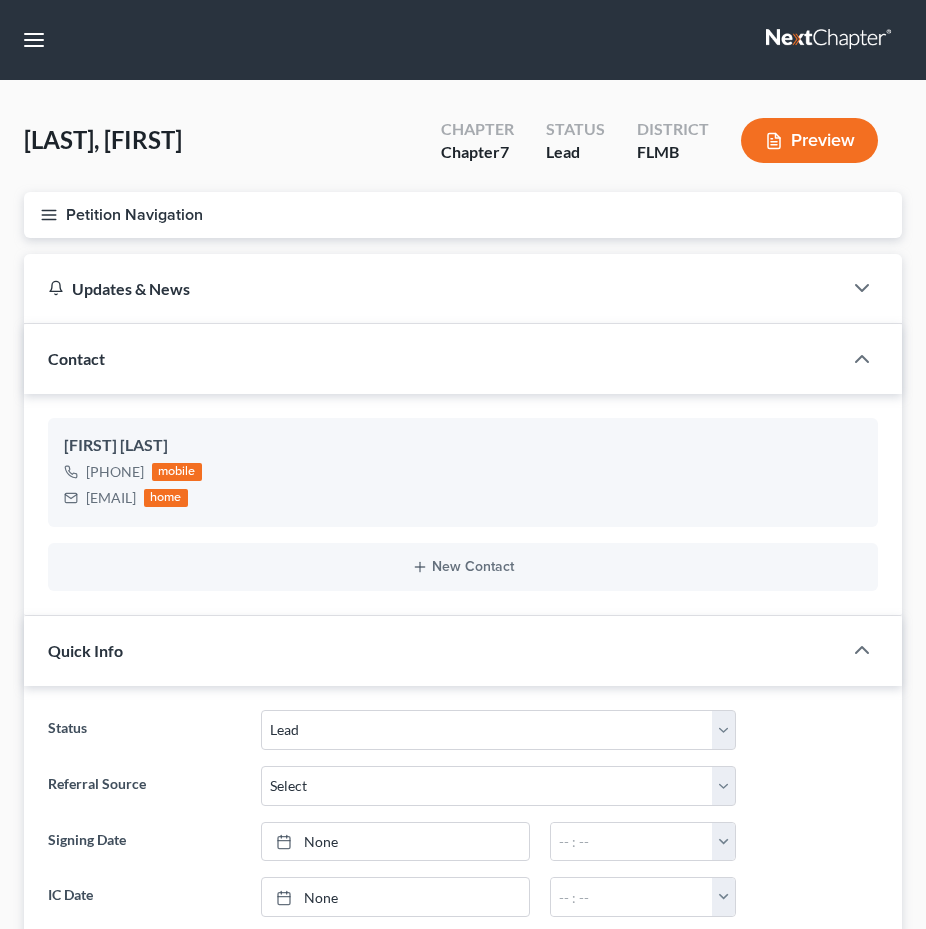 scroll, scrollTop: 1418, scrollLeft: 0, axis: vertical 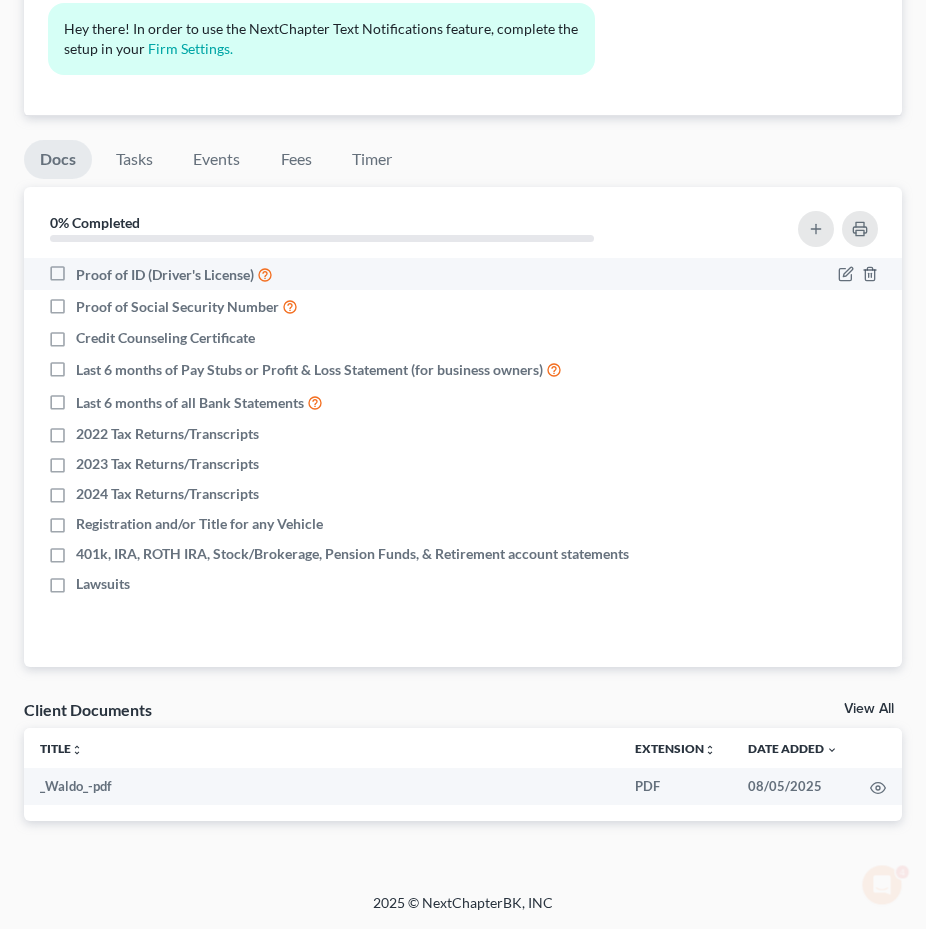 click on "Proof of ID (Driver's License)" at bounding box center (174, 274) 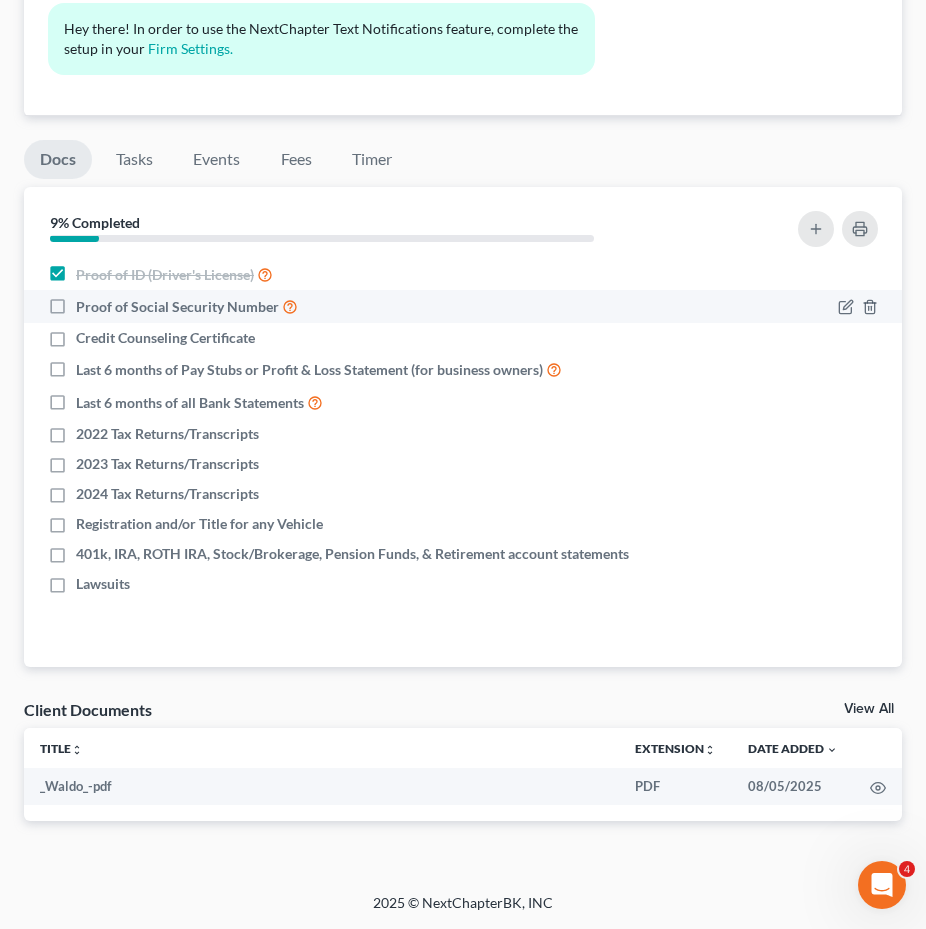 click on "Proof of Social Security Number" at bounding box center (187, 306) 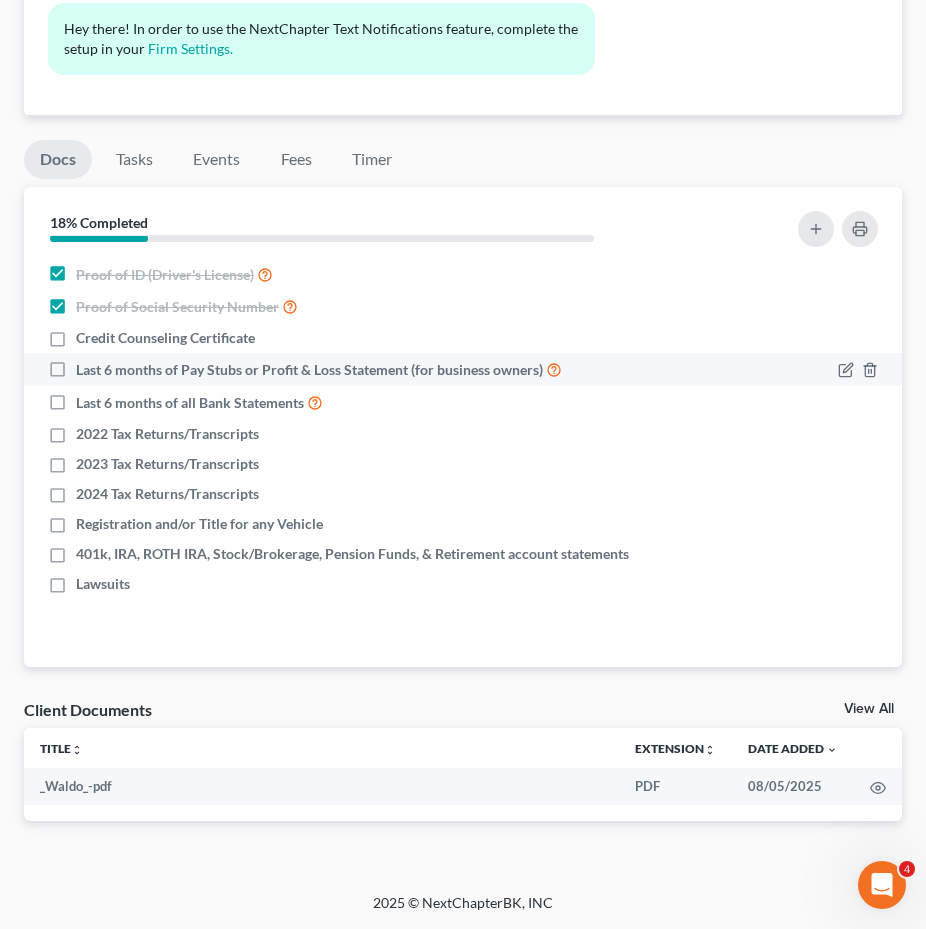 click on "Last 6 months of Pay Stubs or Profit & Loss Statement (for business owners)" at bounding box center (319, 369) 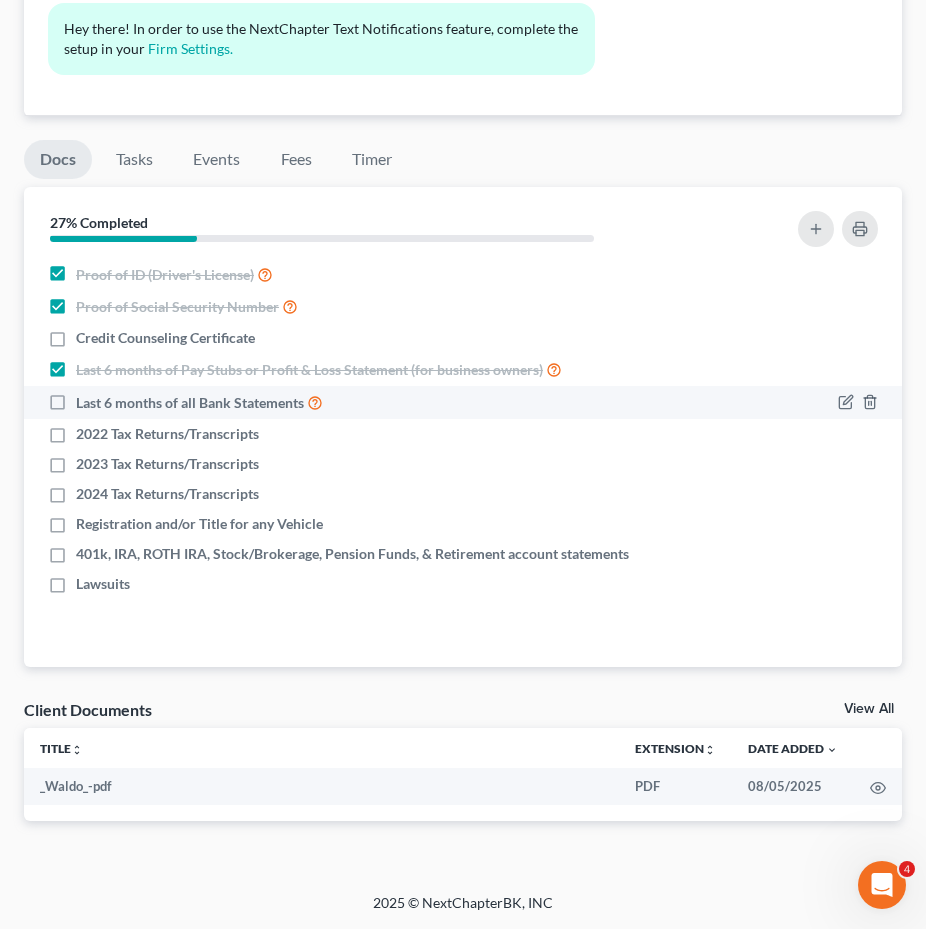 click on "Last 6 months of all Bank Statements" at bounding box center (199, 402) 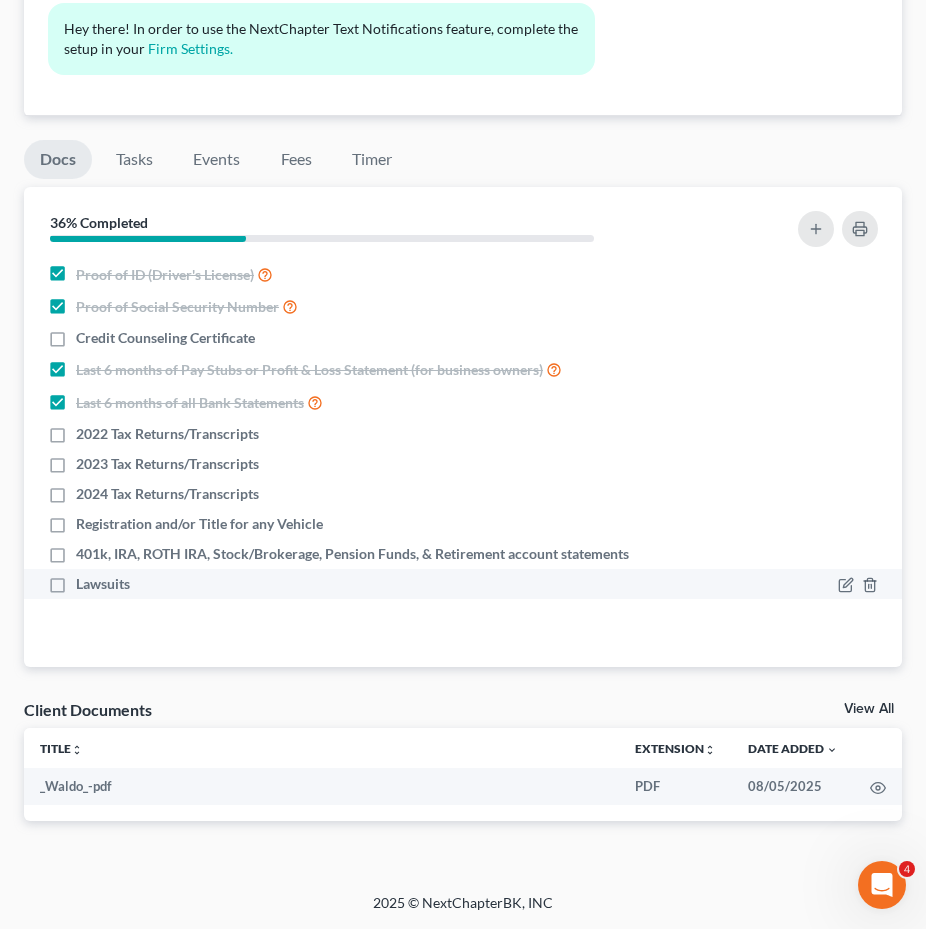 click on "Lawsuits" at bounding box center (103, 584) 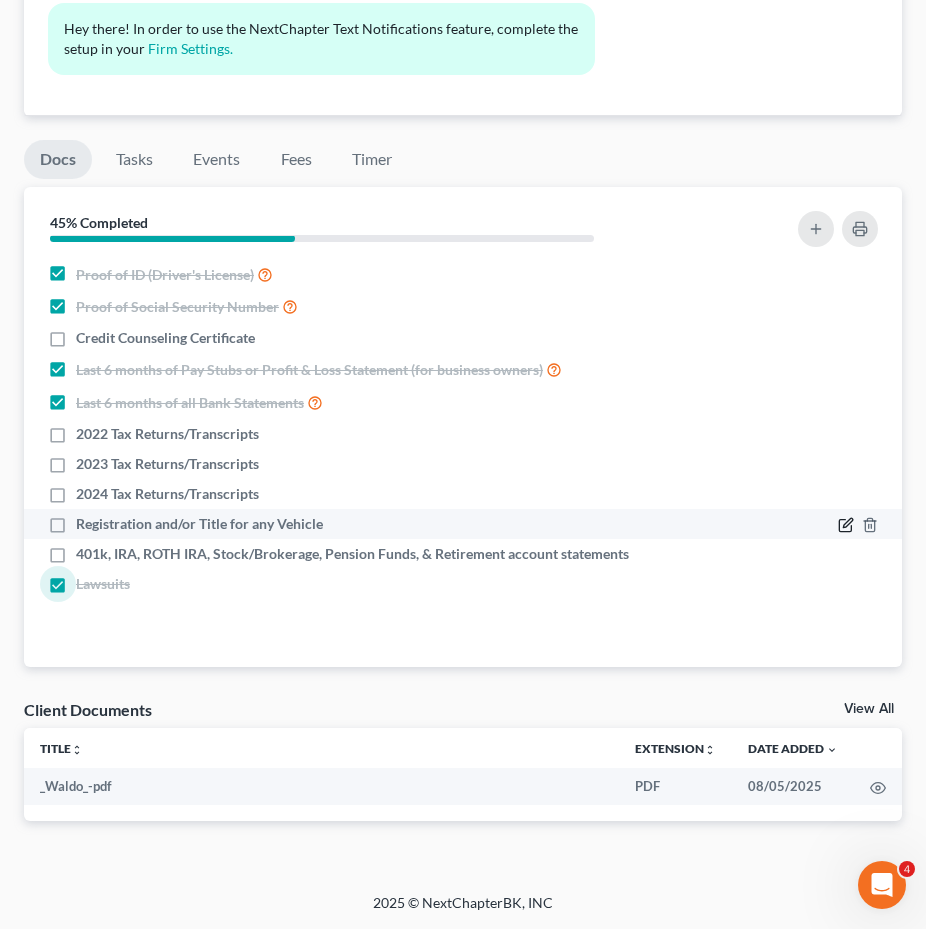 click 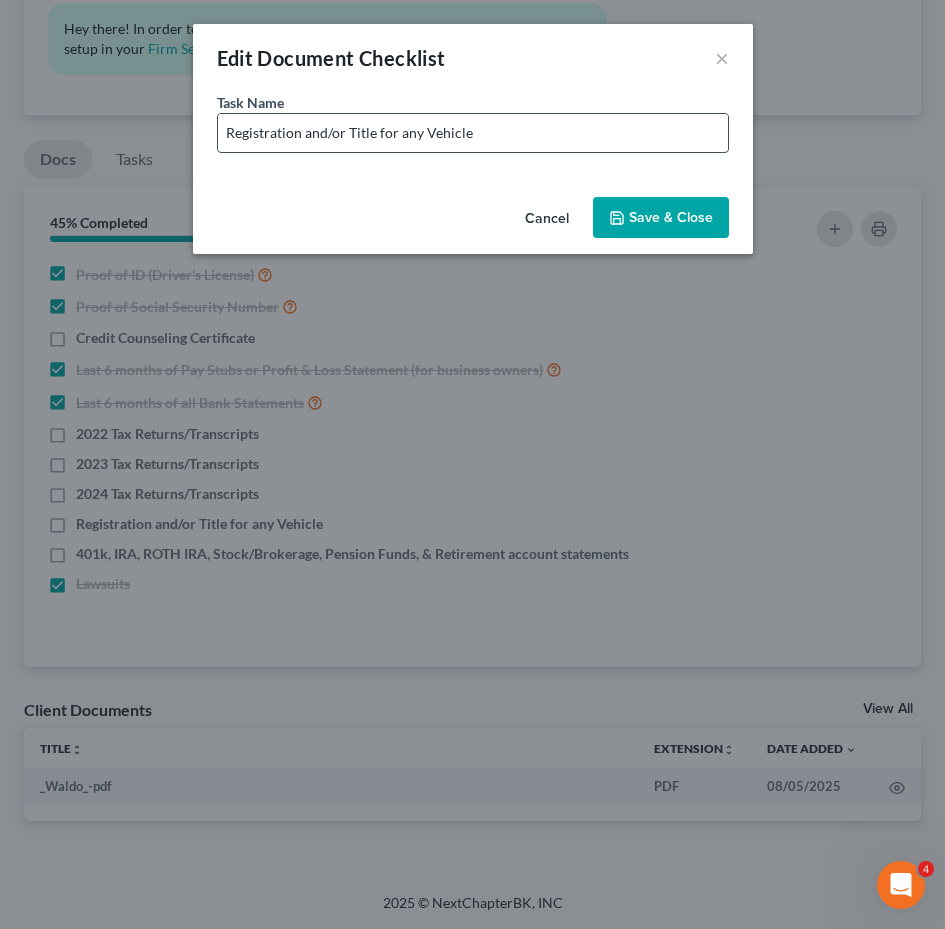 drag, startPoint x: 399, startPoint y: 128, endPoint x: 655, endPoint y: 136, distance: 256.12497 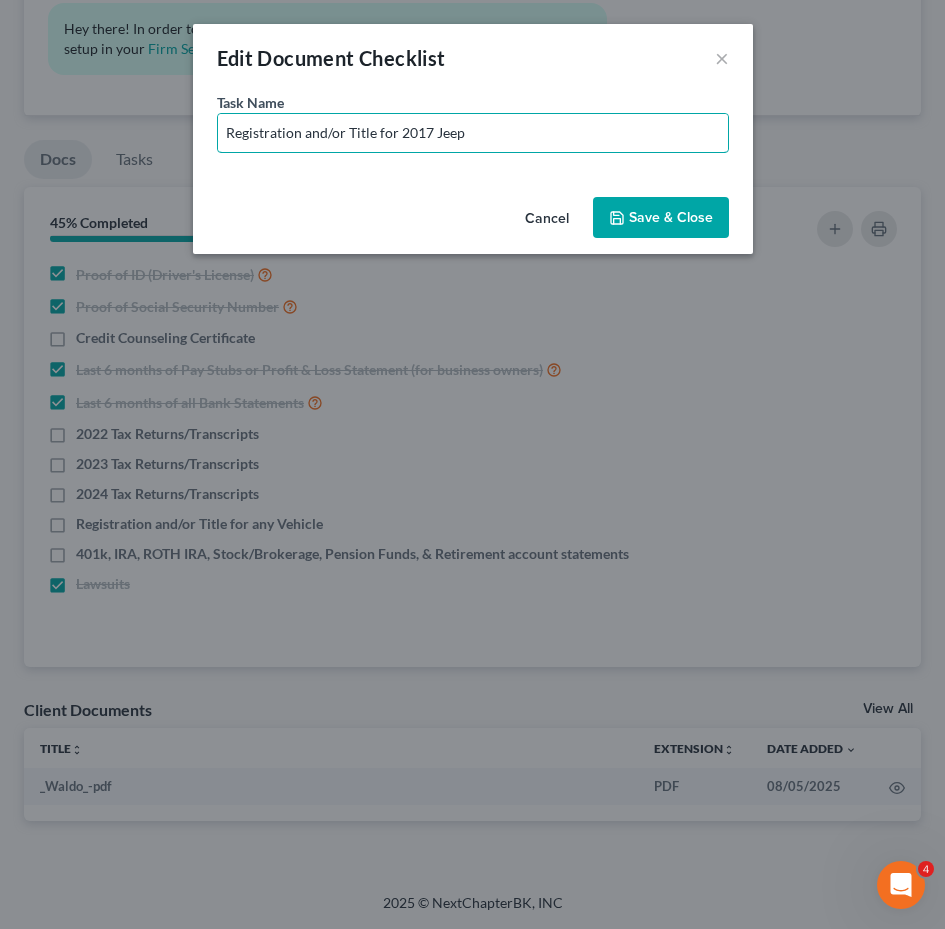 type on "Registration and/or Title for 2017 Jeep" 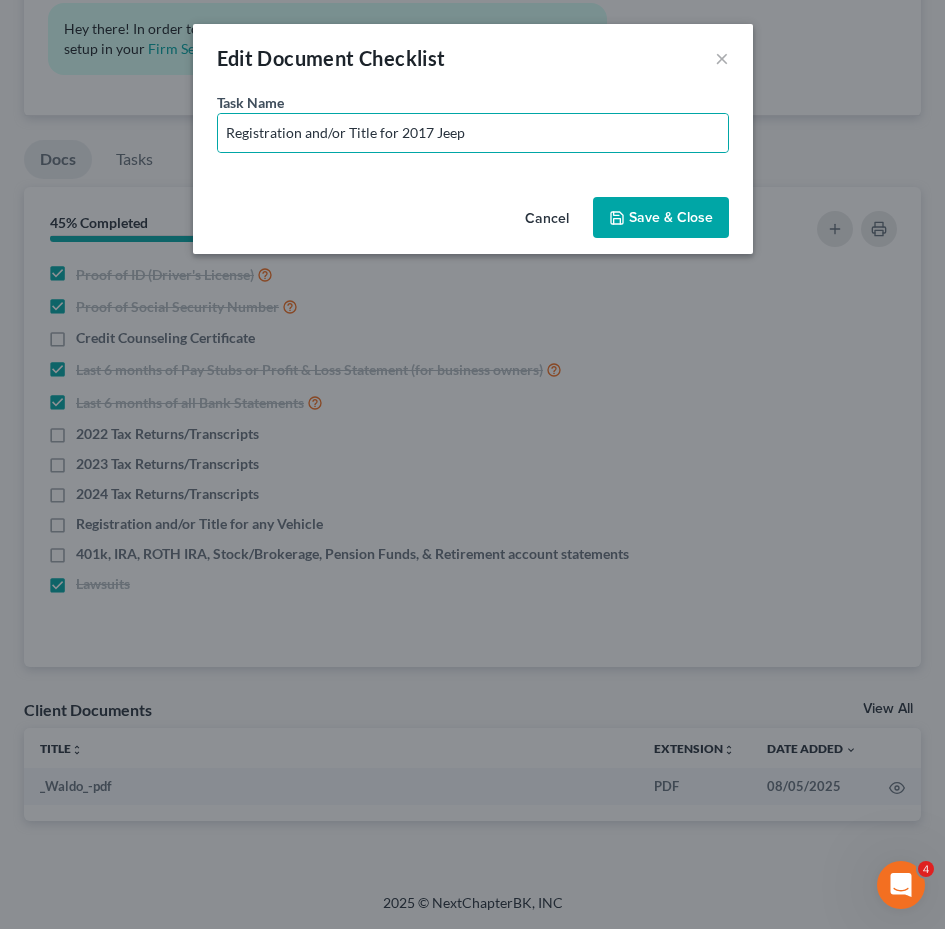 click on "Save & Close" at bounding box center [661, 218] 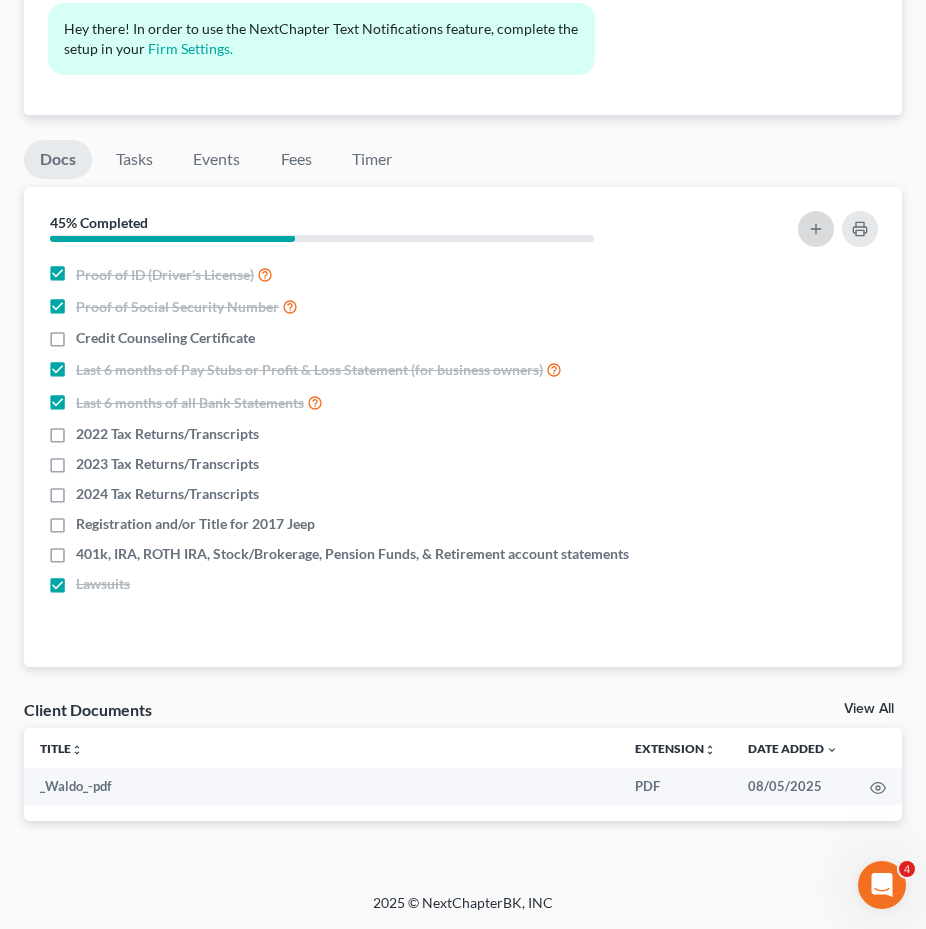click 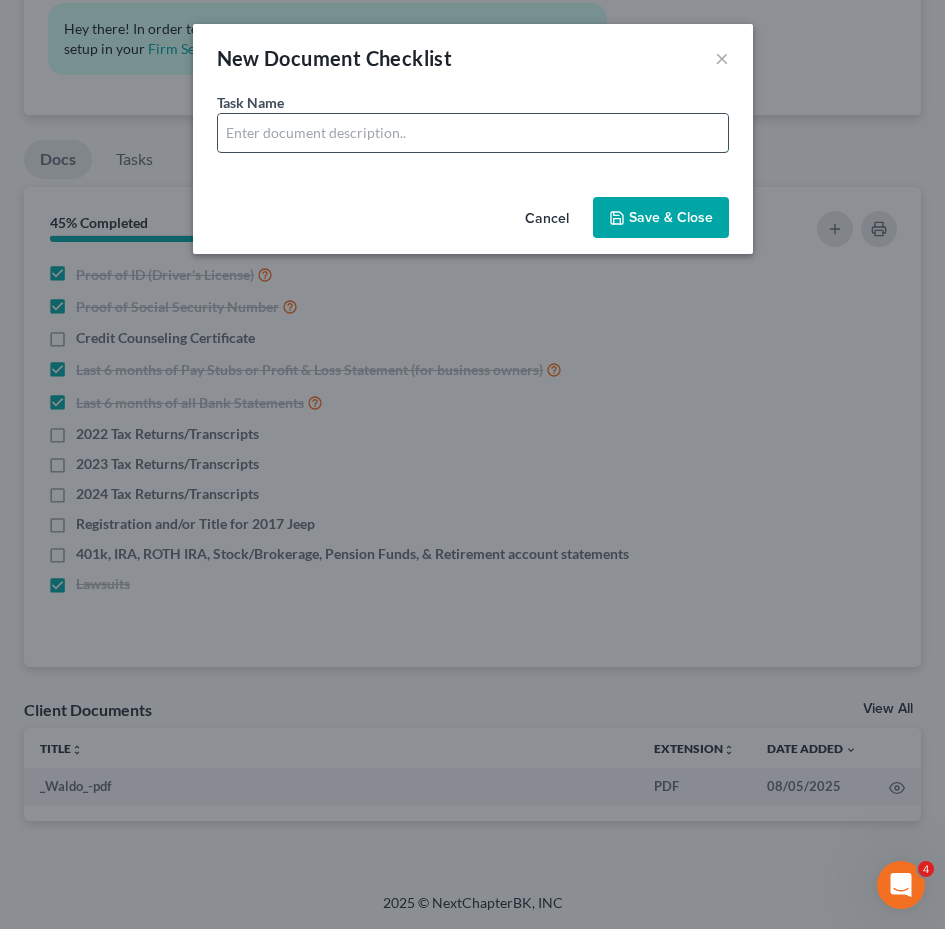 click at bounding box center (473, 133) 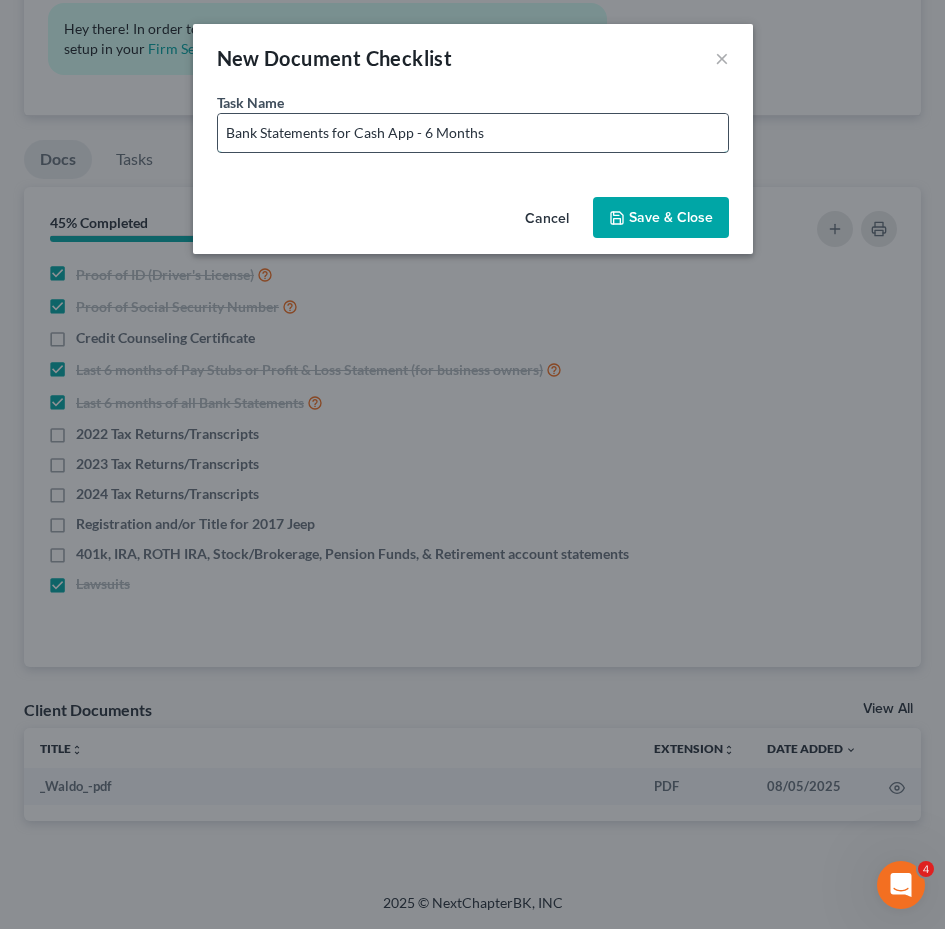click on "Bank Statements for Cash App - 6 Months" at bounding box center [473, 133] 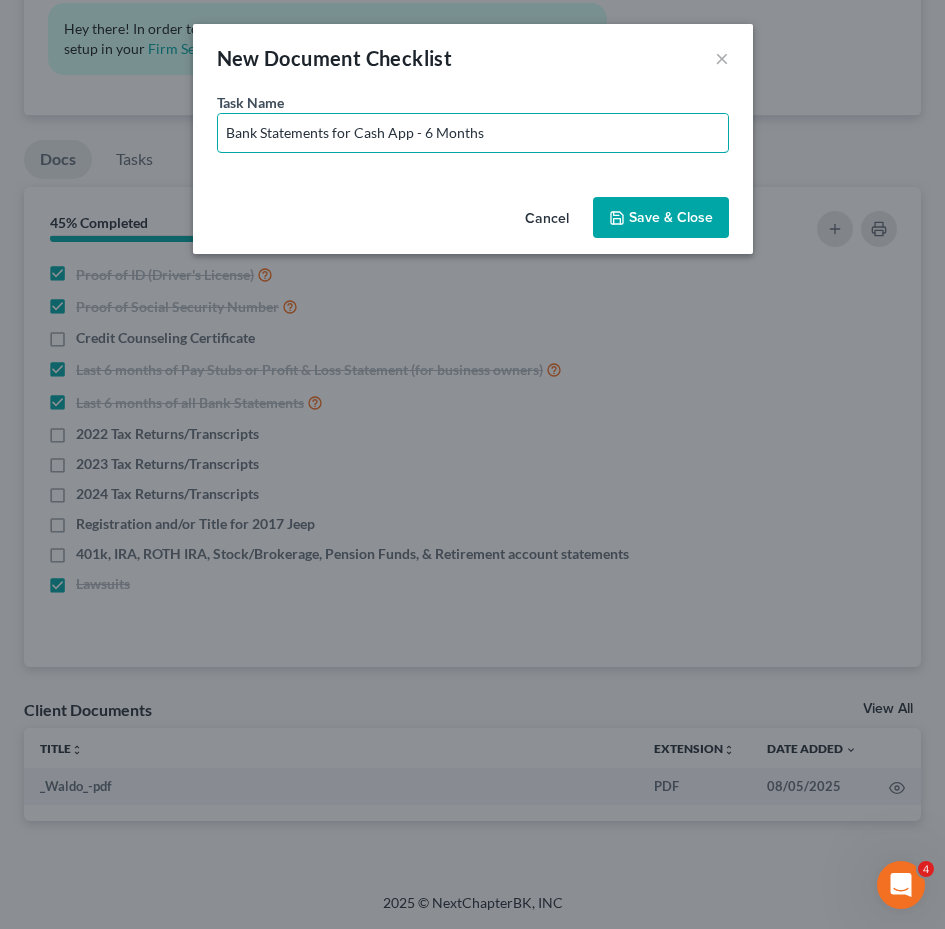 drag, startPoint x: 354, startPoint y: 130, endPoint x: 765, endPoint y: 138, distance: 411.07785 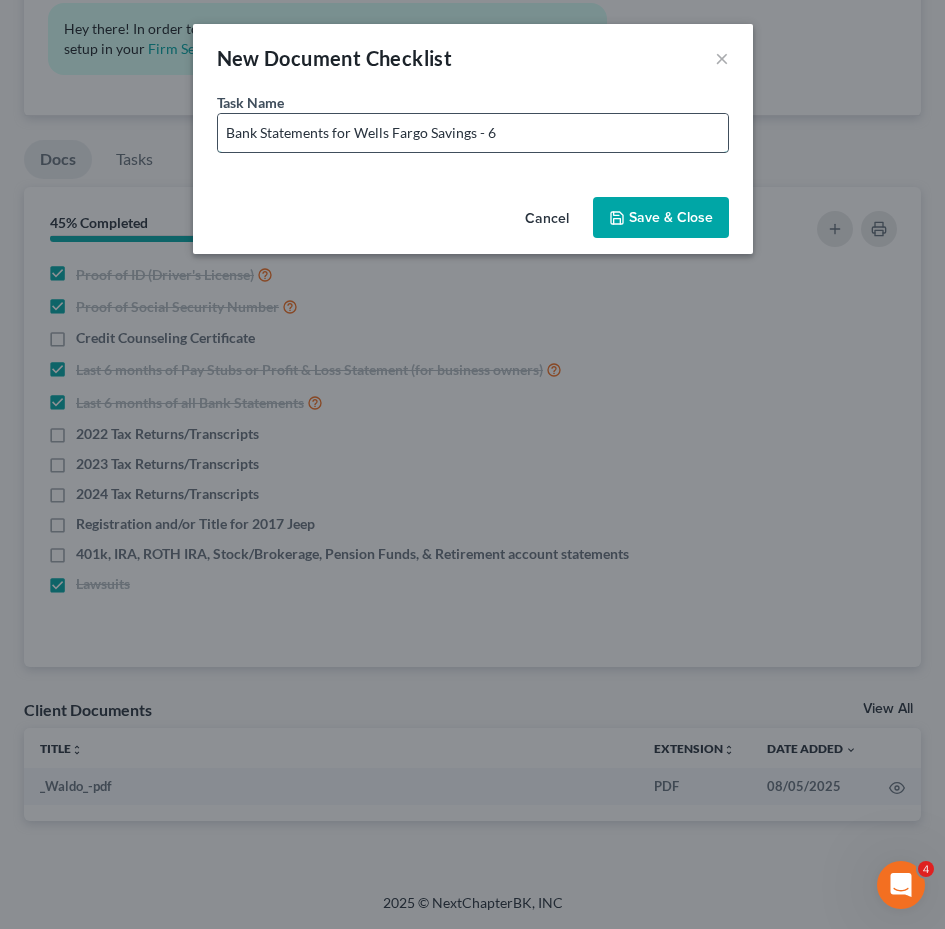 type on "Bank Statements for Wells Fargo Savings - 6 Months" 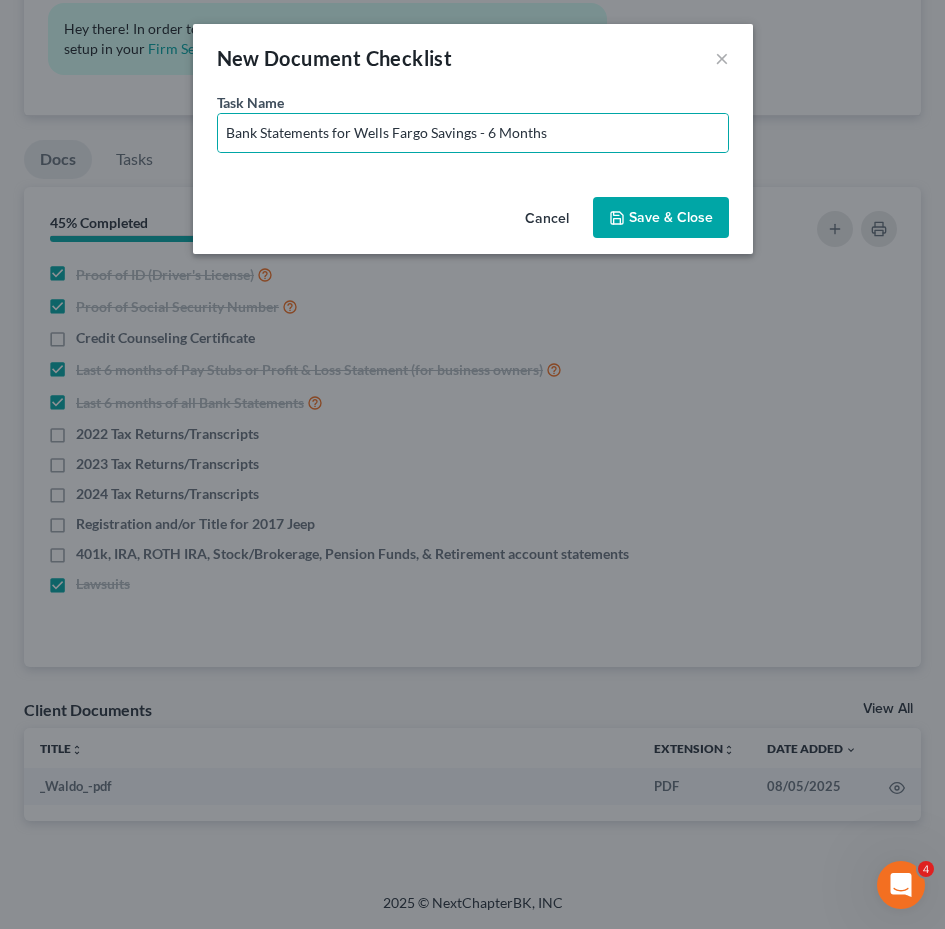 click on "Save & Close" at bounding box center (661, 218) 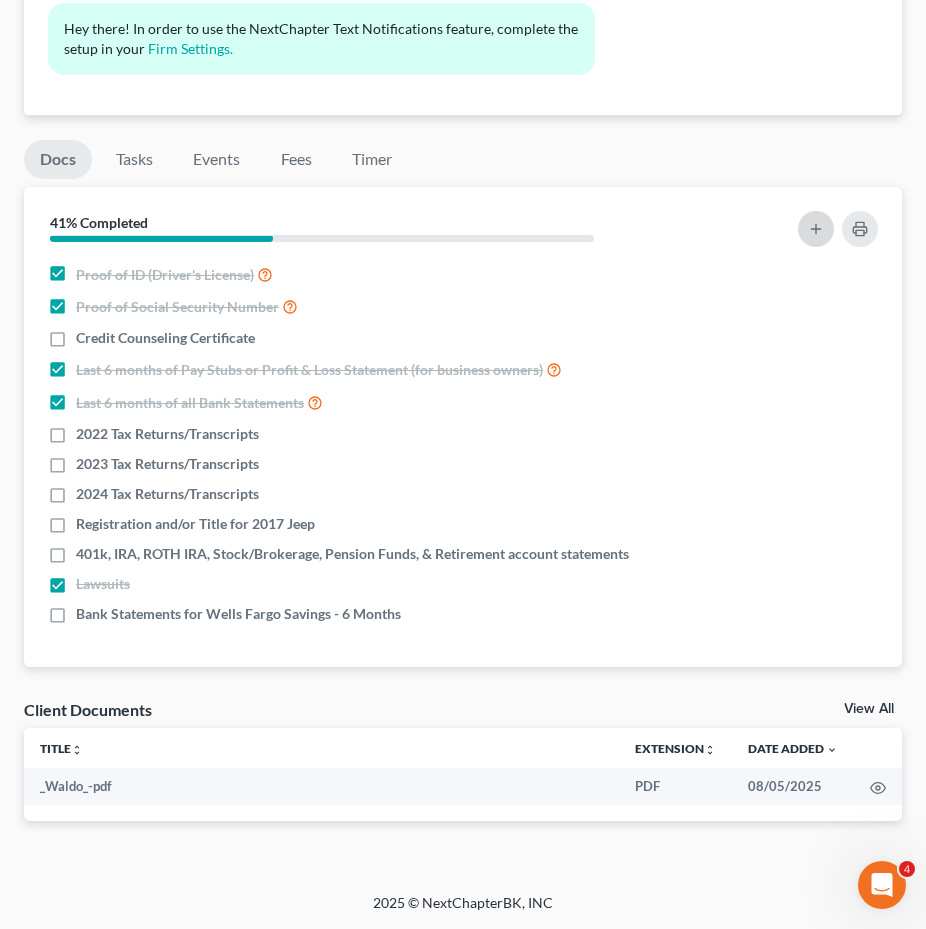 click 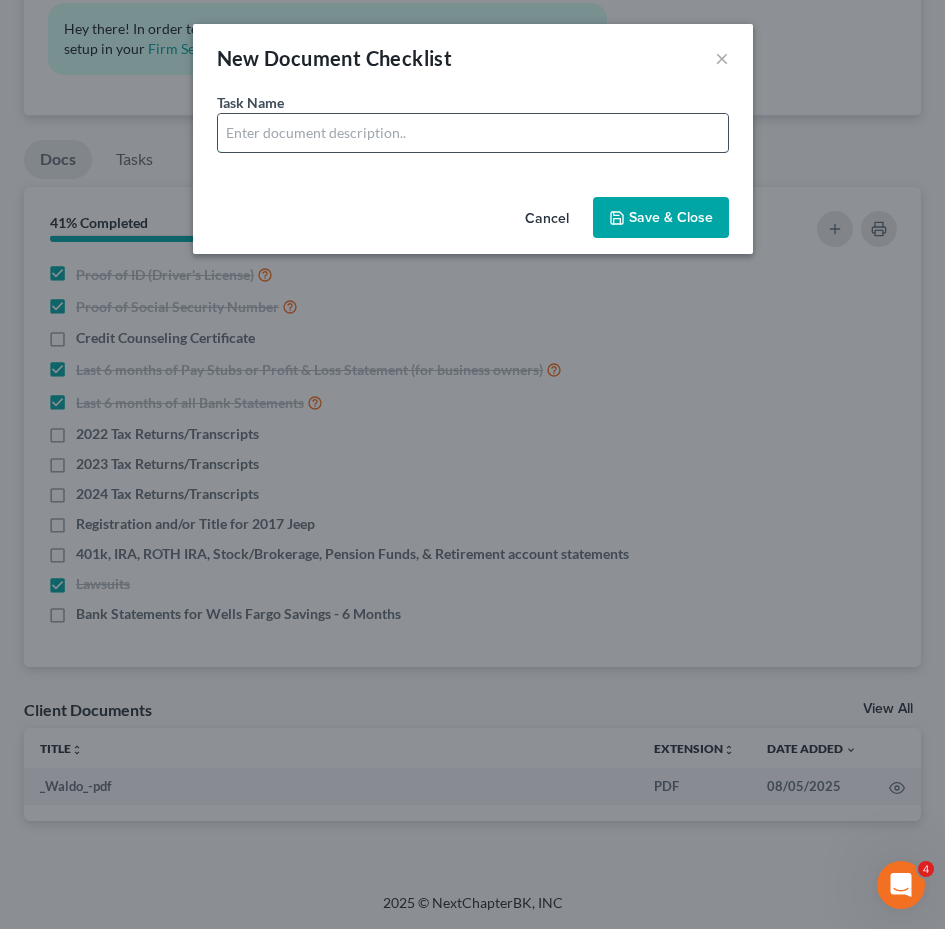 click at bounding box center (473, 133) 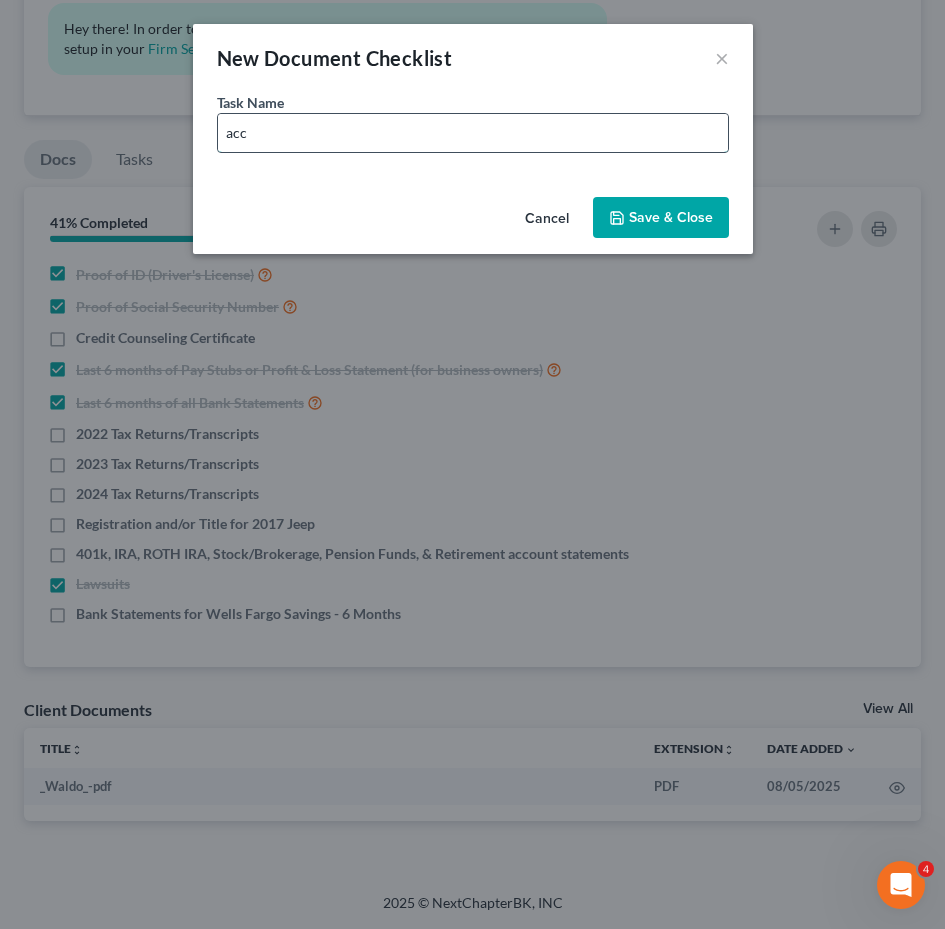 type on "Account Statements for Apple Cash - 6 Months" 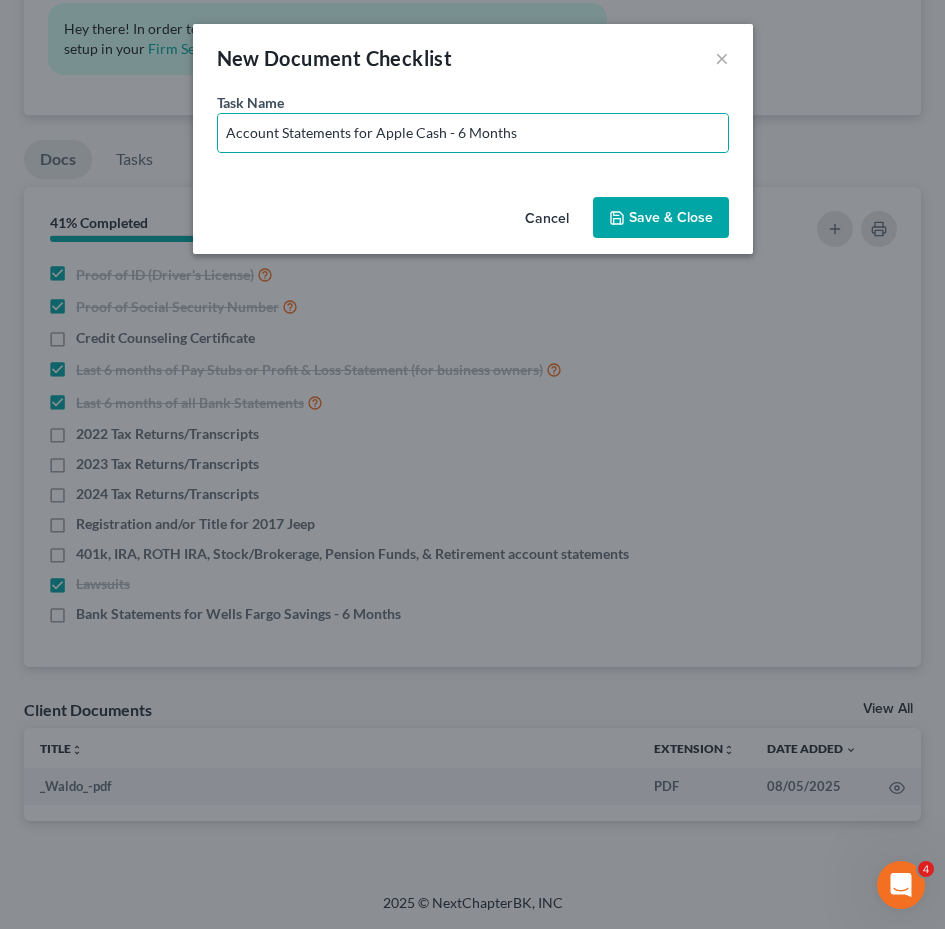 click on "Save & Close" at bounding box center (661, 218) 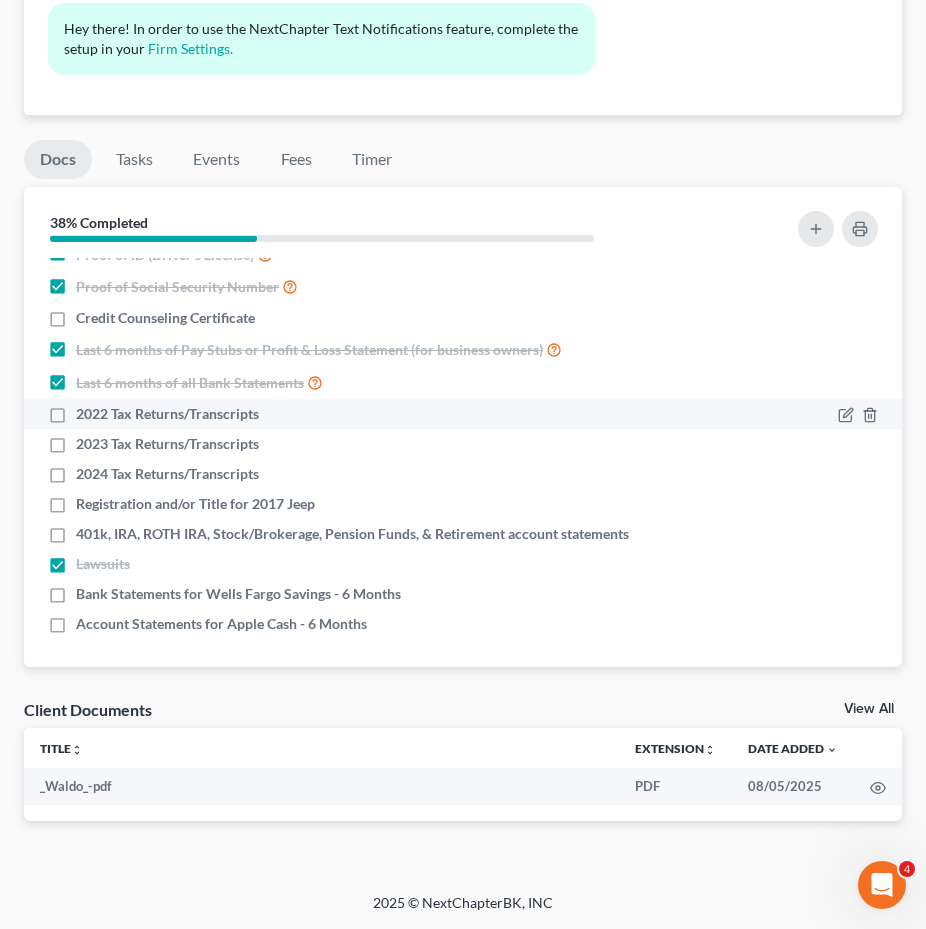 scroll, scrollTop: 23, scrollLeft: 0, axis: vertical 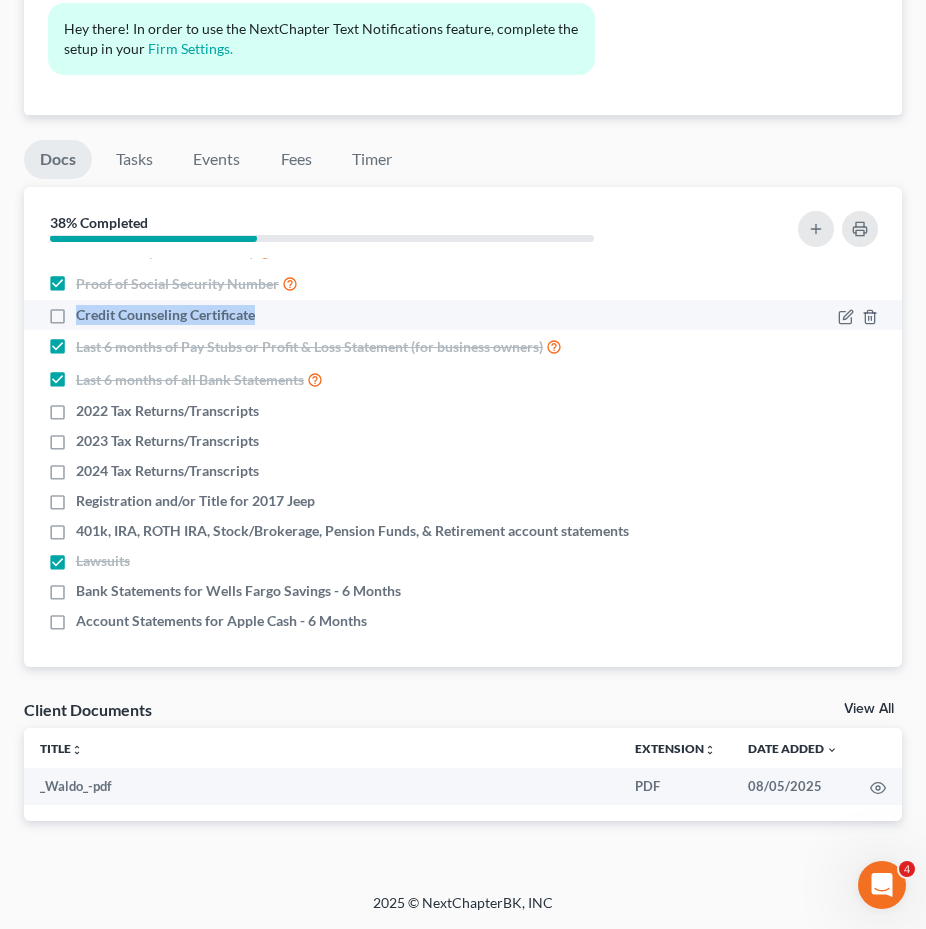 drag, startPoint x: 74, startPoint y: 311, endPoint x: 263, endPoint y: 321, distance: 189.26436 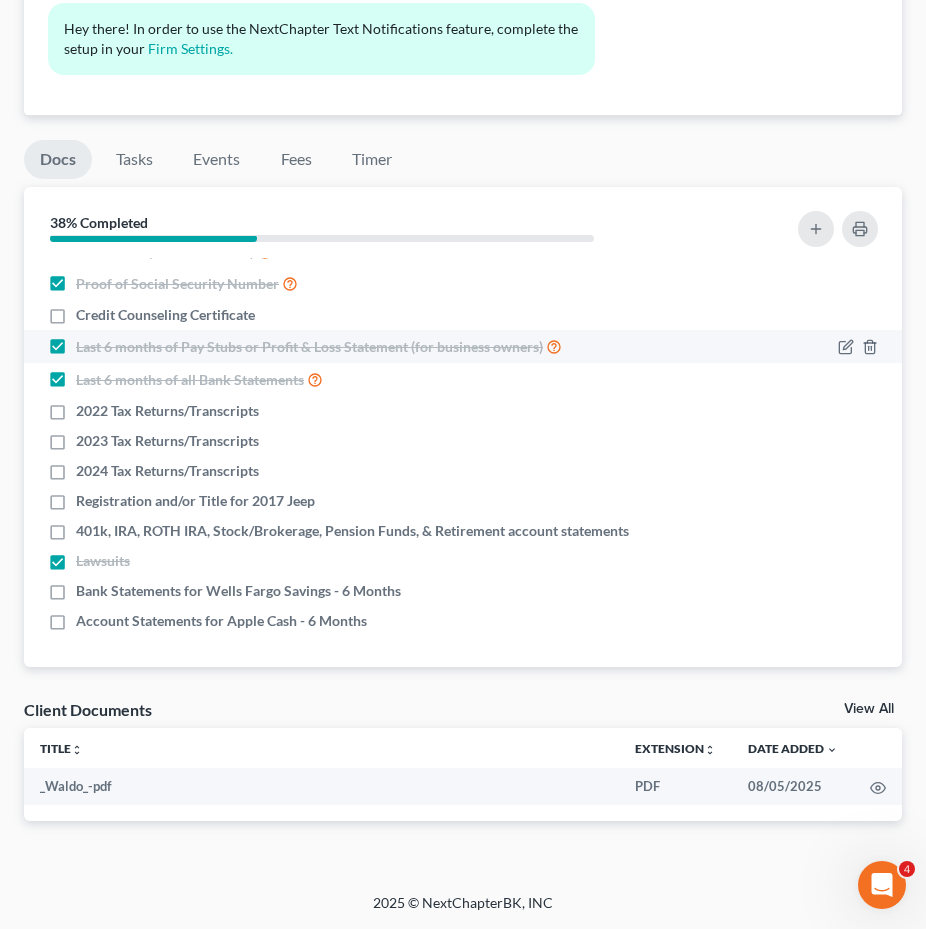 drag, startPoint x: 229, startPoint y: 317, endPoint x: 269, endPoint y: 334, distance: 43.462627 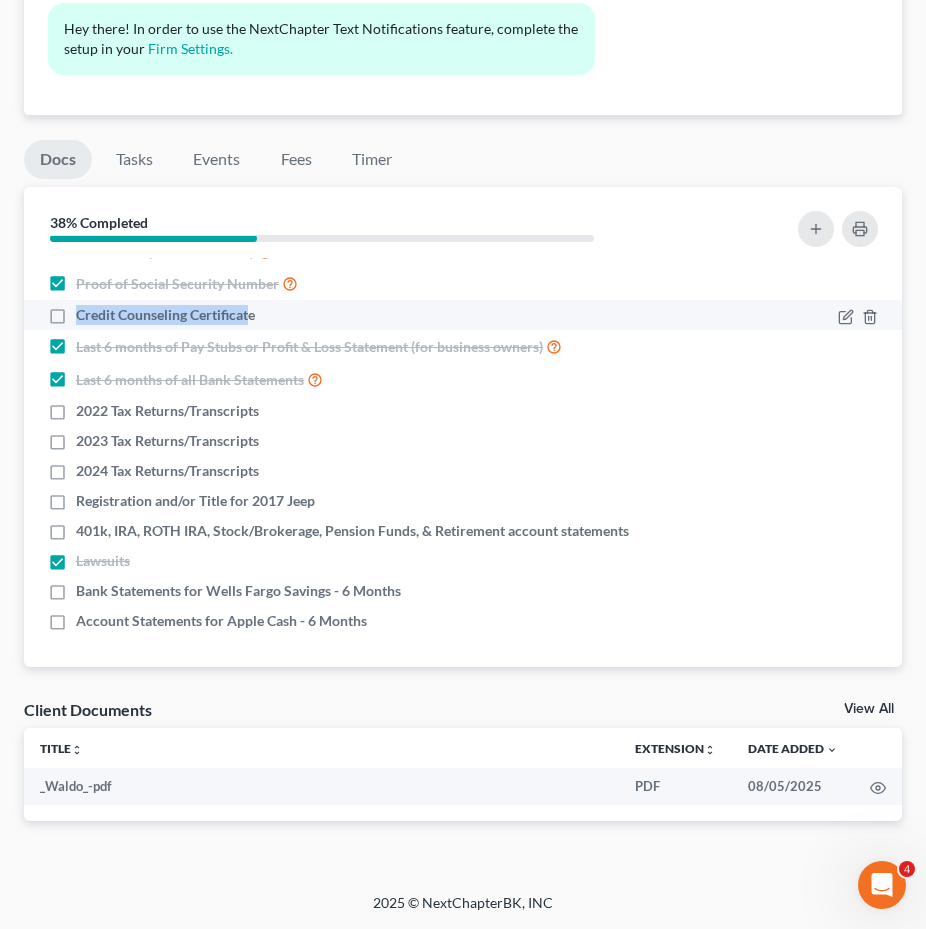 drag, startPoint x: 83, startPoint y: 314, endPoint x: 251, endPoint y: 310, distance: 168.0476 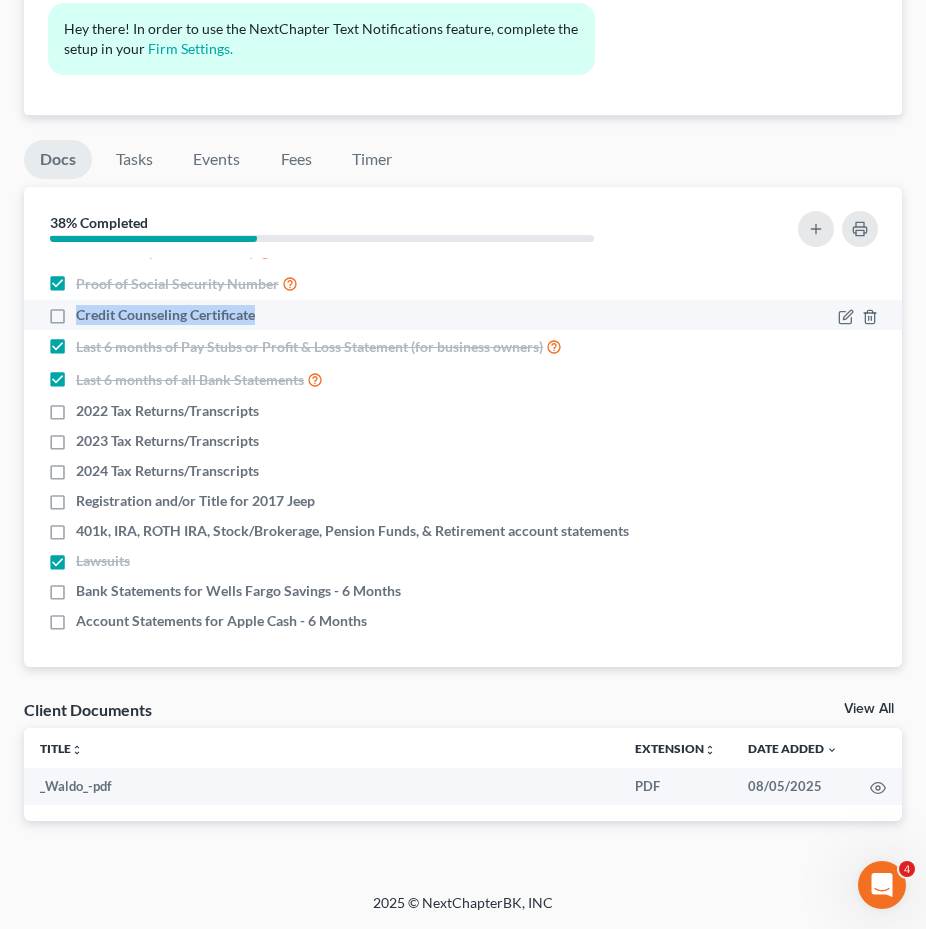 drag, startPoint x: 257, startPoint y: 313, endPoint x: 79, endPoint y: 317, distance: 178.04494 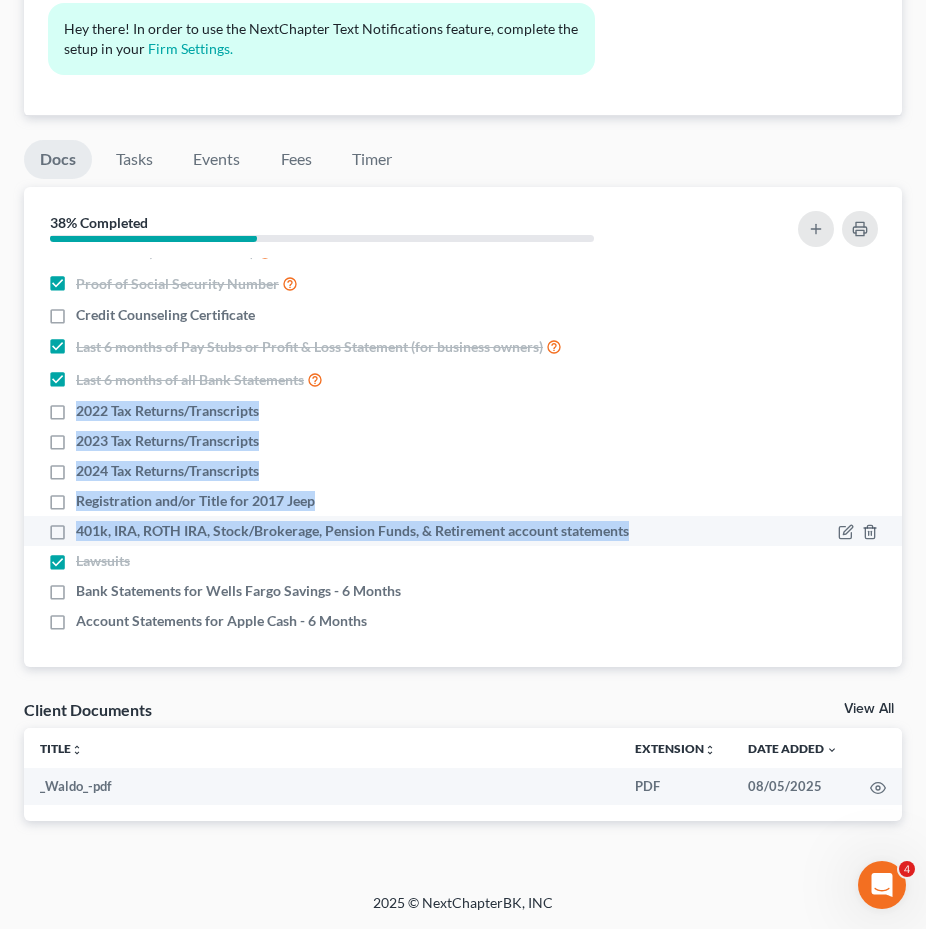 drag, startPoint x: 70, startPoint y: 405, endPoint x: 631, endPoint y: 533, distance: 575.41724 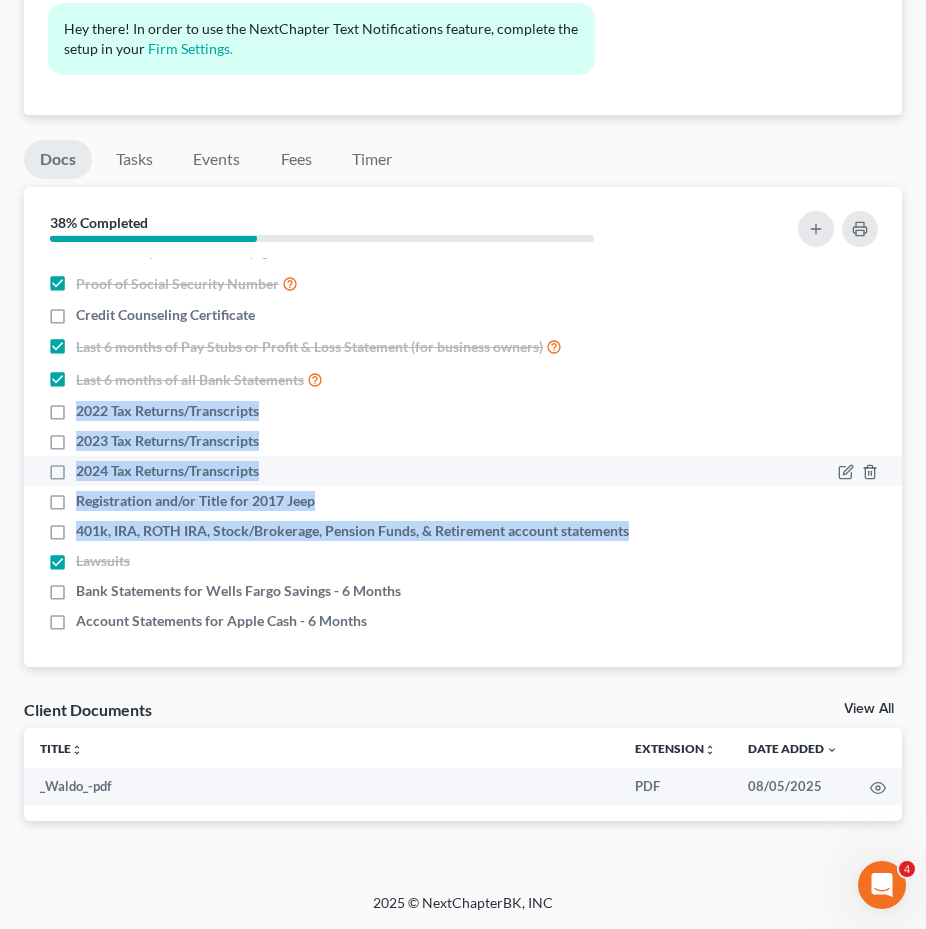copy on "2022 Tax Returns/Transcripts   2023 Tax Returns/Transcripts   2024 Tax Returns/Transcripts   Registration and/or Title for 2017 Jeep   401k, IRA, ROTH IRA, Stock/Brokerage, Pension Funds, & Retirement account statements" 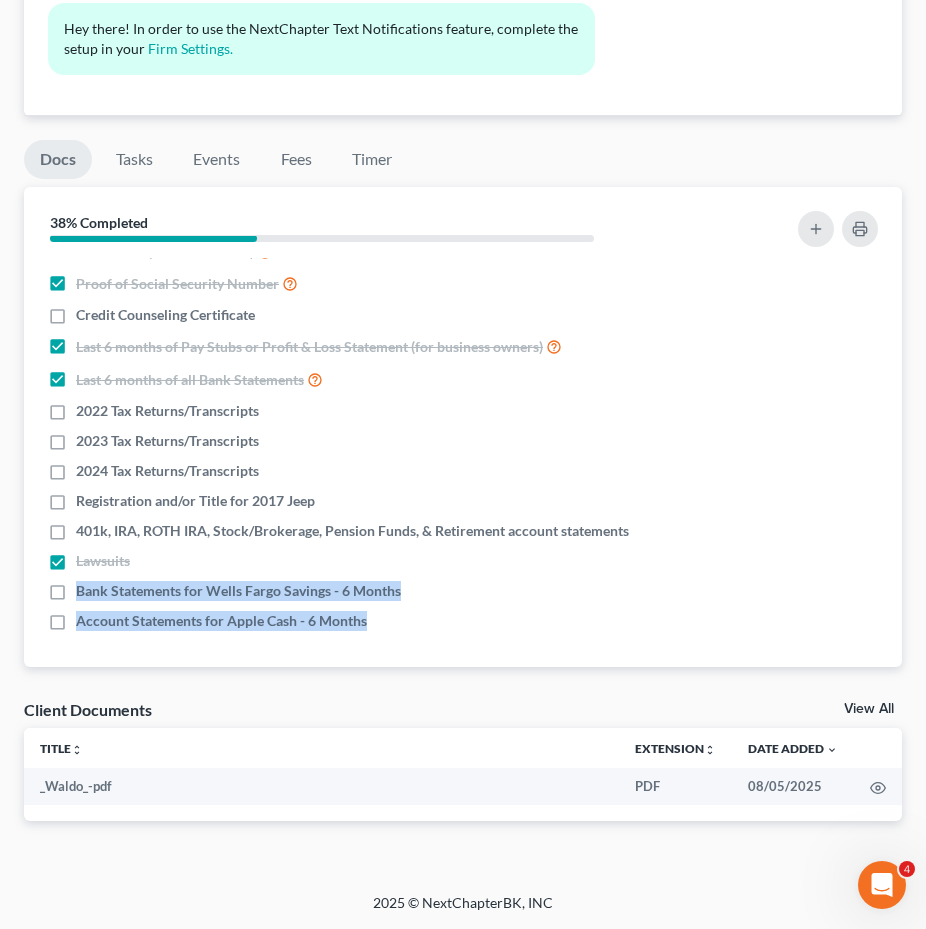 drag, startPoint x: 74, startPoint y: 590, endPoint x: 374, endPoint y: 637, distance: 303.65936 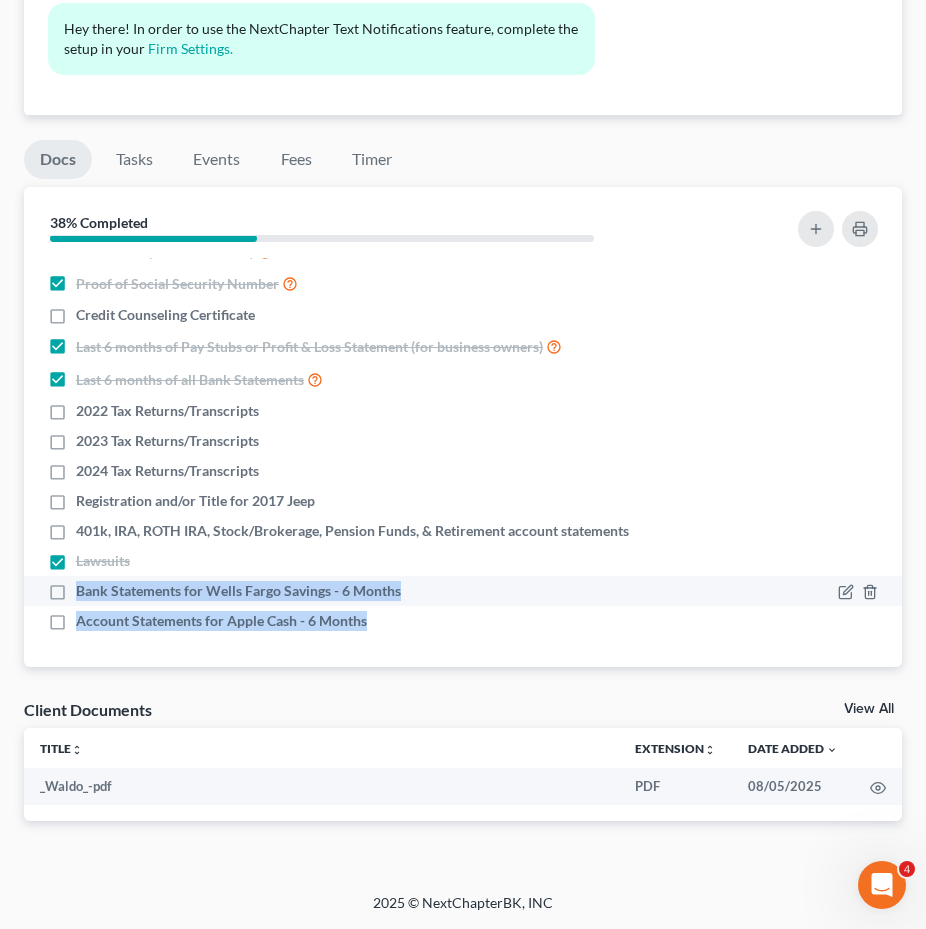 copy on "Bank Statements for Wells Fargo Savings - 6 Months   Account Statements for Apple Cash - 6 Months" 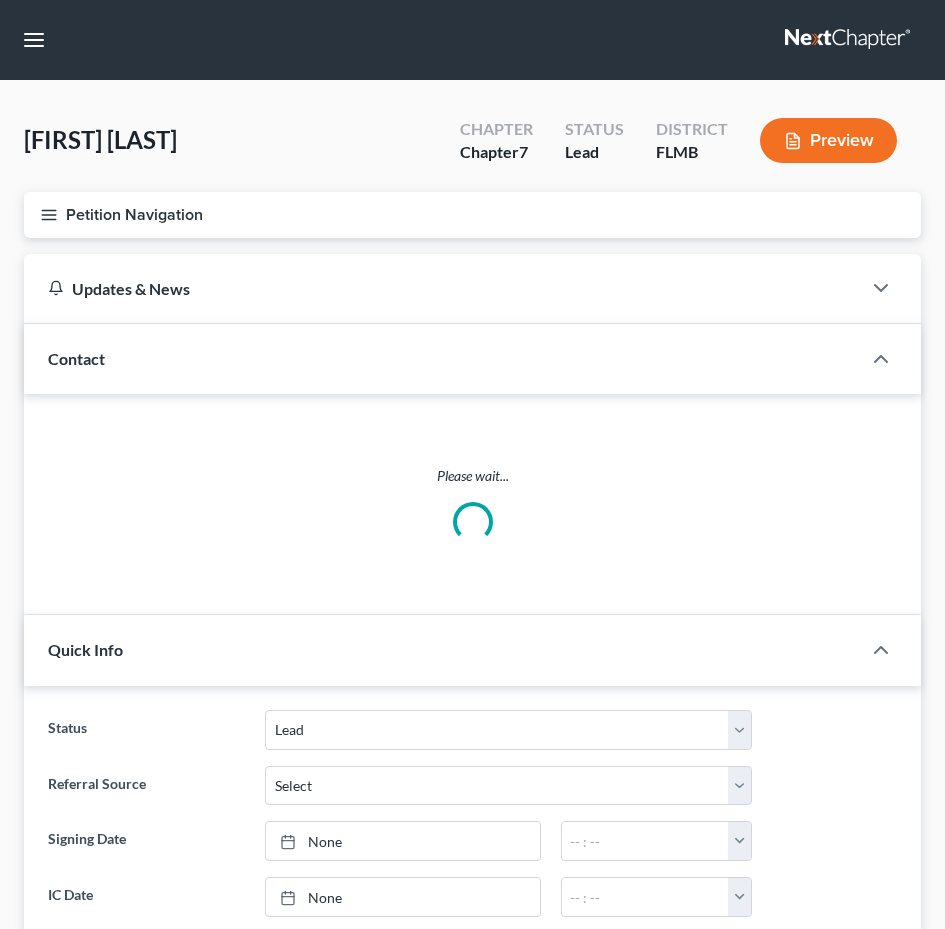 select on "4" 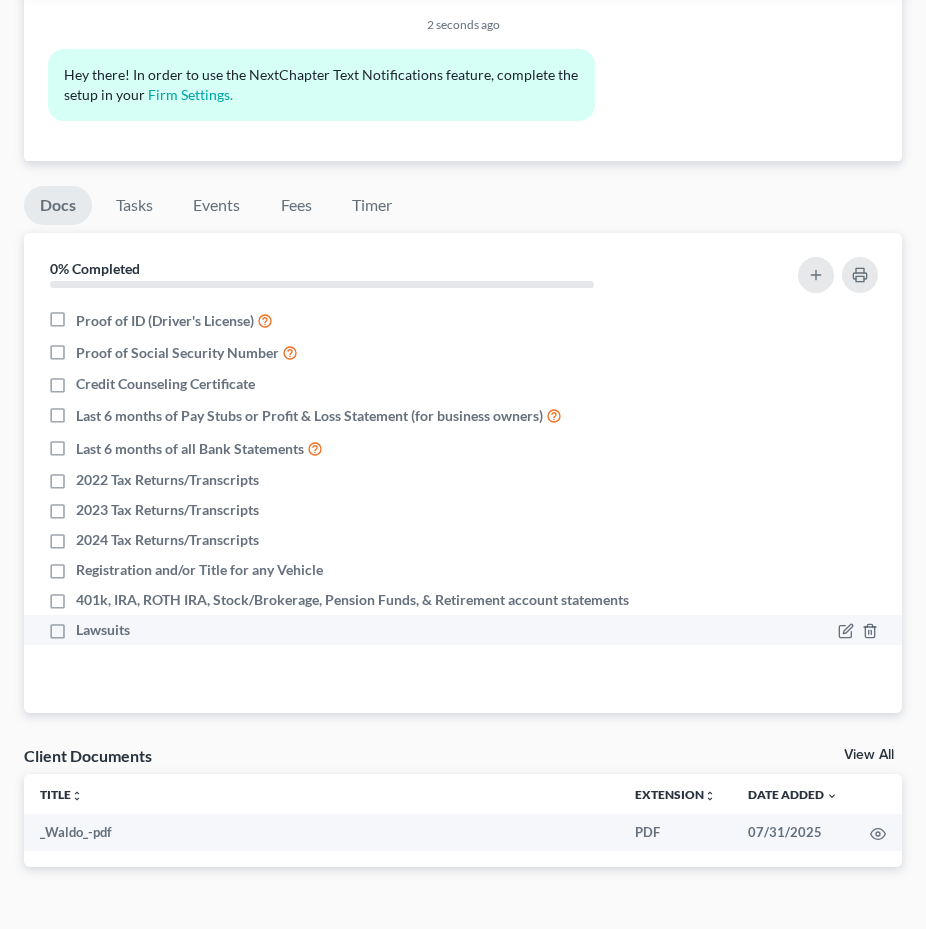 scroll, scrollTop: 1375, scrollLeft: 0, axis: vertical 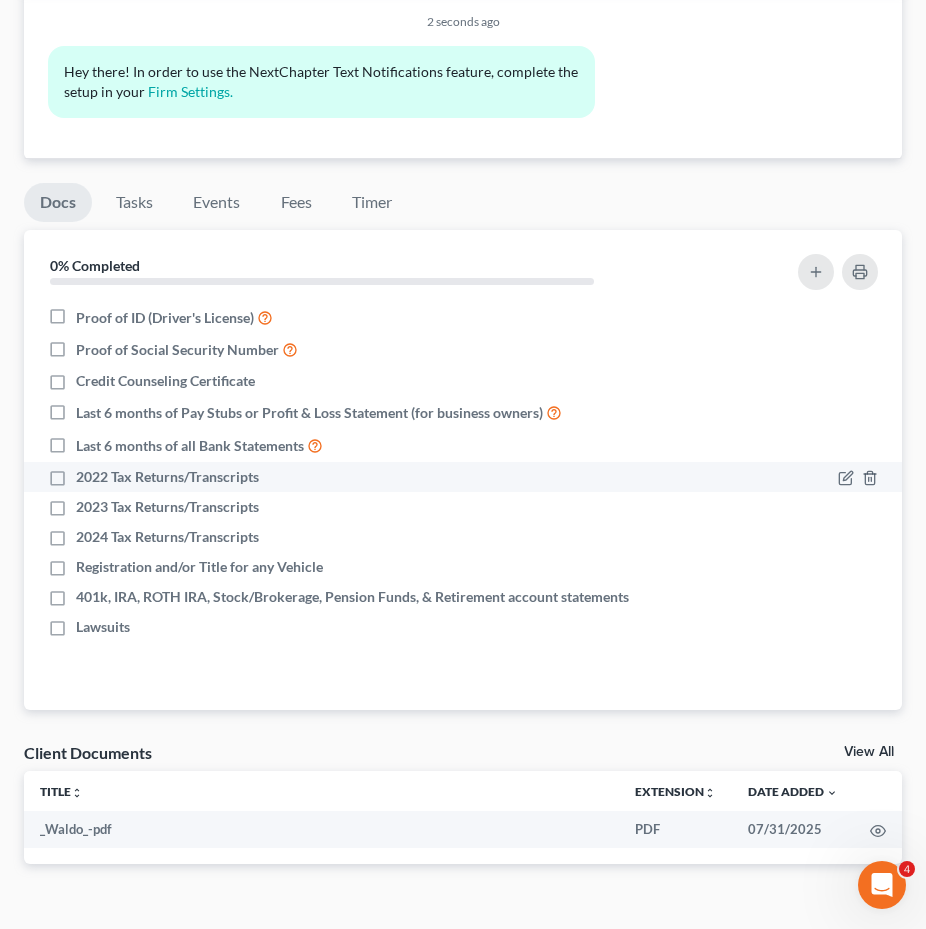 click on "2022 Tax Returns/Transcripts" at bounding box center (167, 477) 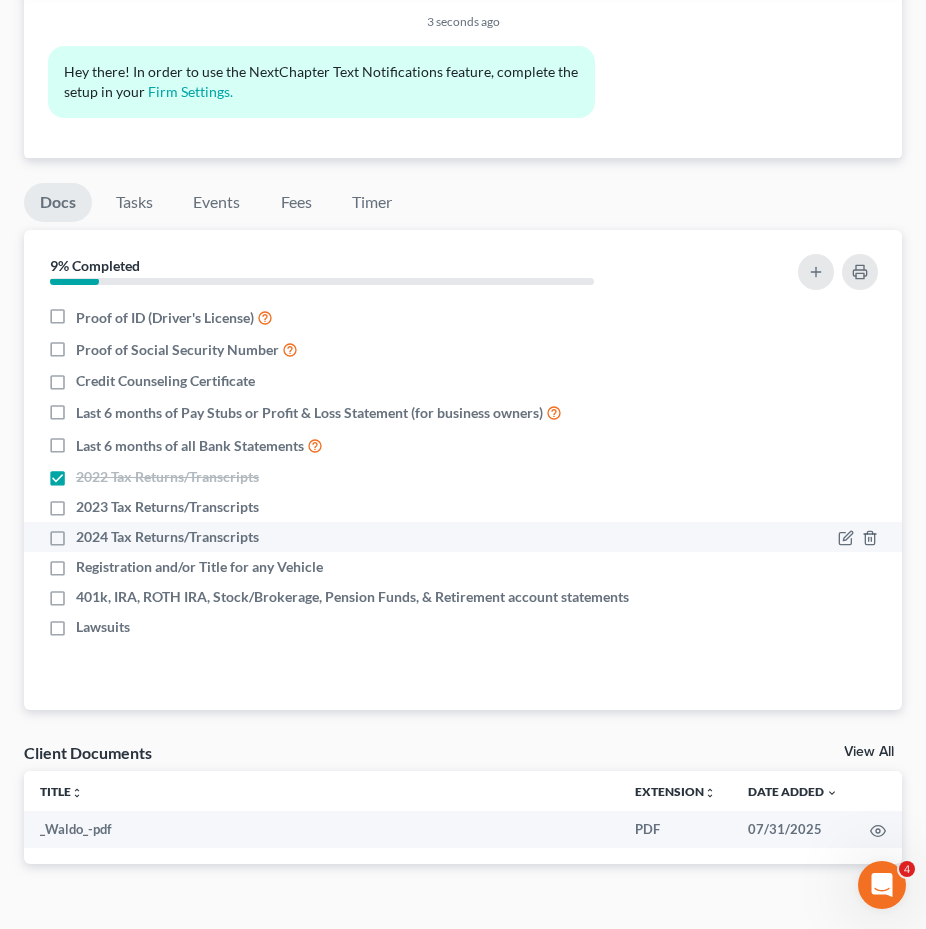 click on "2024 Tax Returns/Transcripts" at bounding box center [167, 537] 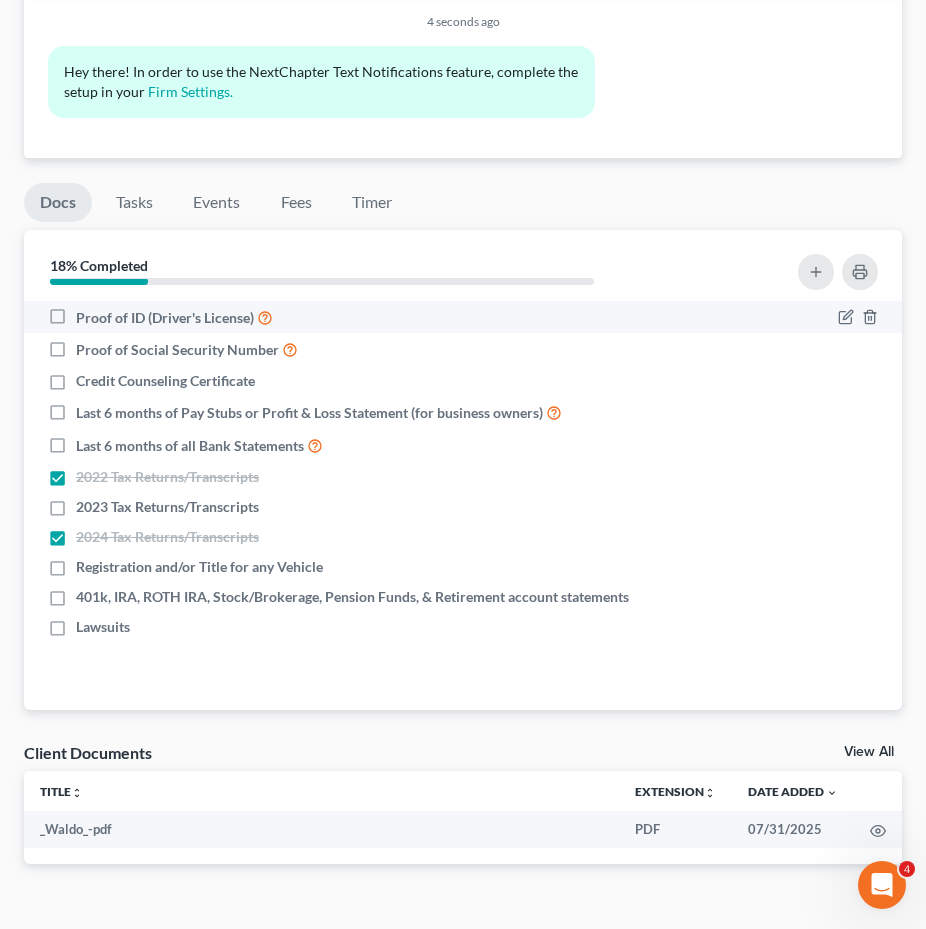 click on "Proof of ID (Driver's License)" at bounding box center [174, 317] 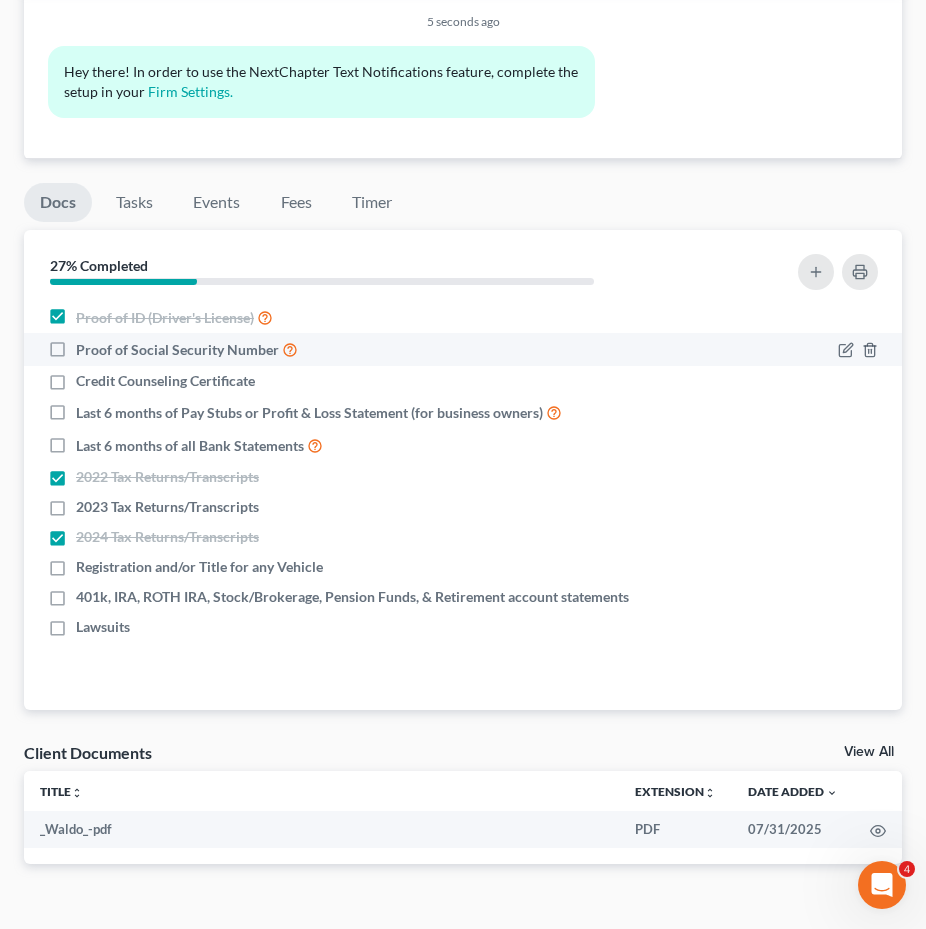click on "Proof of Social Security Number" at bounding box center (187, 349) 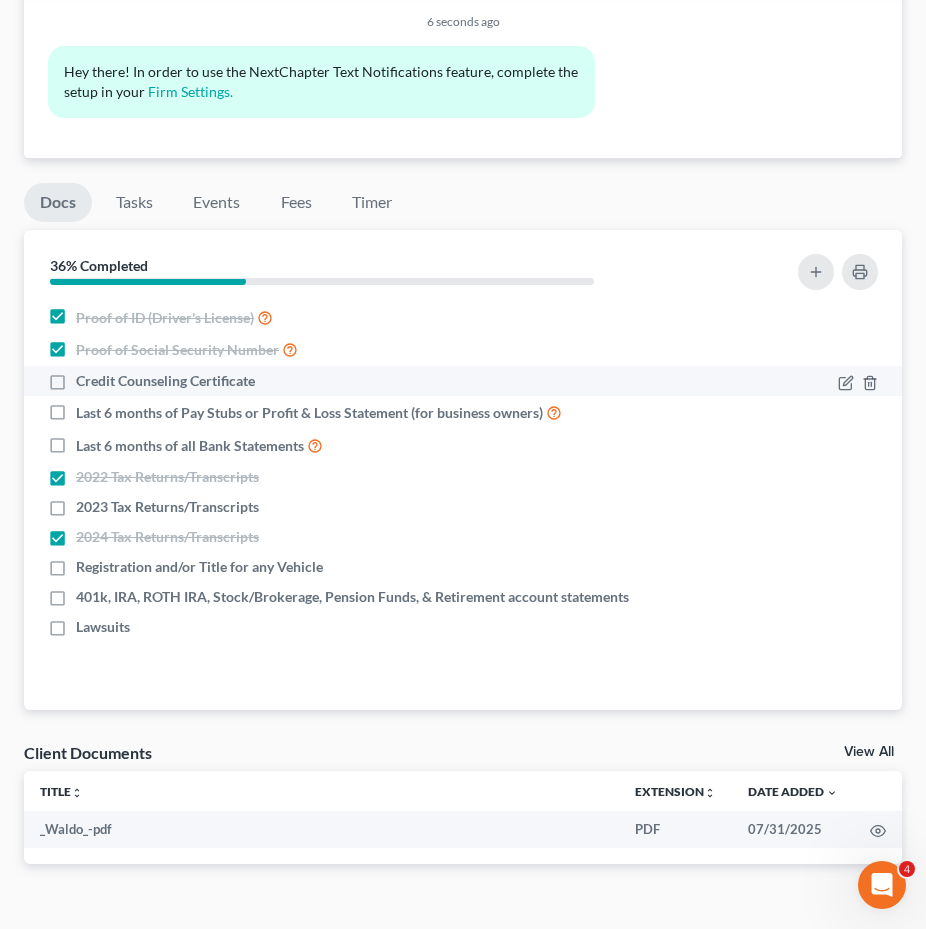 click on "Credit Counseling Certificate" at bounding box center (165, 381) 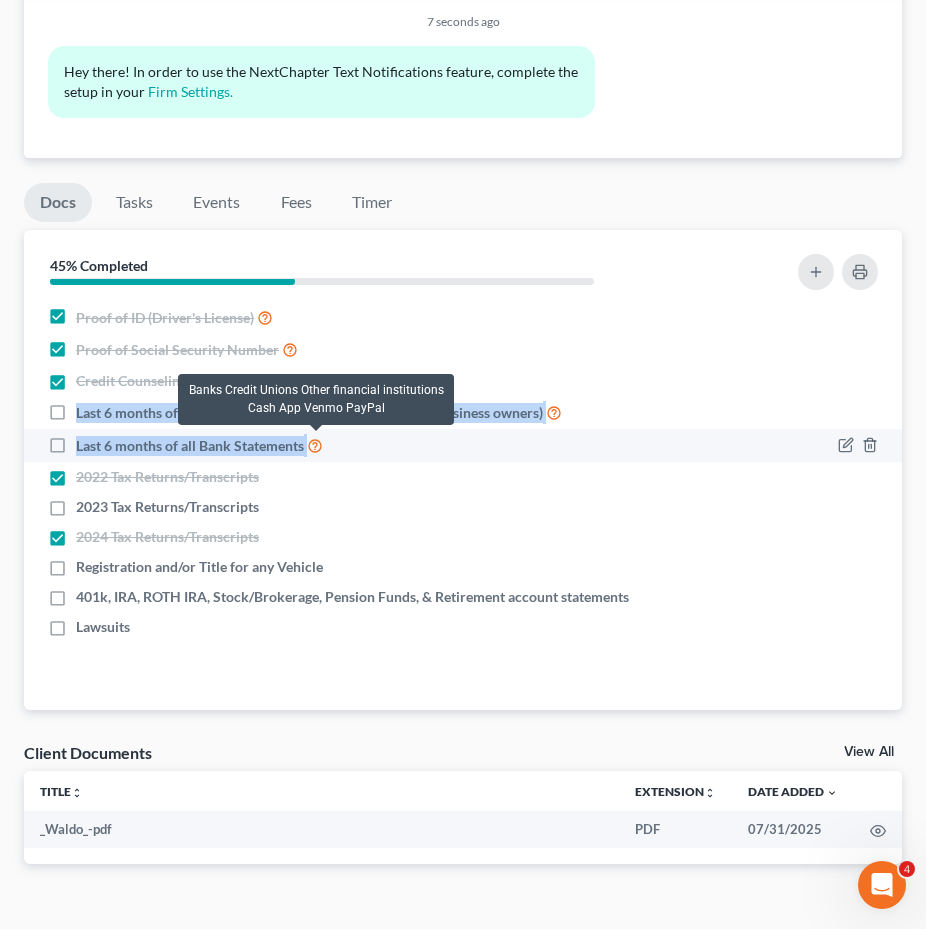 drag, startPoint x: 77, startPoint y: 406, endPoint x: 314, endPoint y: 452, distance: 241.42287 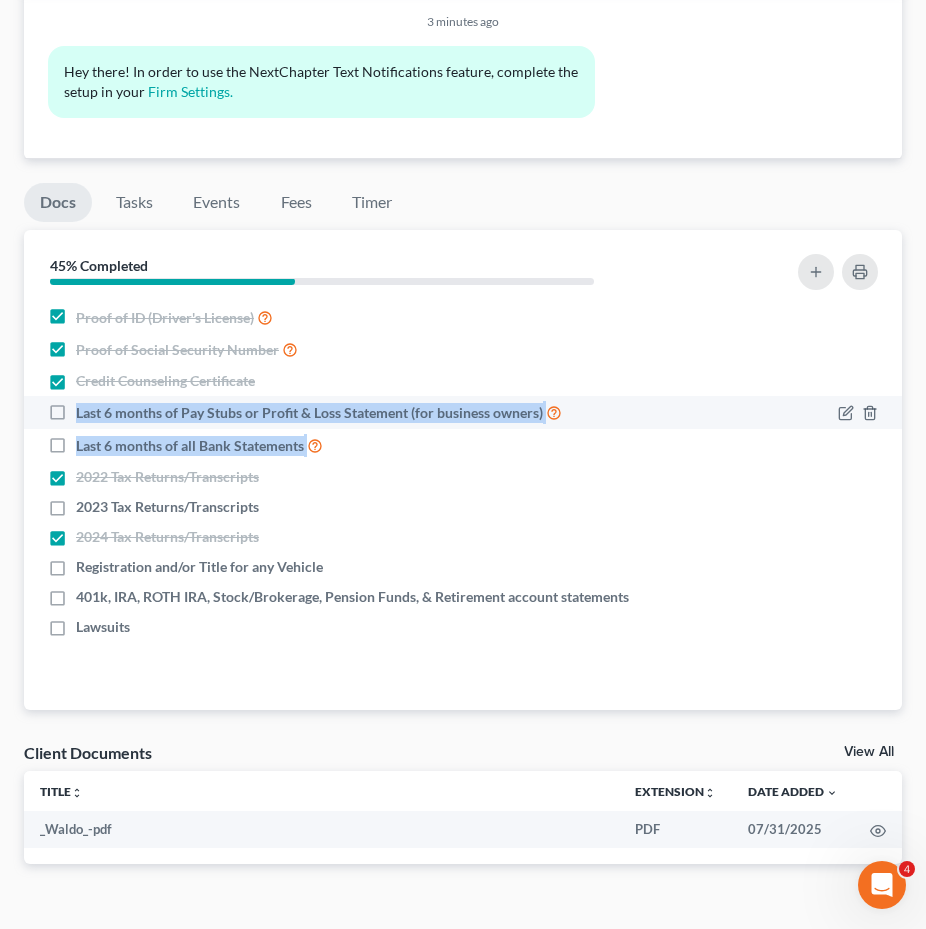 copy on "Last 6 months of Pay Stubs or Profit & Loss Statement (for business owners)   Last 6 months of all Bank Statements" 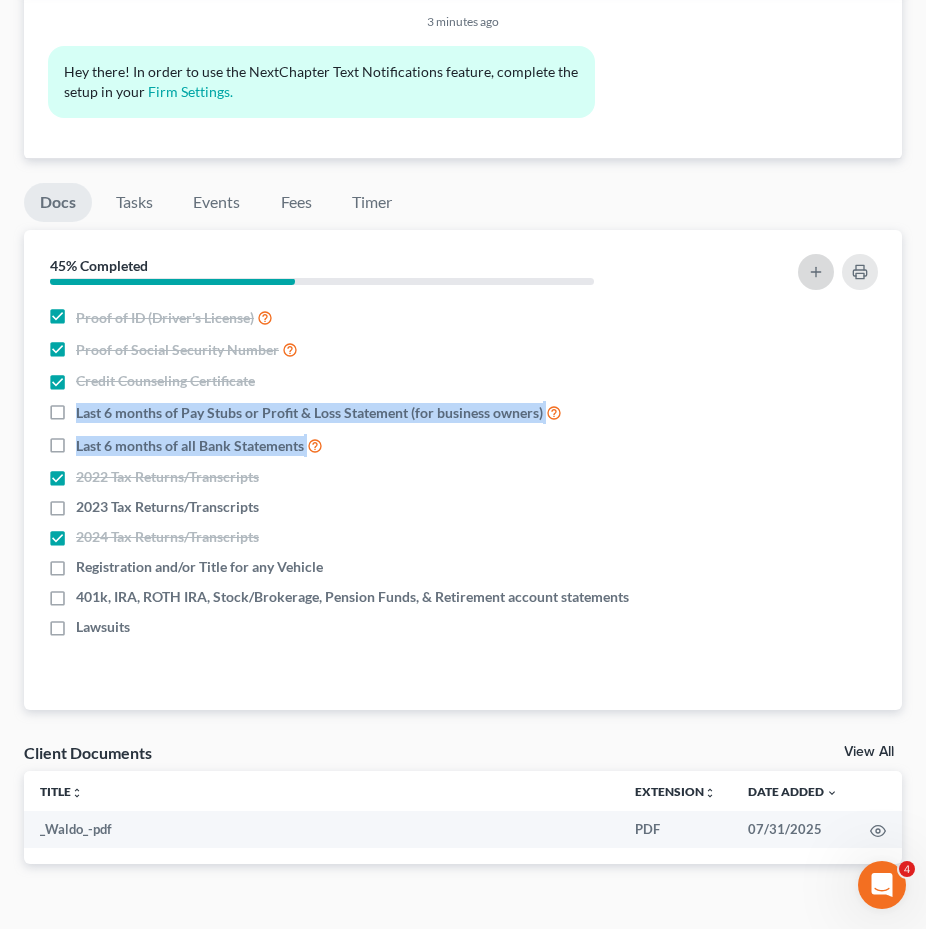 click 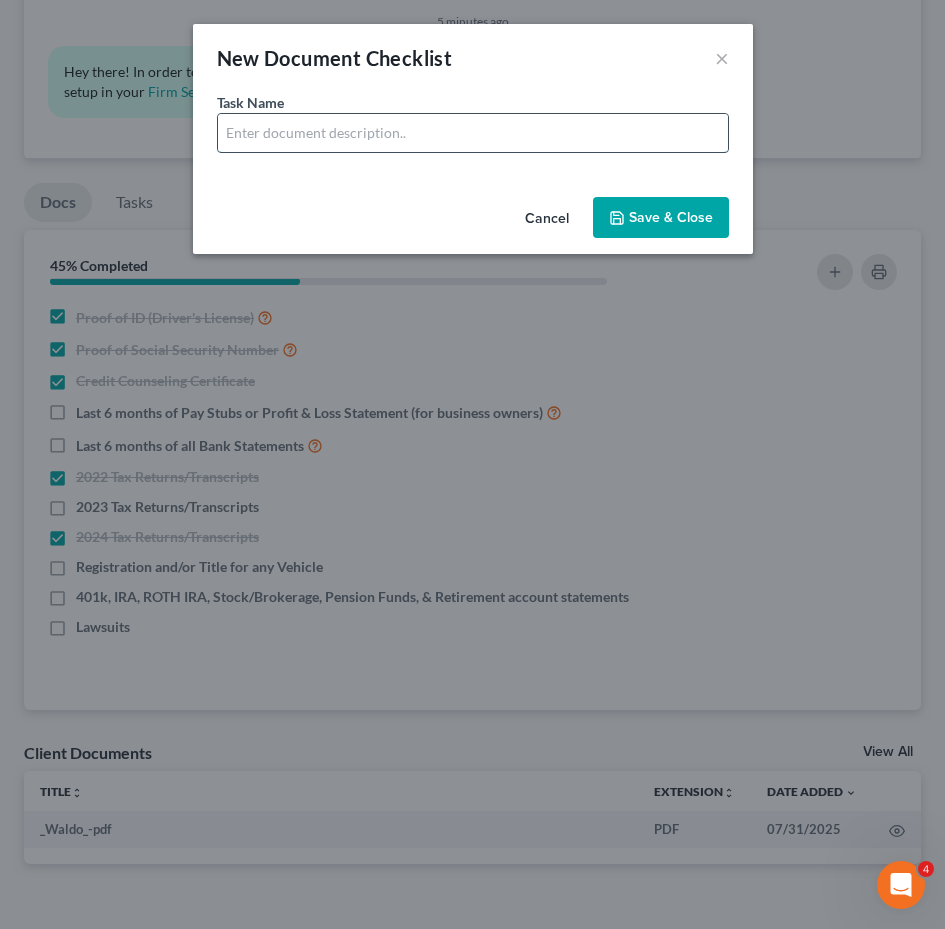 click at bounding box center (473, 133) 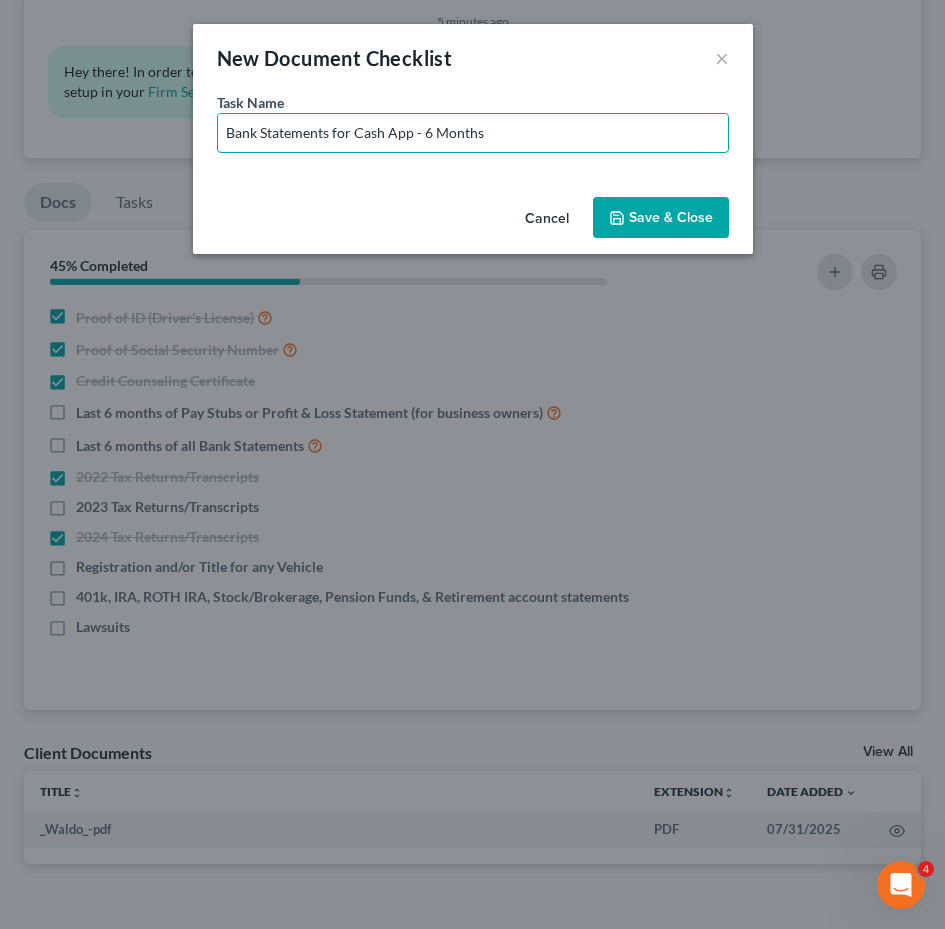 drag, startPoint x: 353, startPoint y: 134, endPoint x: 911, endPoint y: 184, distance: 560.23566 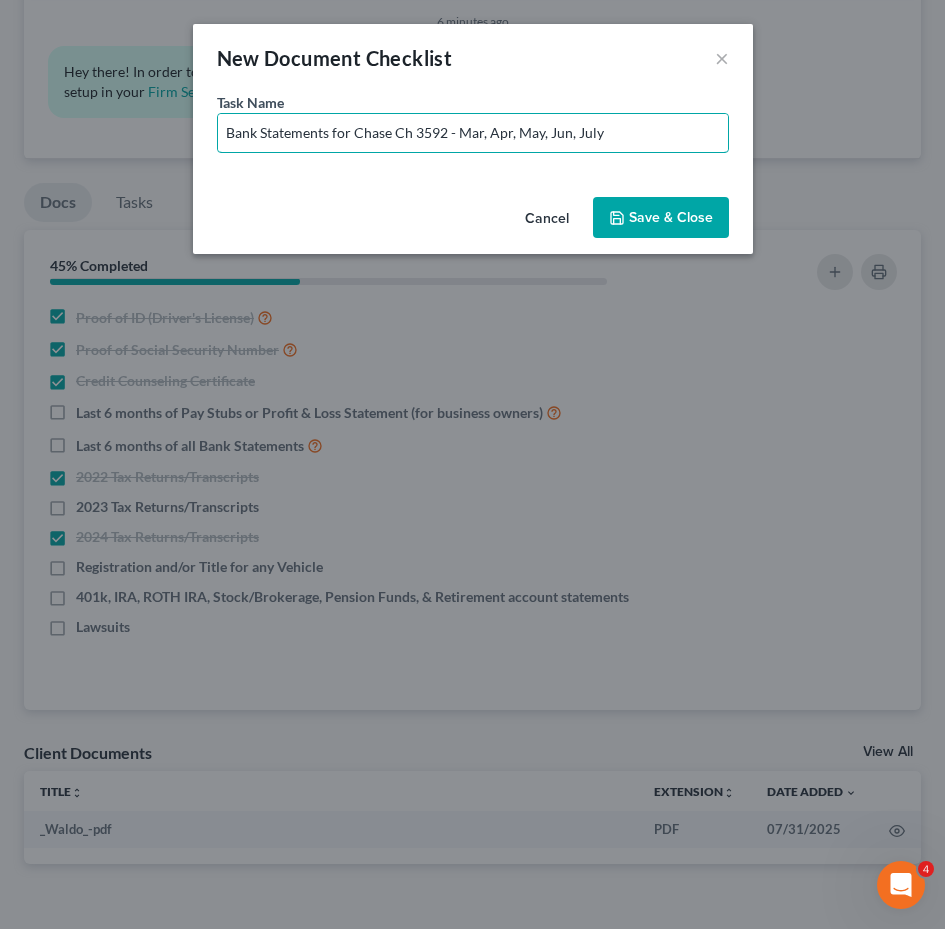 type on "Bank Statements for Chase Ch 3592 - Mar, Apr, May, Jun, July" 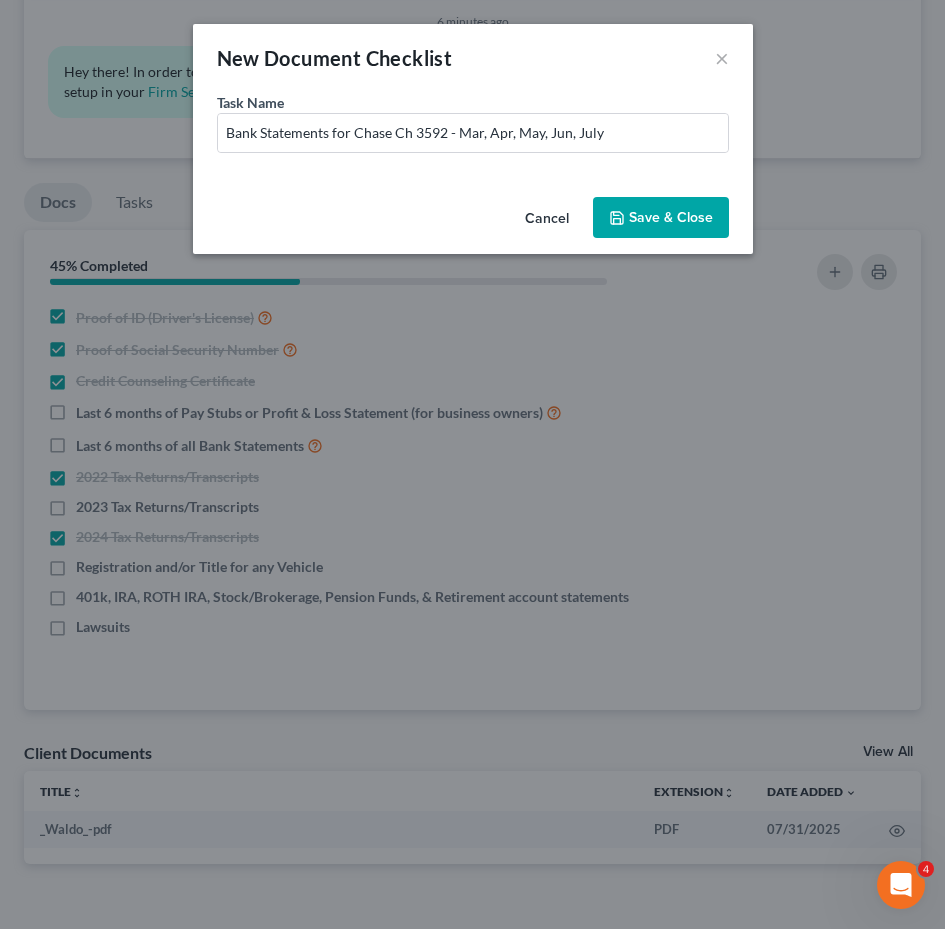 drag, startPoint x: 669, startPoint y: 211, endPoint x: 690, endPoint y: 236, distance: 32.649654 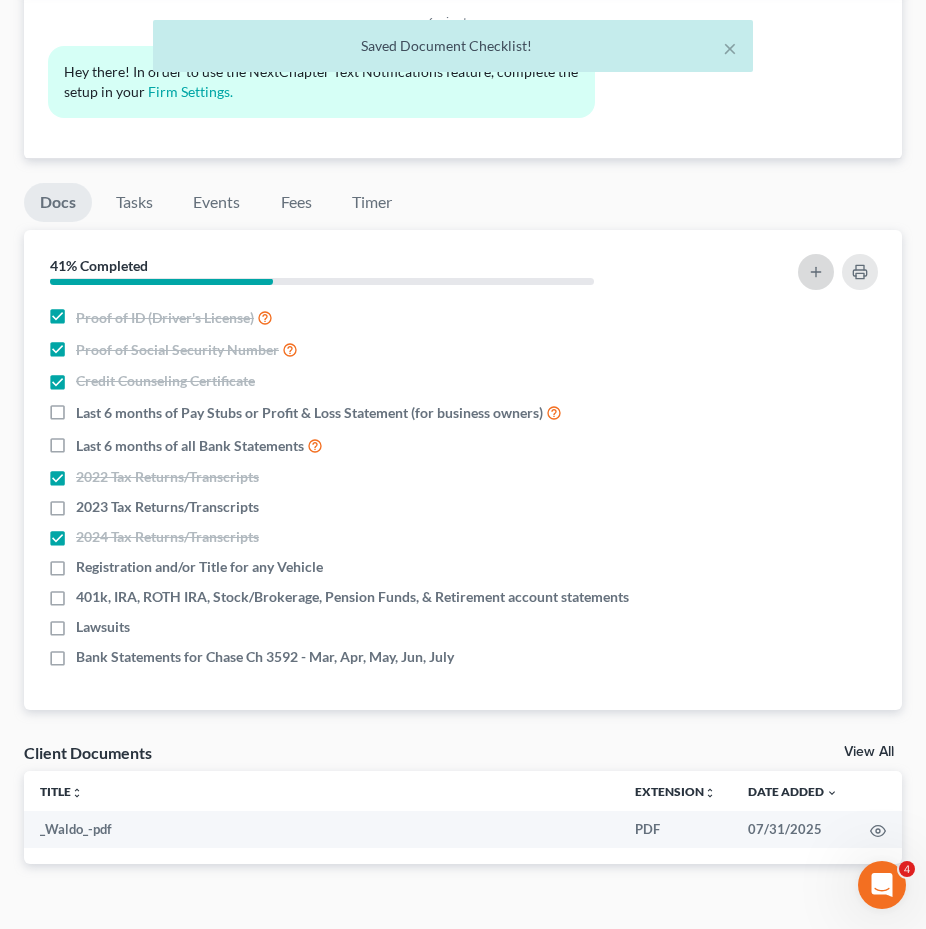 click 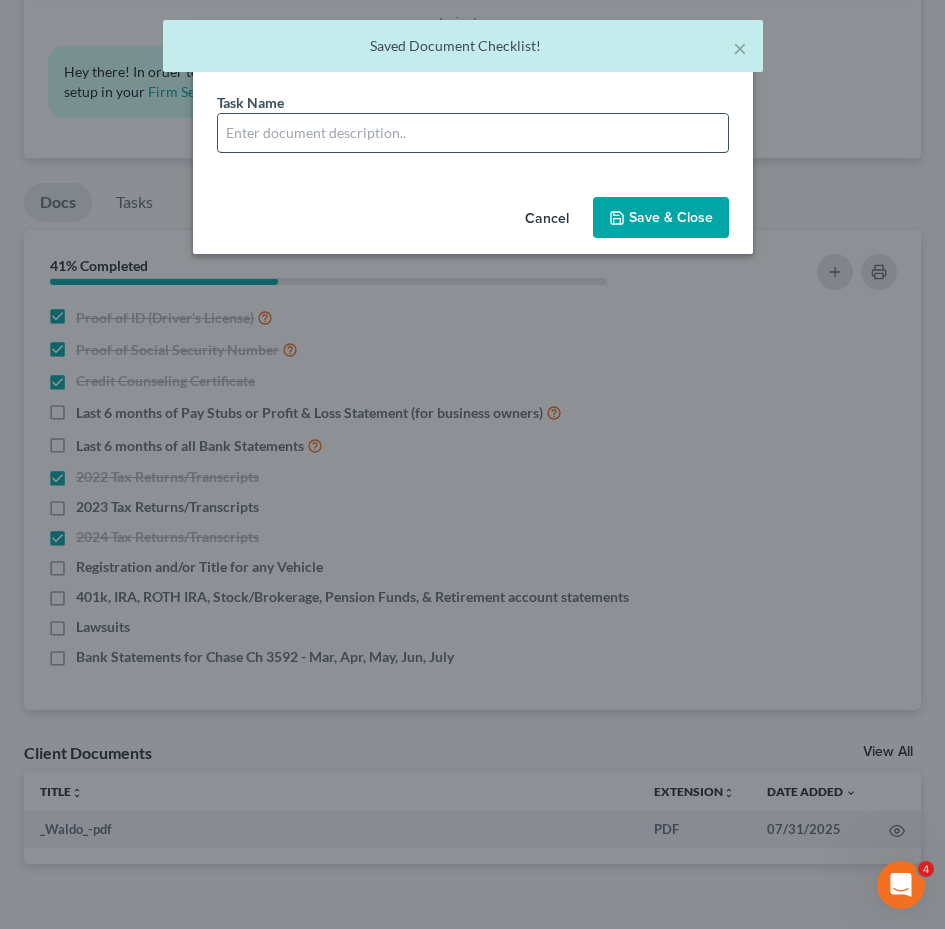 click at bounding box center (473, 133) 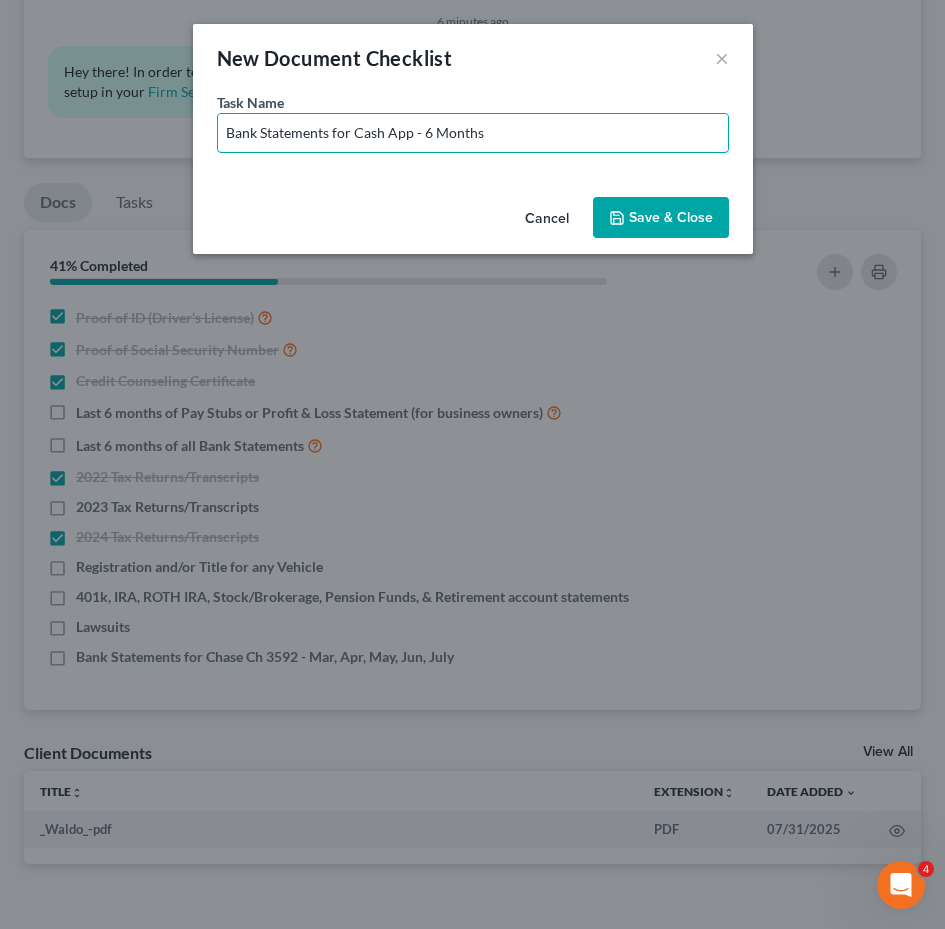 drag, startPoint x: 363, startPoint y: 136, endPoint x: 748, endPoint y: 138, distance: 385.0052 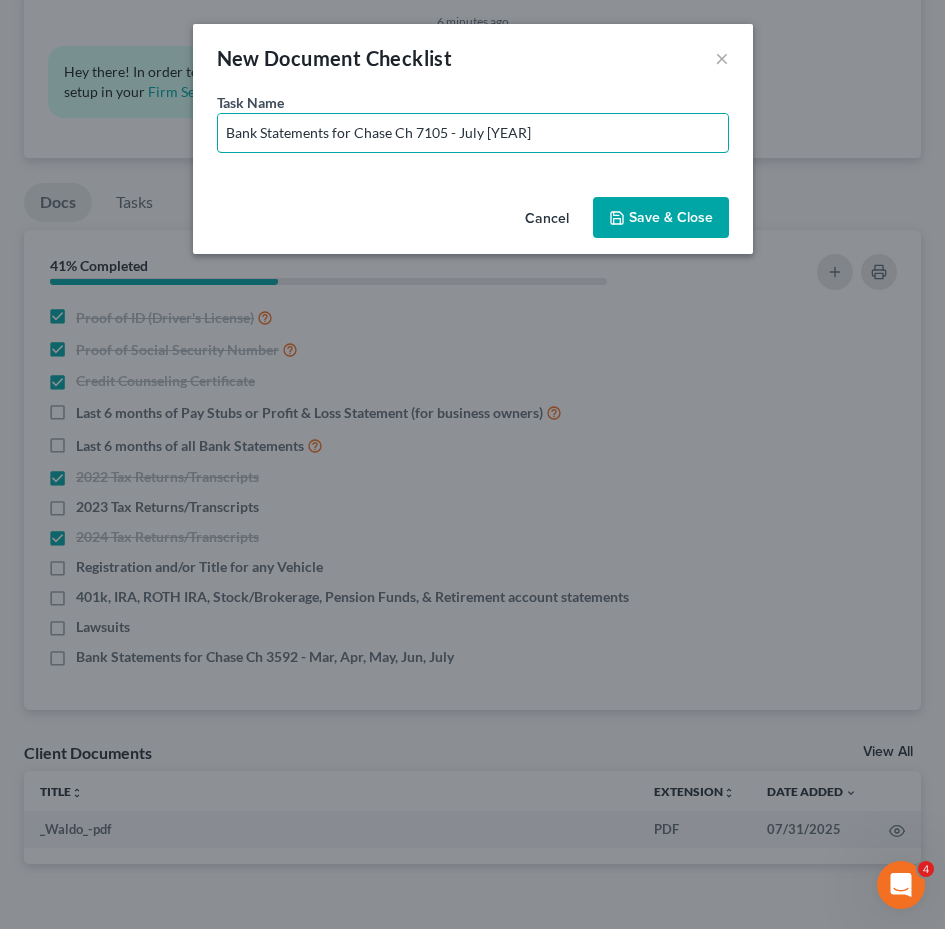 type on "Bank Statements for Chase Ch 7105 - July 2025" 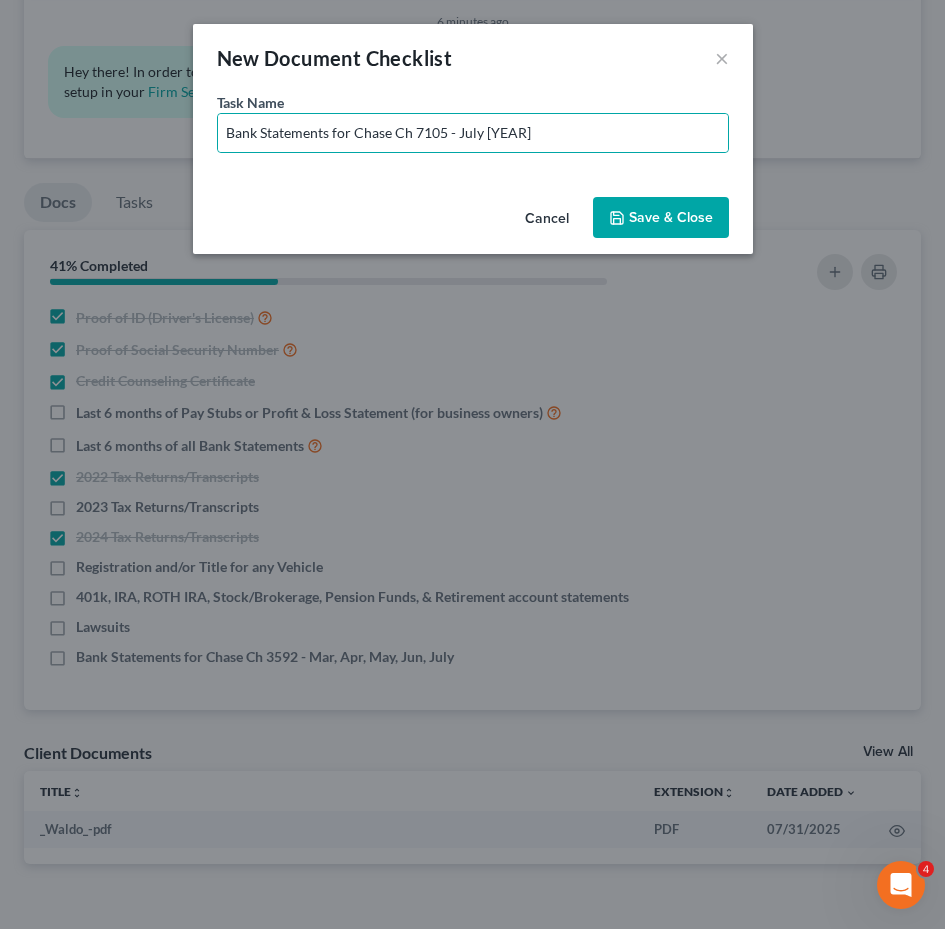 drag, startPoint x: 651, startPoint y: 223, endPoint x: 666, endPoint y: 230, distance: 16.552946 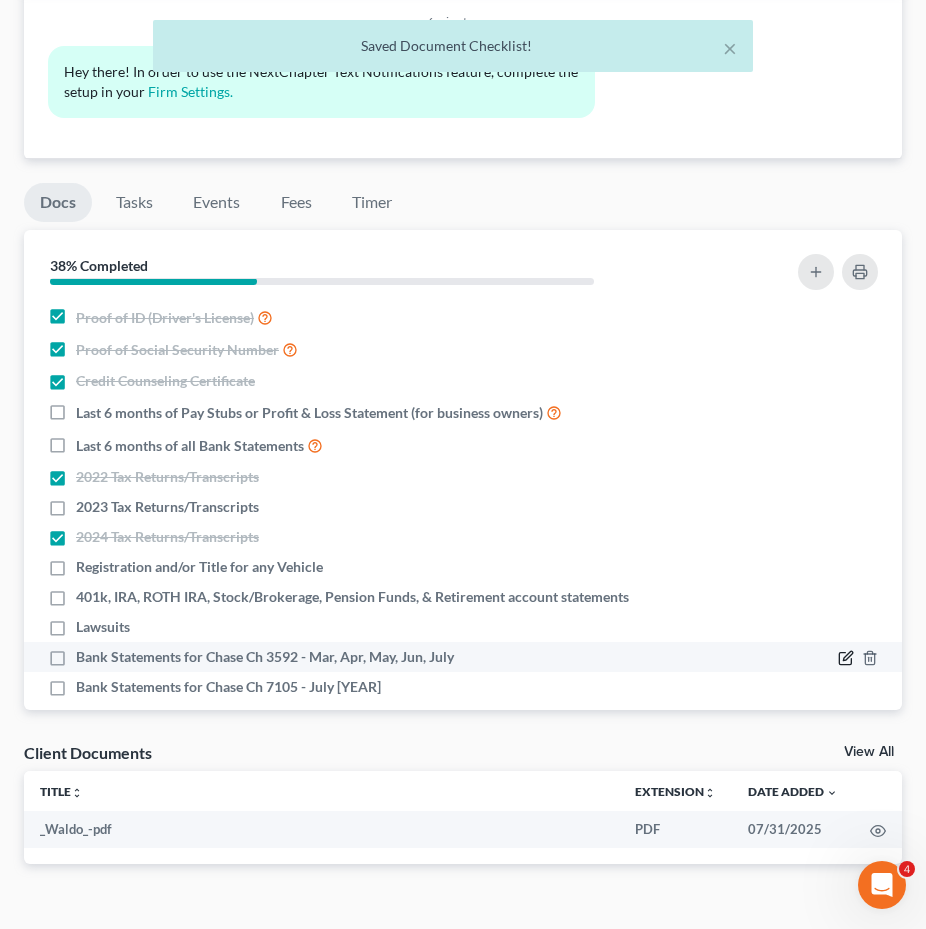 click 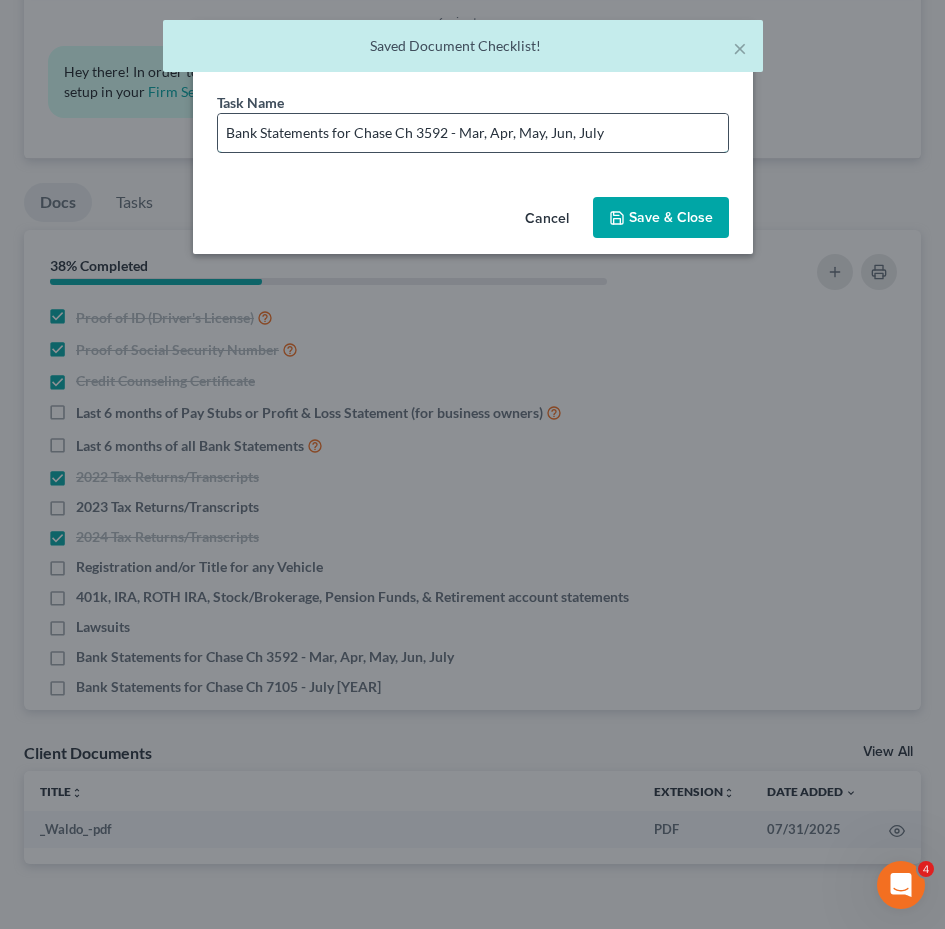 click on "Bank Statements for Chase Ch 3592 - Mar, Apr, May, Jun, July" at bounding box center [473, 133] 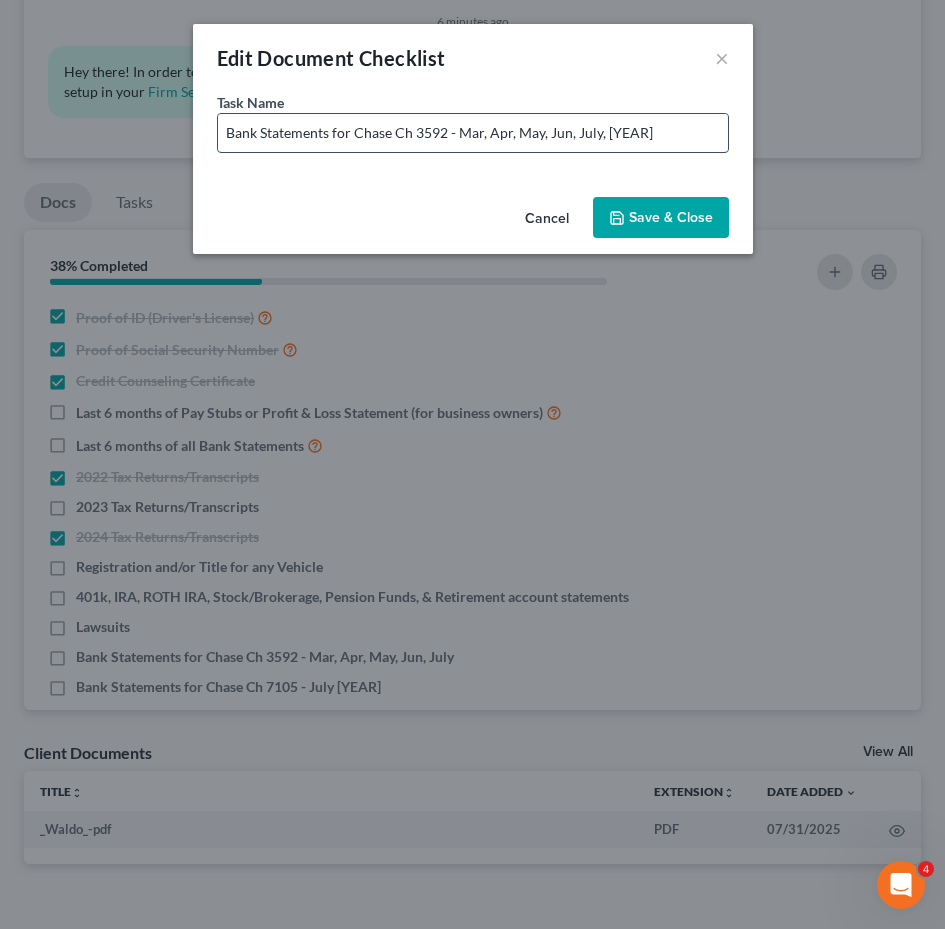 click on "Bank Statements for Chase Ch 3592 - Mar, Apr, May, Jun, July, 2025" at bounding box center [473, 133] 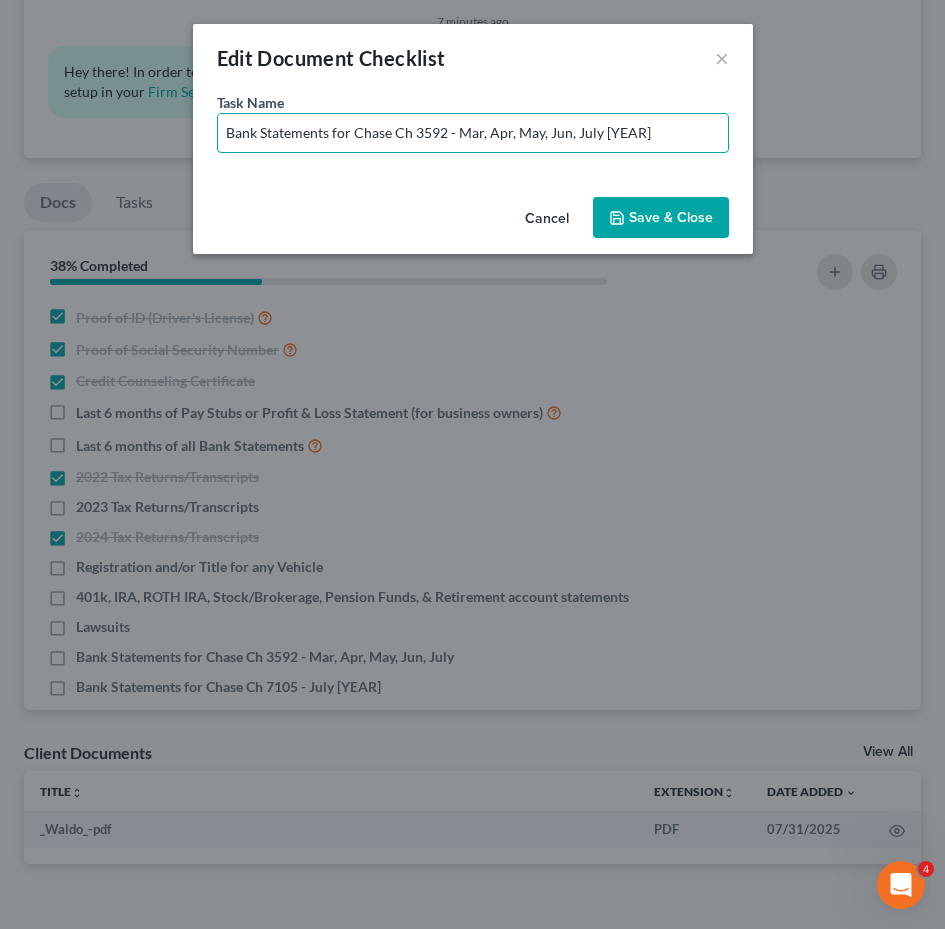 type on "Bank Statements for Chase Ch 3592 - Mar, Apr, May, Jun, July 2025" 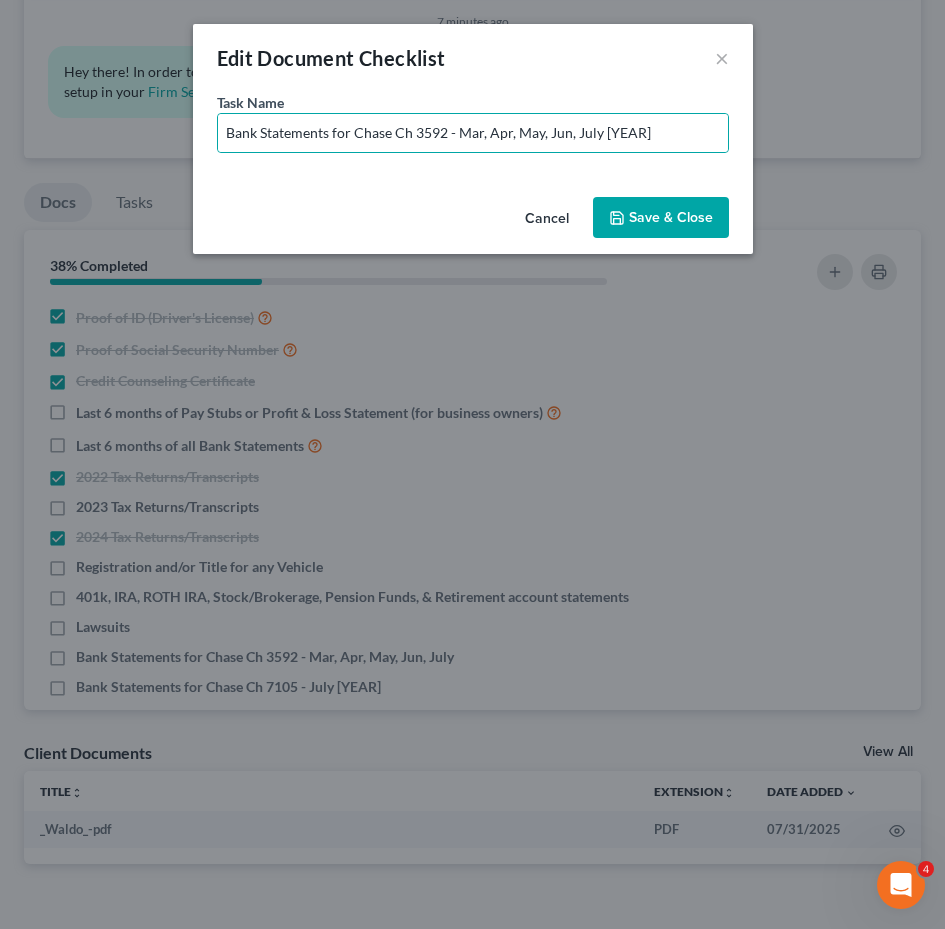 click on "Save & Close" at bounding box center [661, 218] 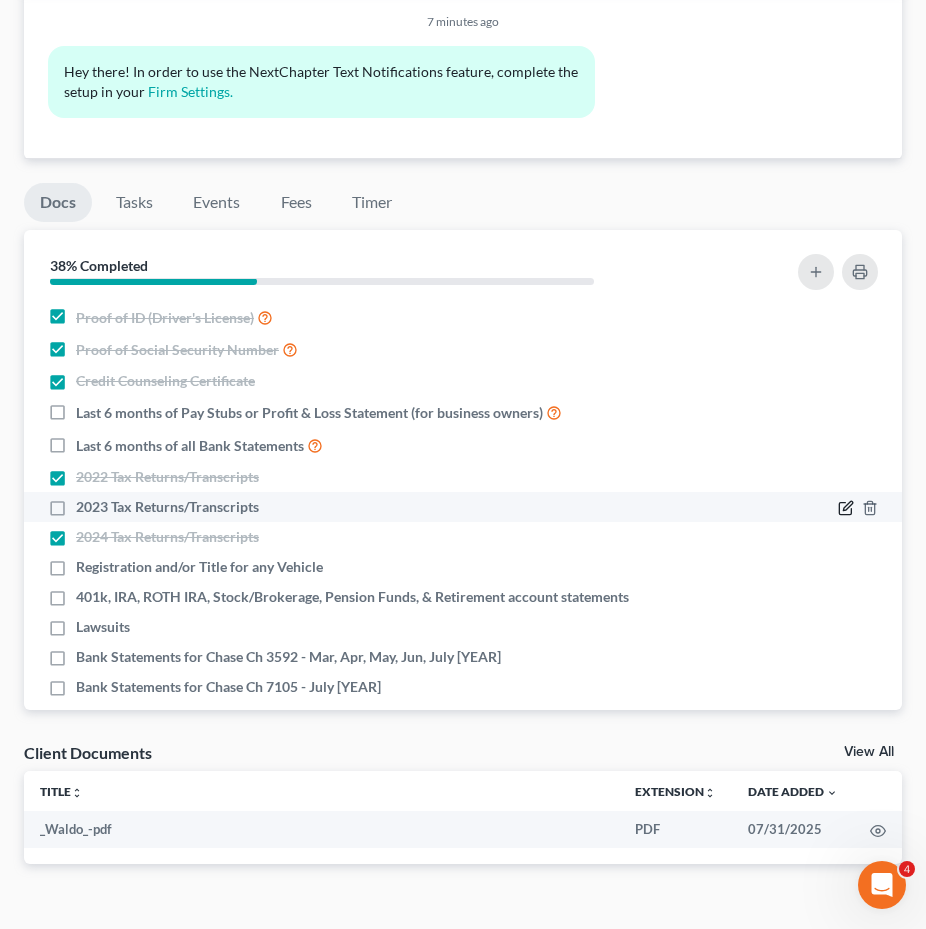 click 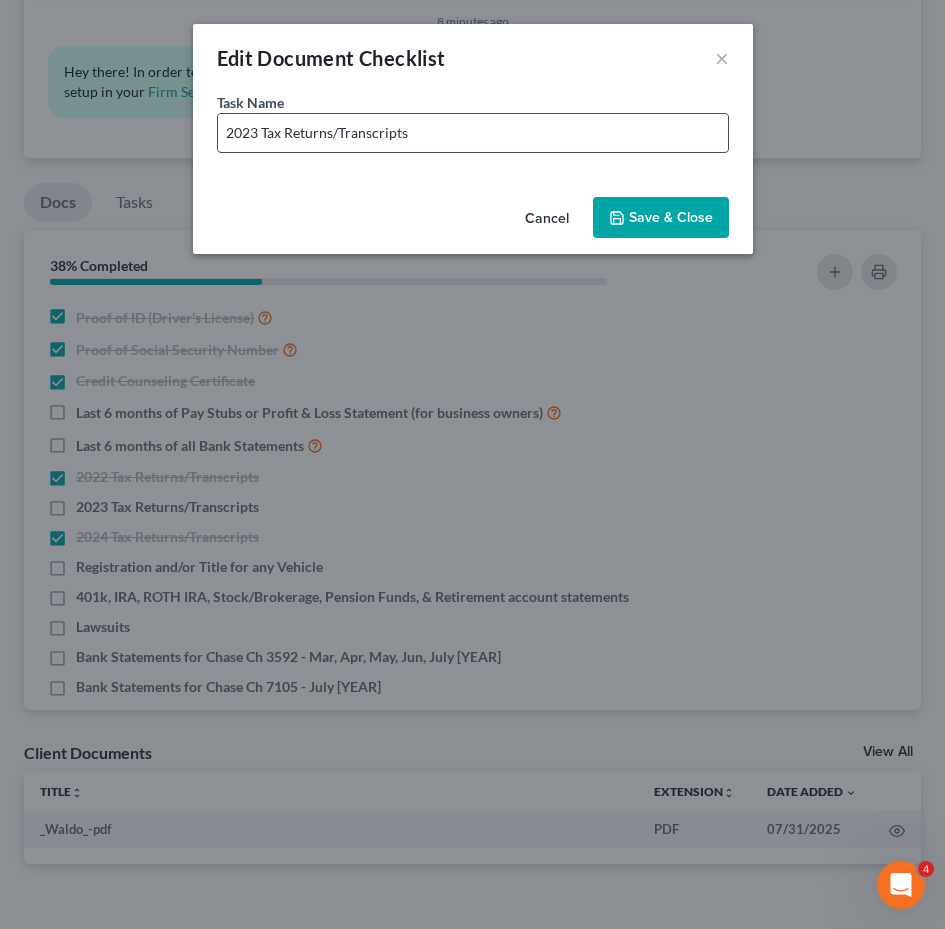 click on "2023 Tax Returns/Transcripts" at bounding box center (473, 133) 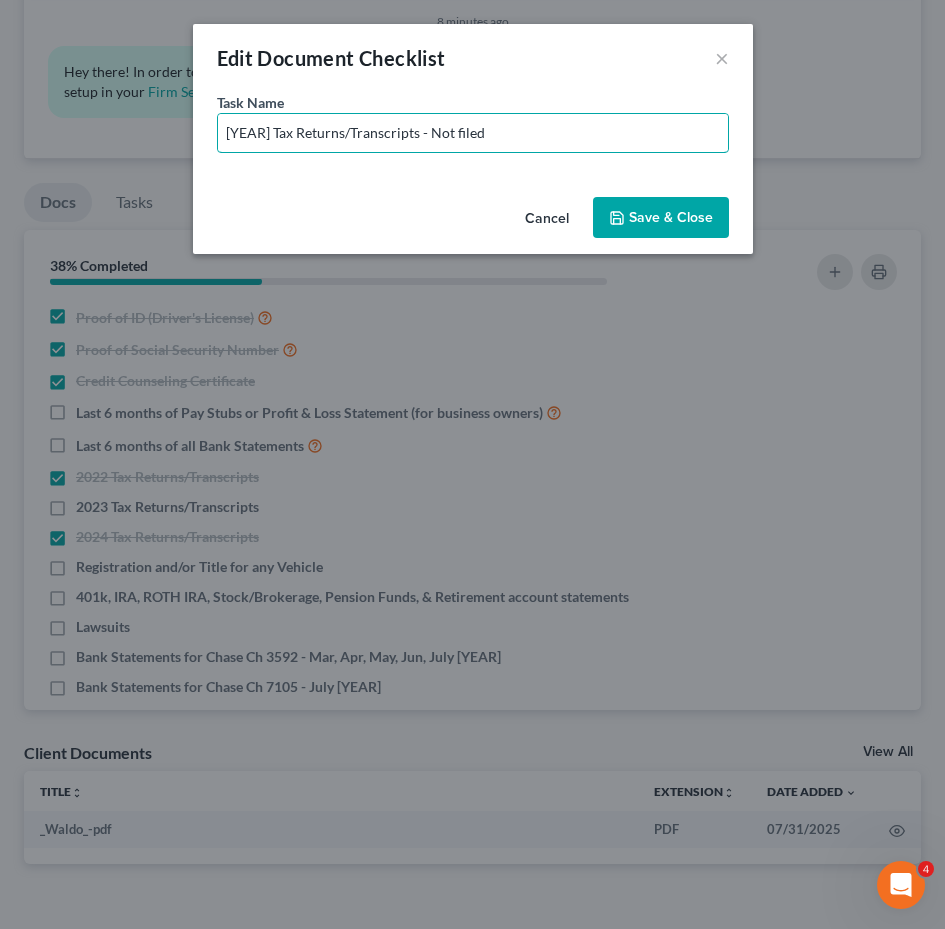 type on "2023 Tax Returns/Transcripts - Not filed" 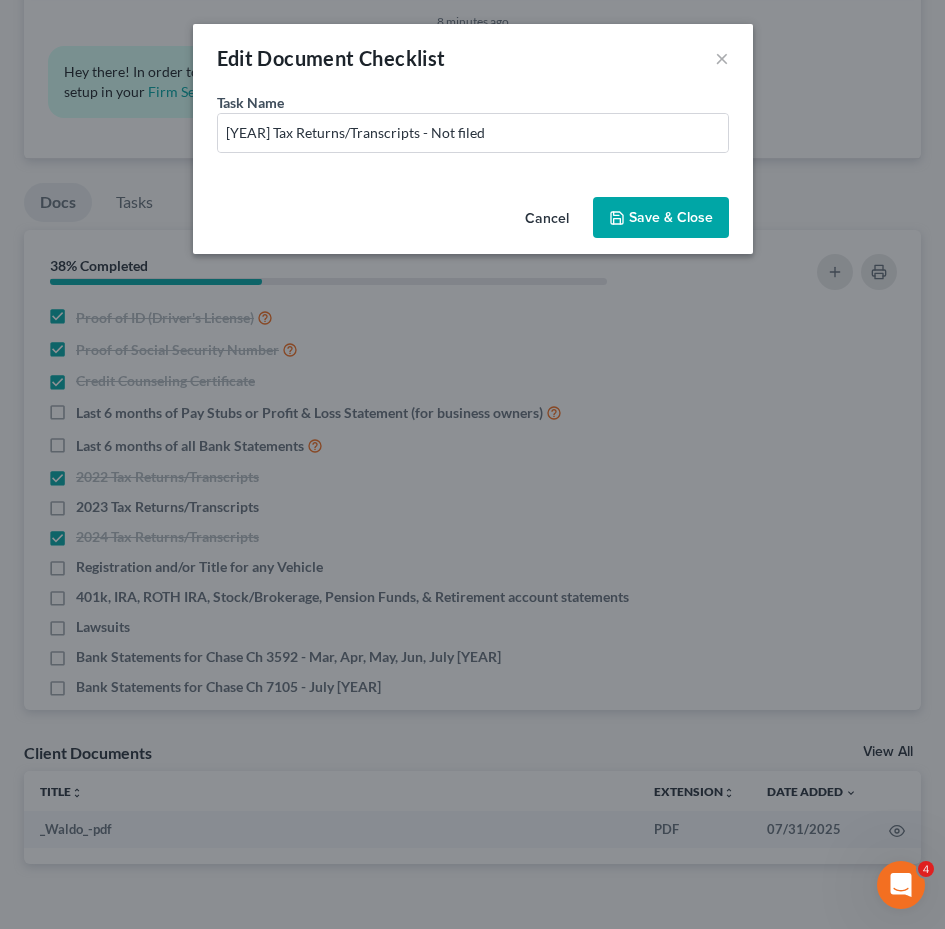 drag, startPoint x: 649, startPoint y: 218, endPoint x: 609, endPoint y: 255, distance: 54.48853 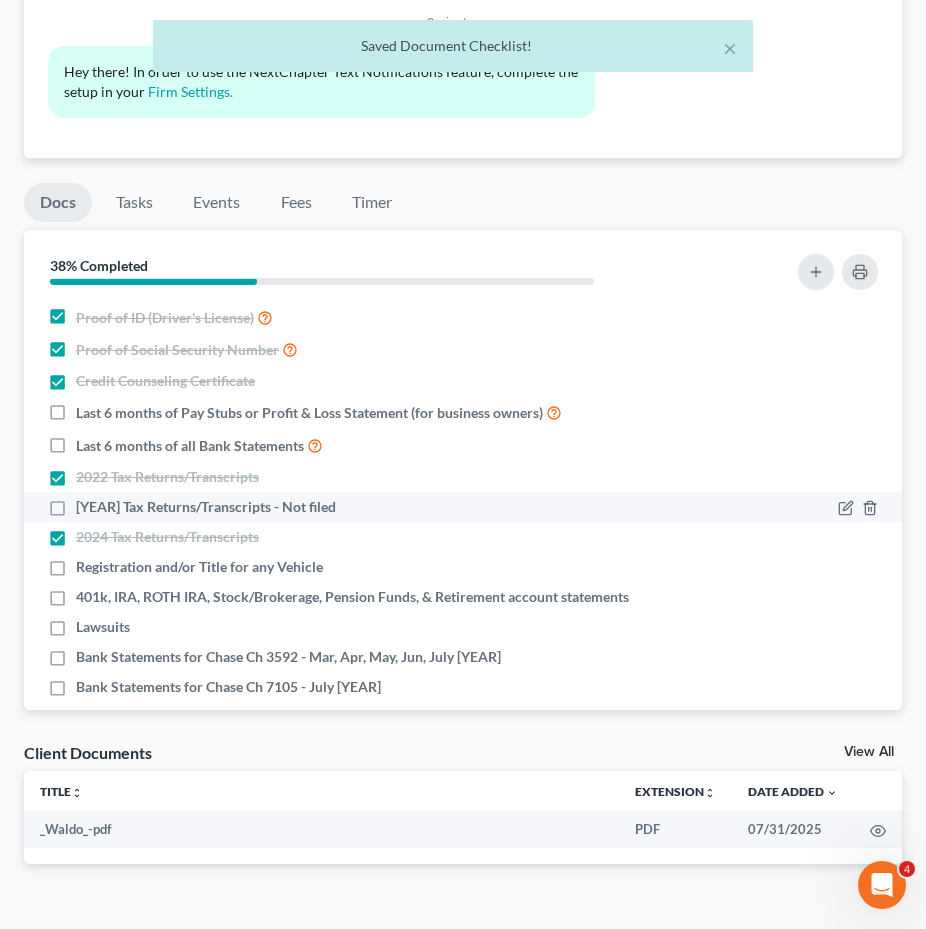 drag, startPoint x: 62, startPoint y: 508, endPoint x: 83, endPoint y: 508, distance: 21 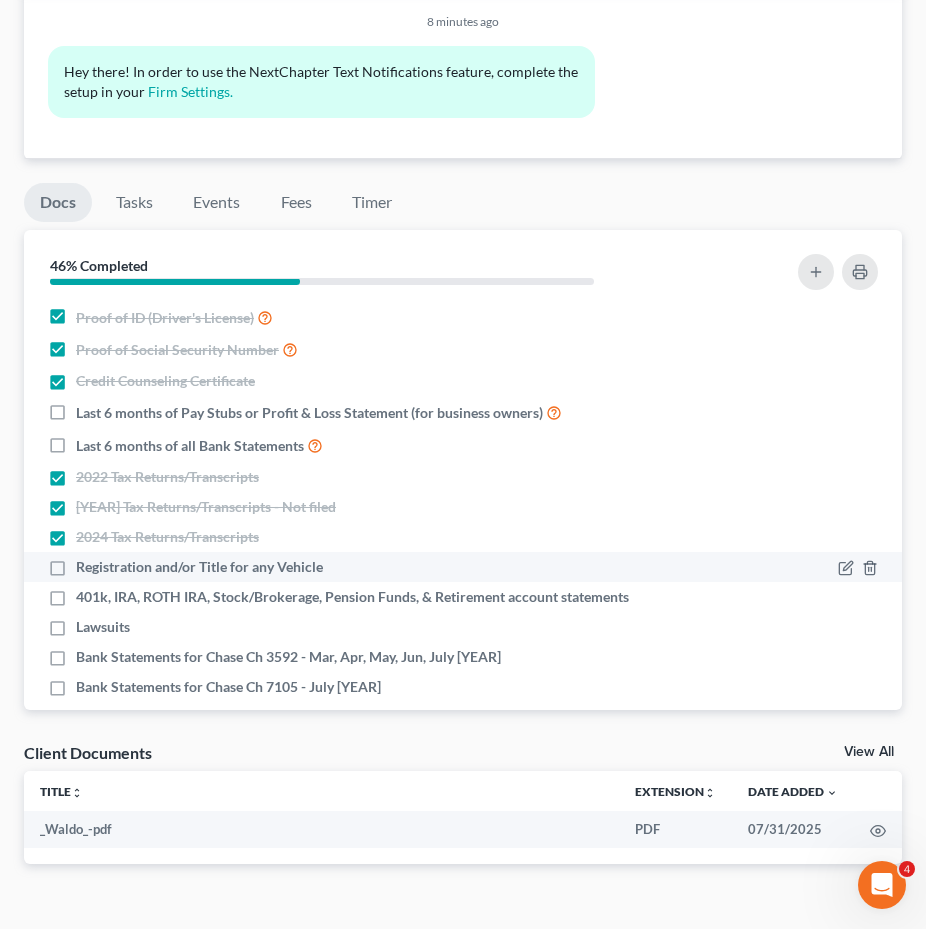 drag, startPoint x: 59, startPoint y: 565, endPoint x: 273, endPoint y: 560, distance: 214.05841 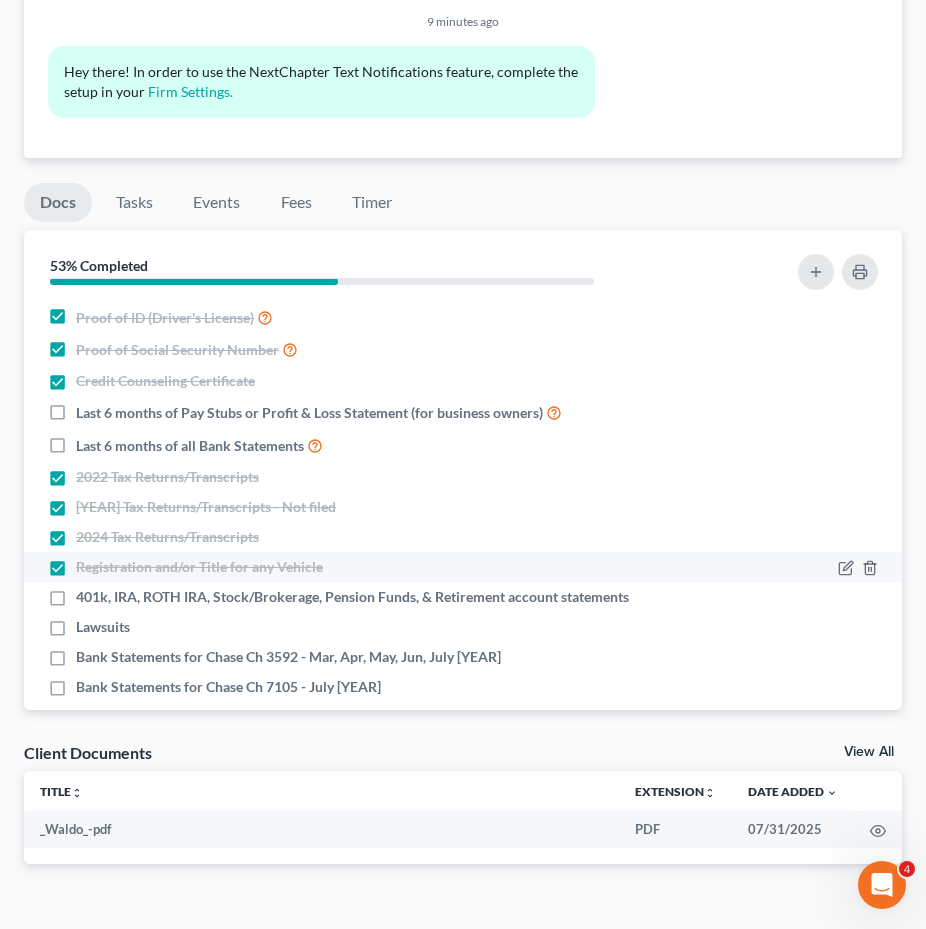 click on "Registration and/or Title for any Vehicle" at bounding box center [199, 567] 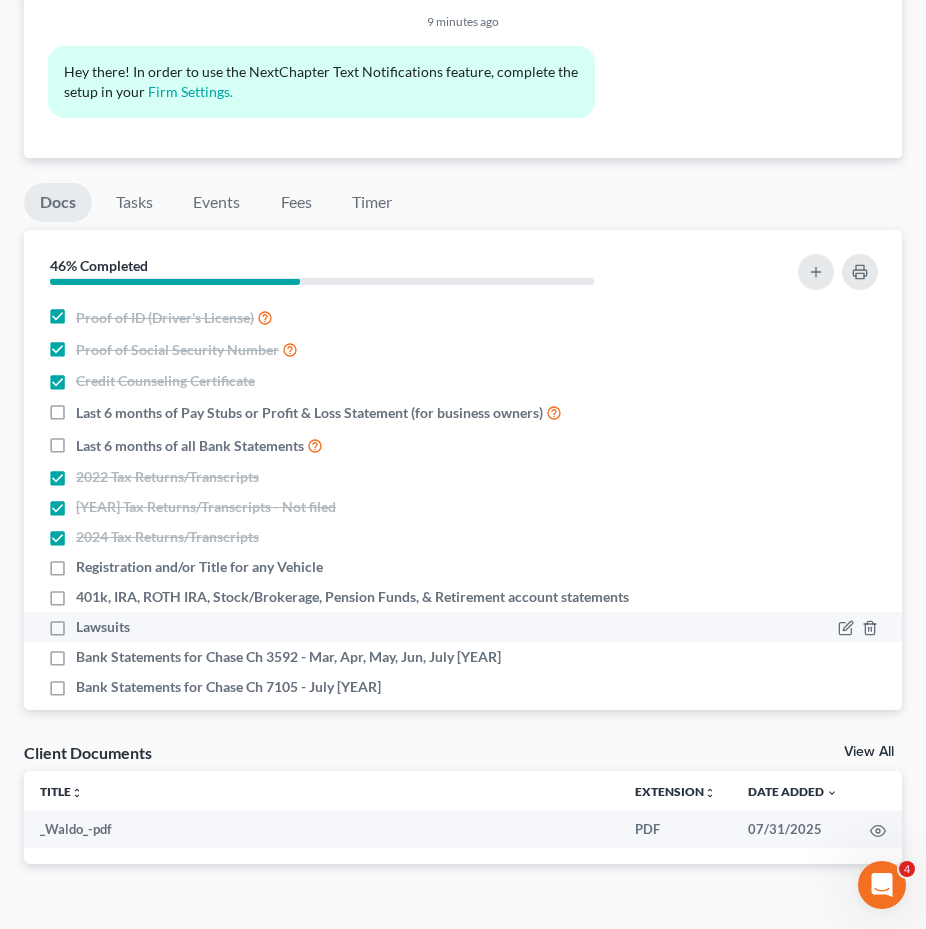 scroll, scrollTop: 23, scrollLeft: 0, axis: vertical 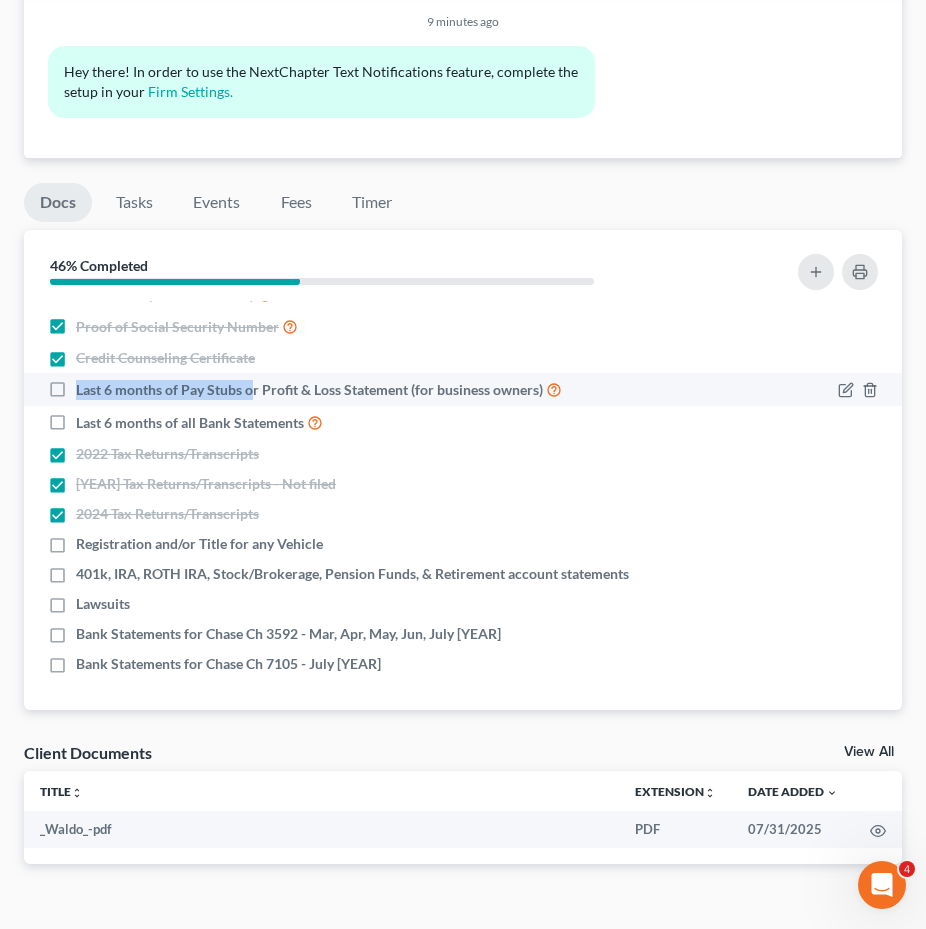 drag, startPoint x: 72, startPoint y: 386, endPoint x: 249, endPoint y: 393, distance: 177.13837 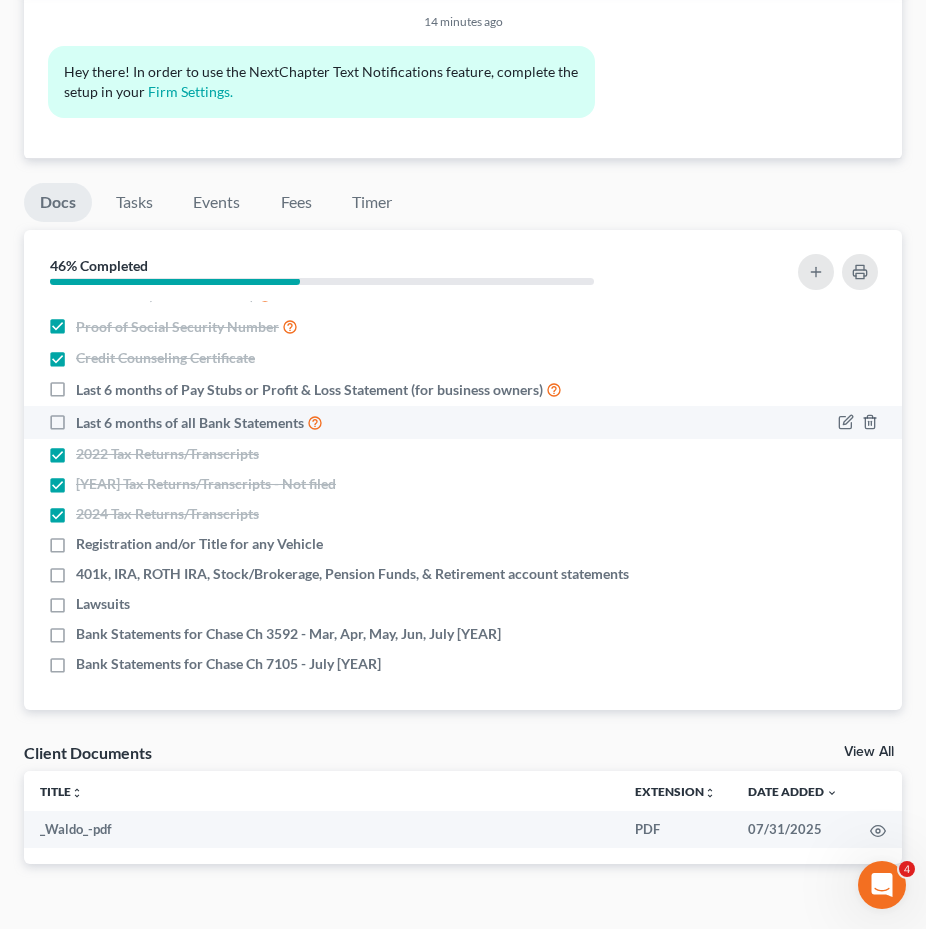 click on "Last 6 months of all Bank Statements" at bounding box center [199, 422] 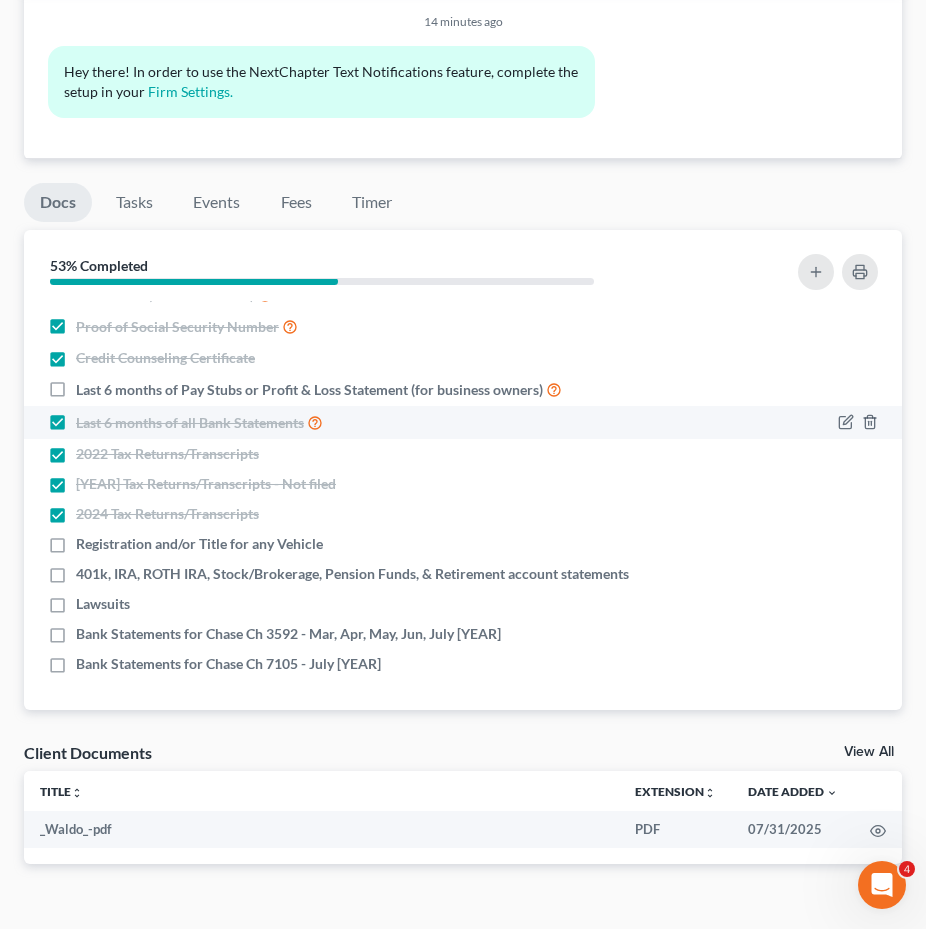 click on "Last 6 months of all Bank Statements" at bounding box center (199, 422) 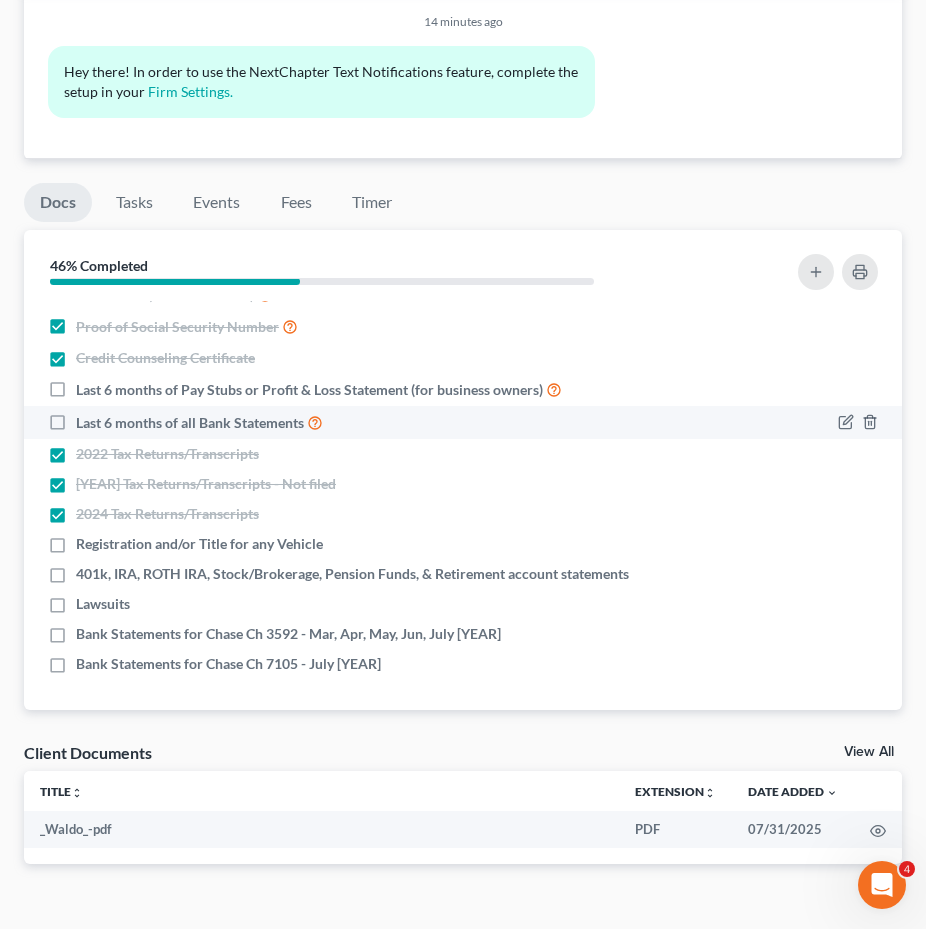 click on "Last 6 months of all Bank Statements" at bounding box center (199, 422) 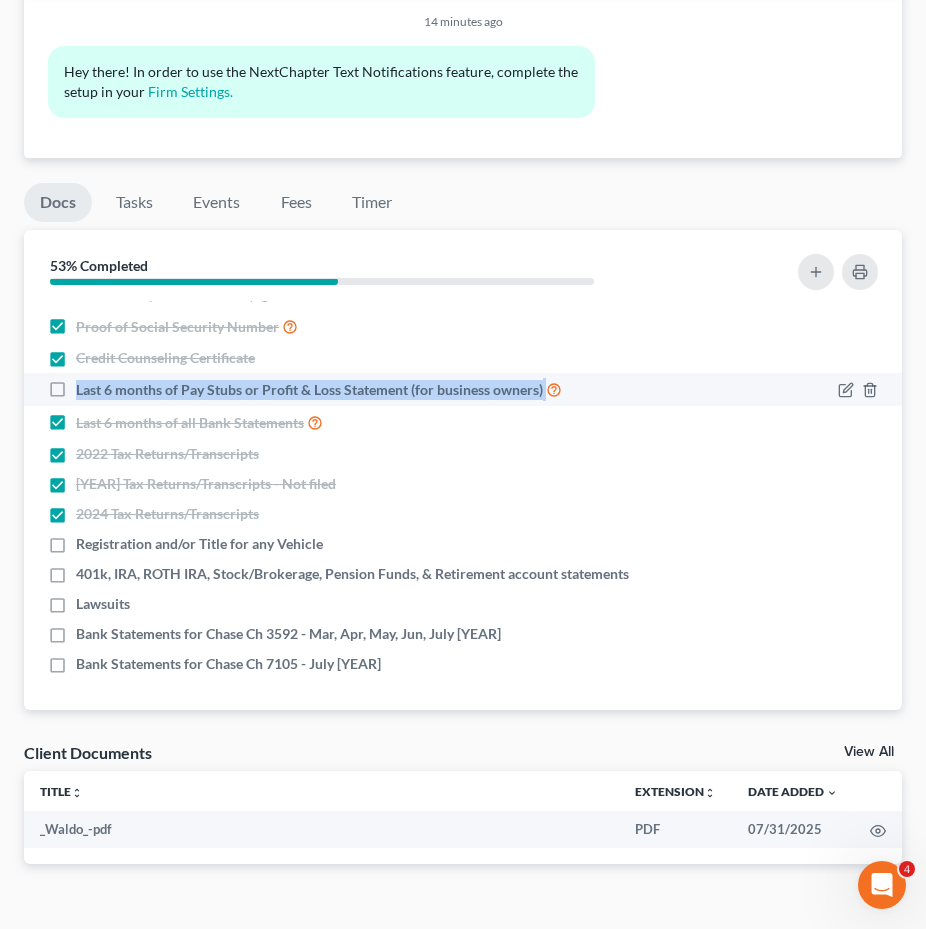 click on "Last 6 months of Pay Stubs or Profit & Loss Statement (for business owners)" at bounding box center (319, 389) 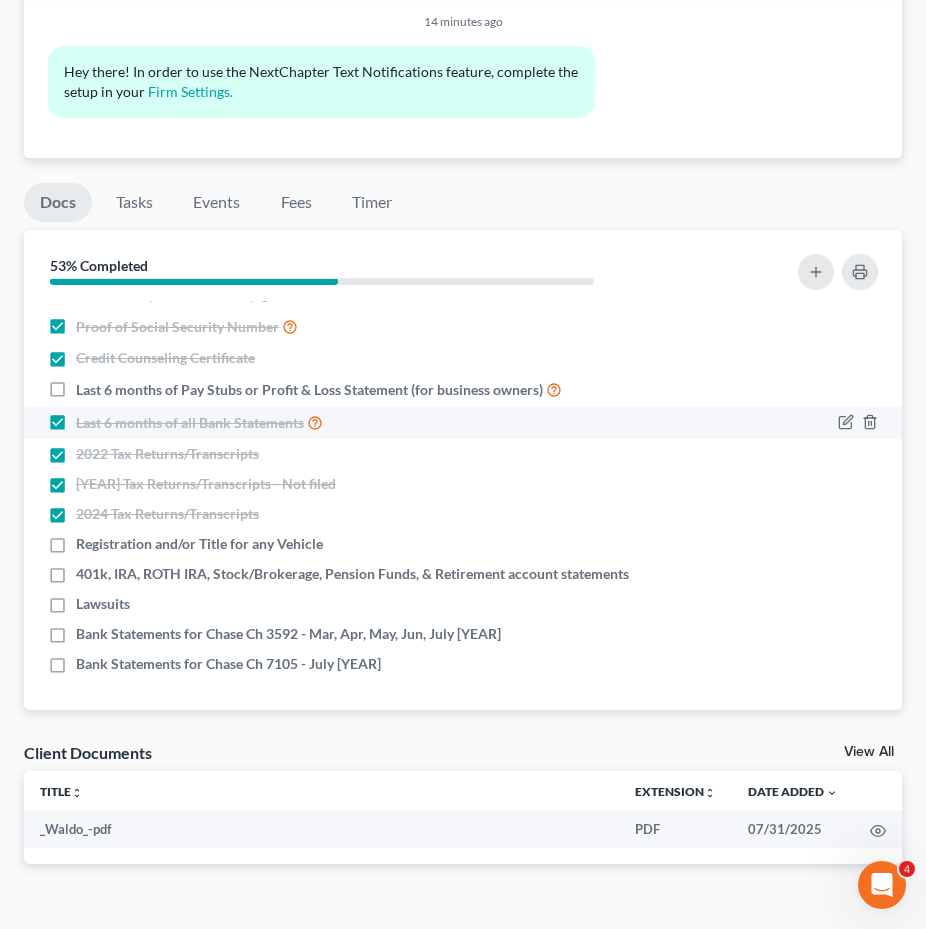 click on "Last 6 months of all Bank Statements" at bounding box center [199, 422] 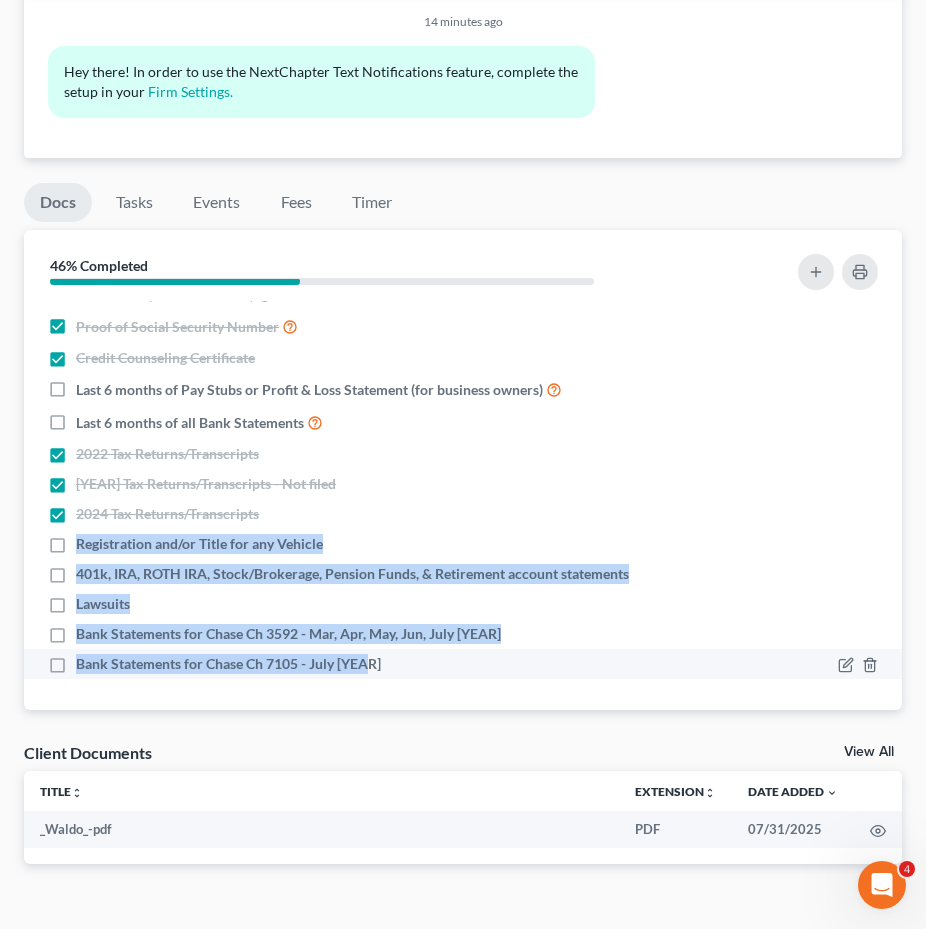 drag, startPoint x: 69, startPoint y: 537, endPoint x: 512, endPoint y: 672, distance: 463.11337 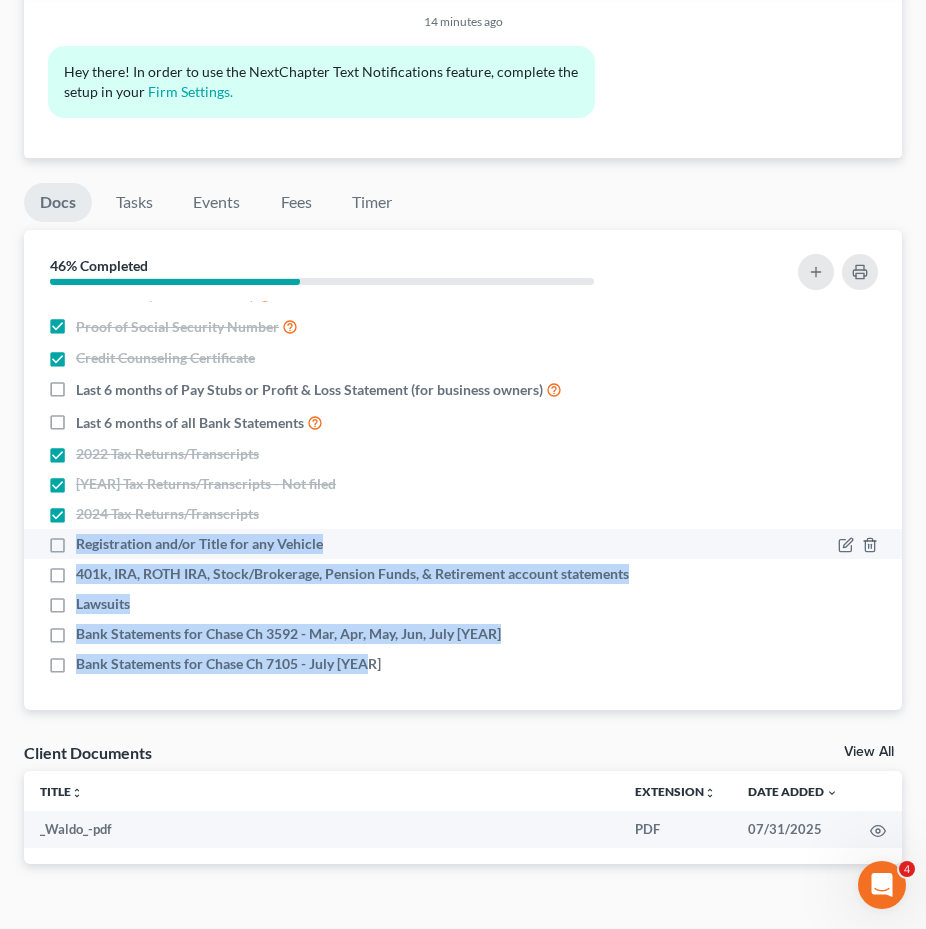 copy on "Registration and/or Title for any Vehicle   401k, IRA, ROTH IRA, Stock/Brokerage, Pension Funds, & Retirement account statements   Lawsuits   Bank Statements for Chase Ch 3592 - Mar, Apr, May, Jun, July 2025   Bank Statements for Chase Ch 7105 - July 2025" 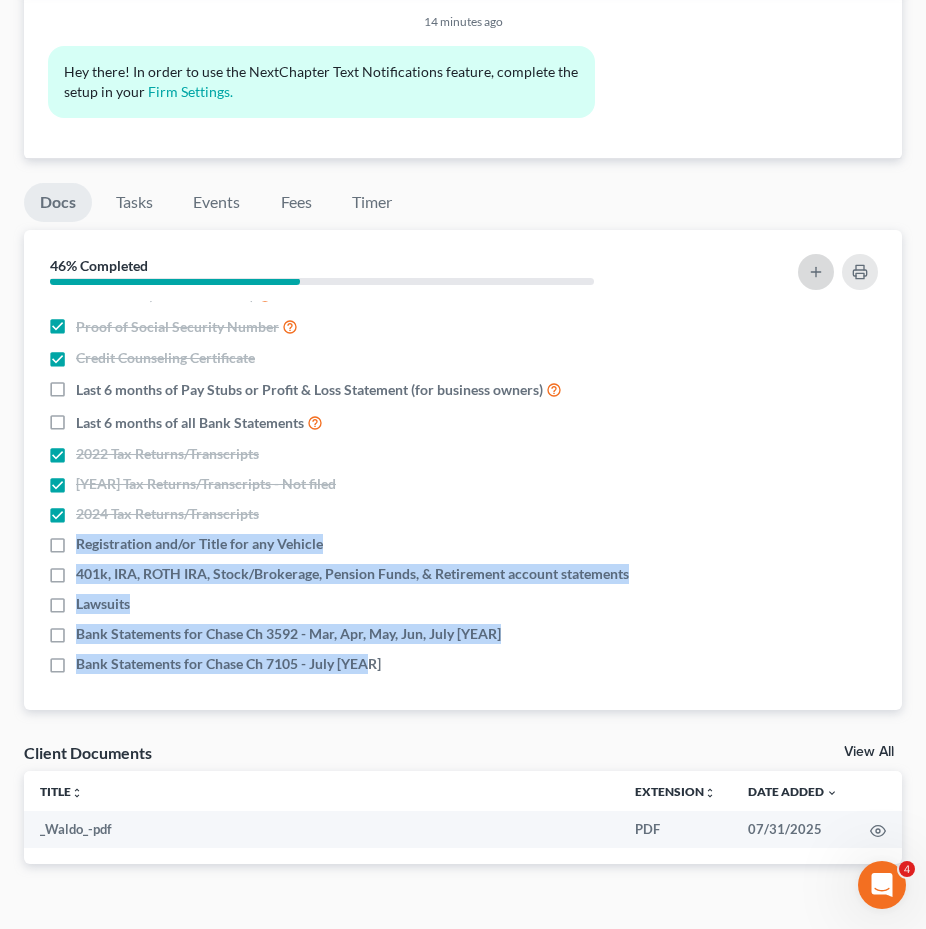 click at bounding box center (816, 272) 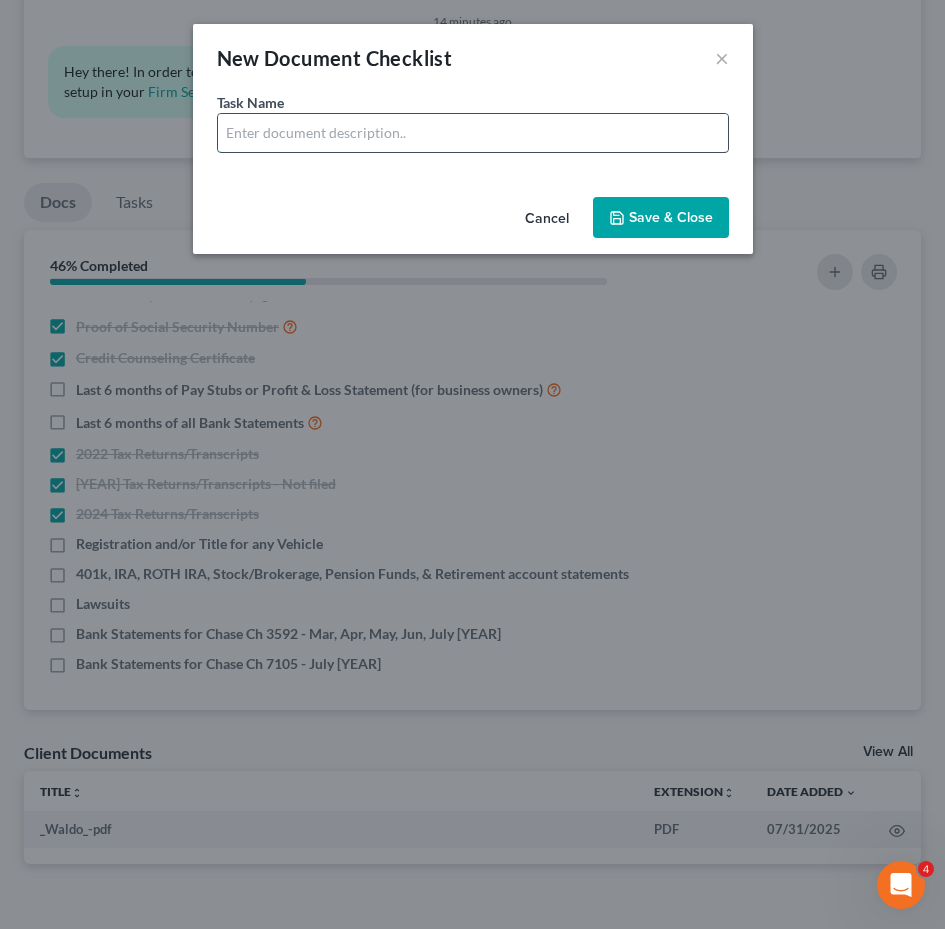 click at bounding box center [473, 133] 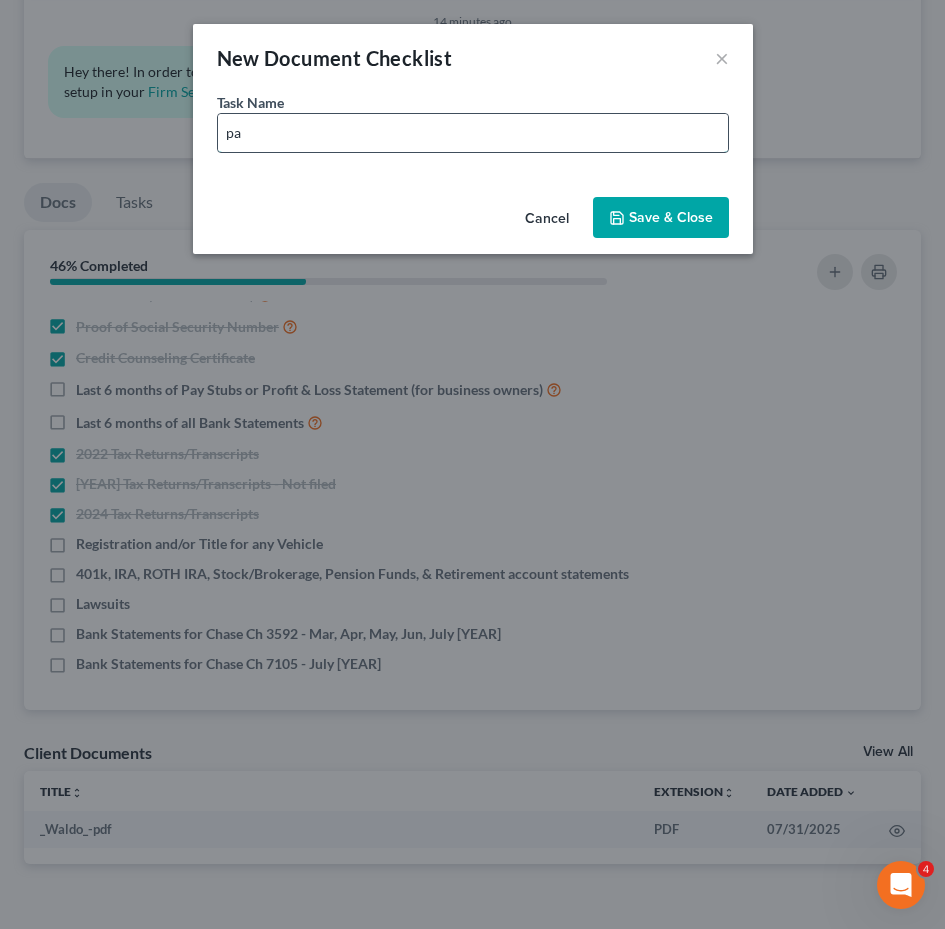 type on "p" 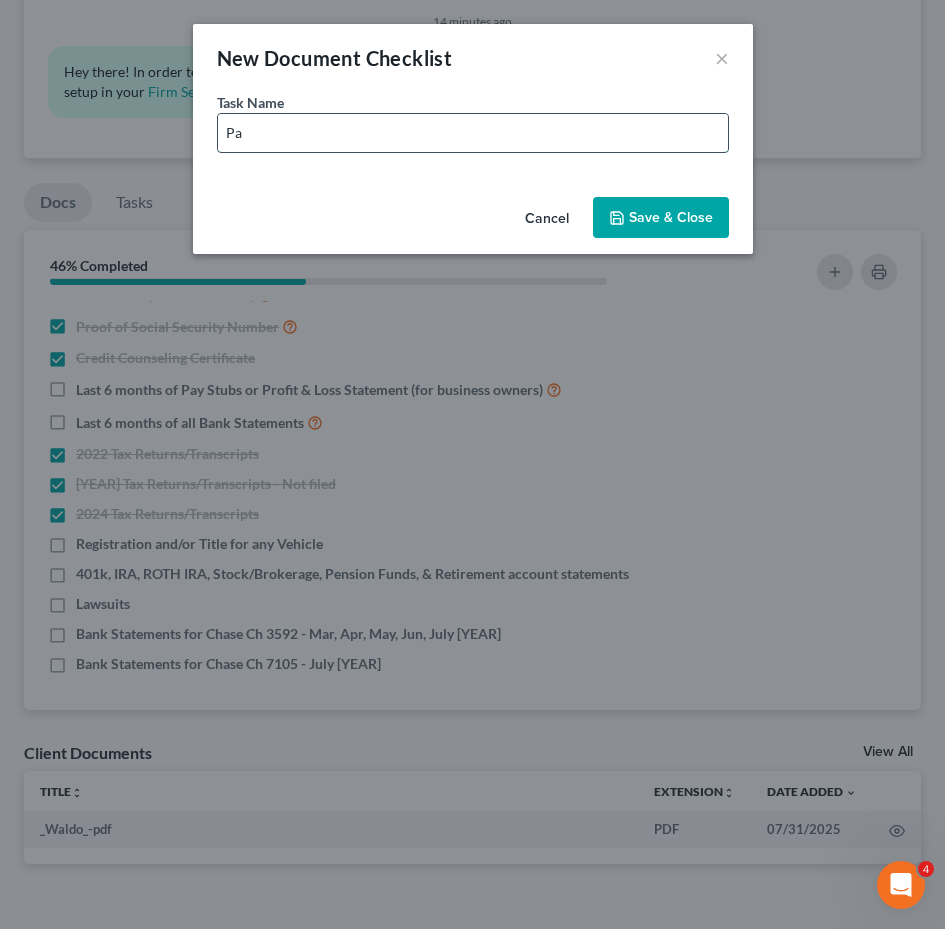 type on "P" 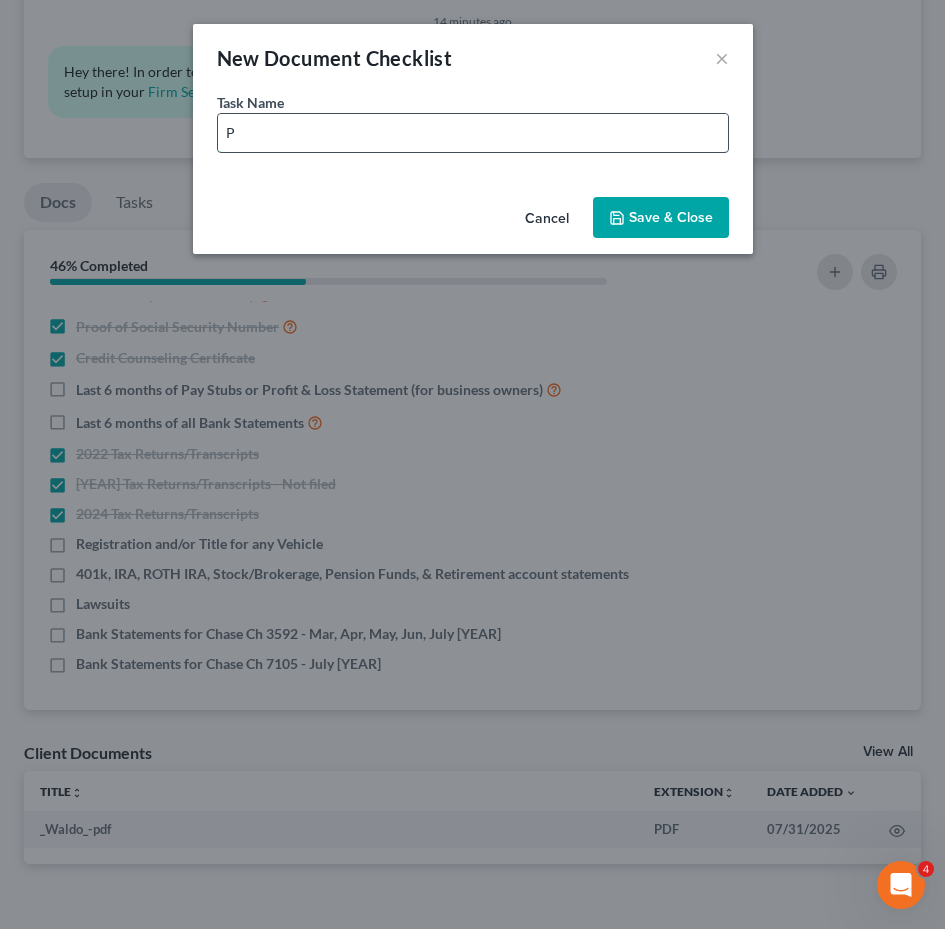type 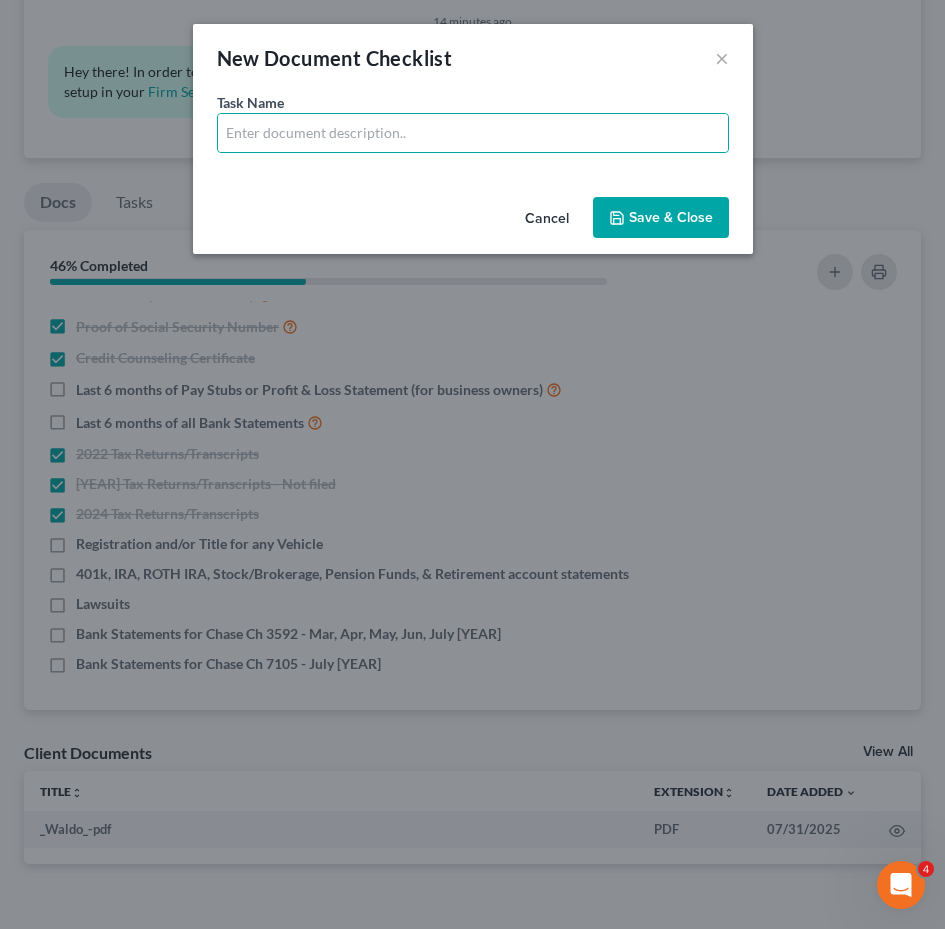 click on "New Document Checklist ×
Task Name
*
Cancel Save & Close" at bounding box center (472, 464) 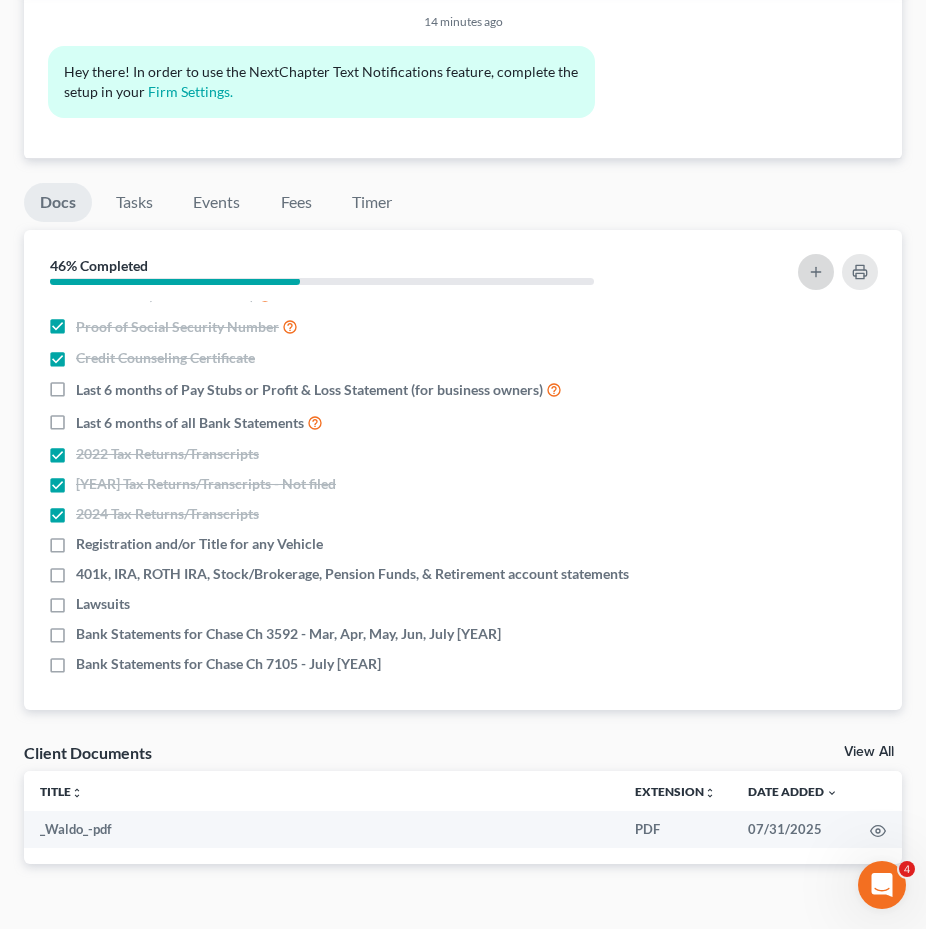 click 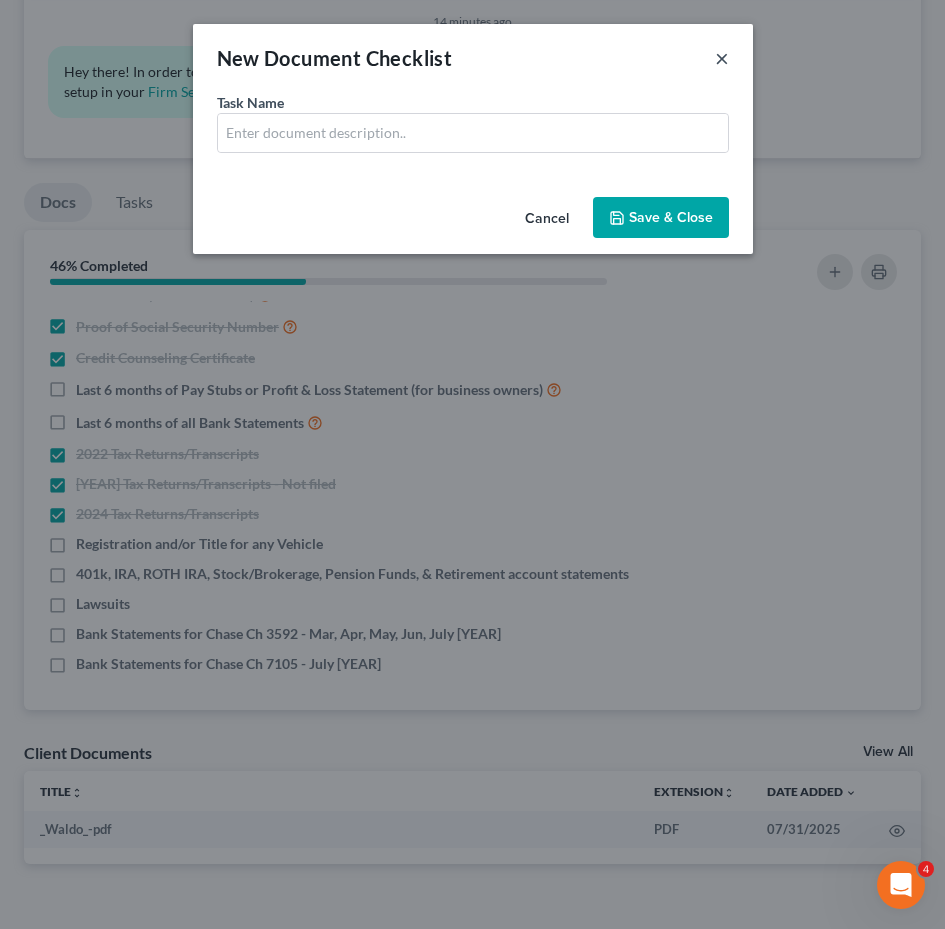 click on "×" at bounding box center (722, 58) 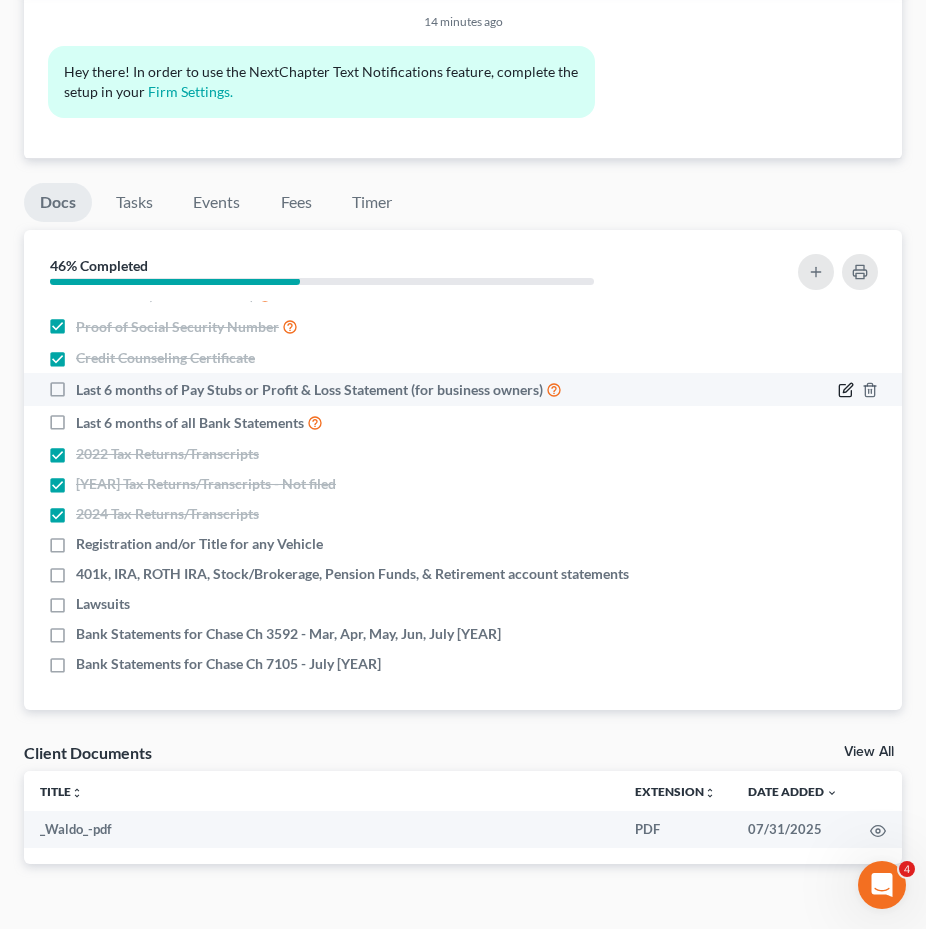 click 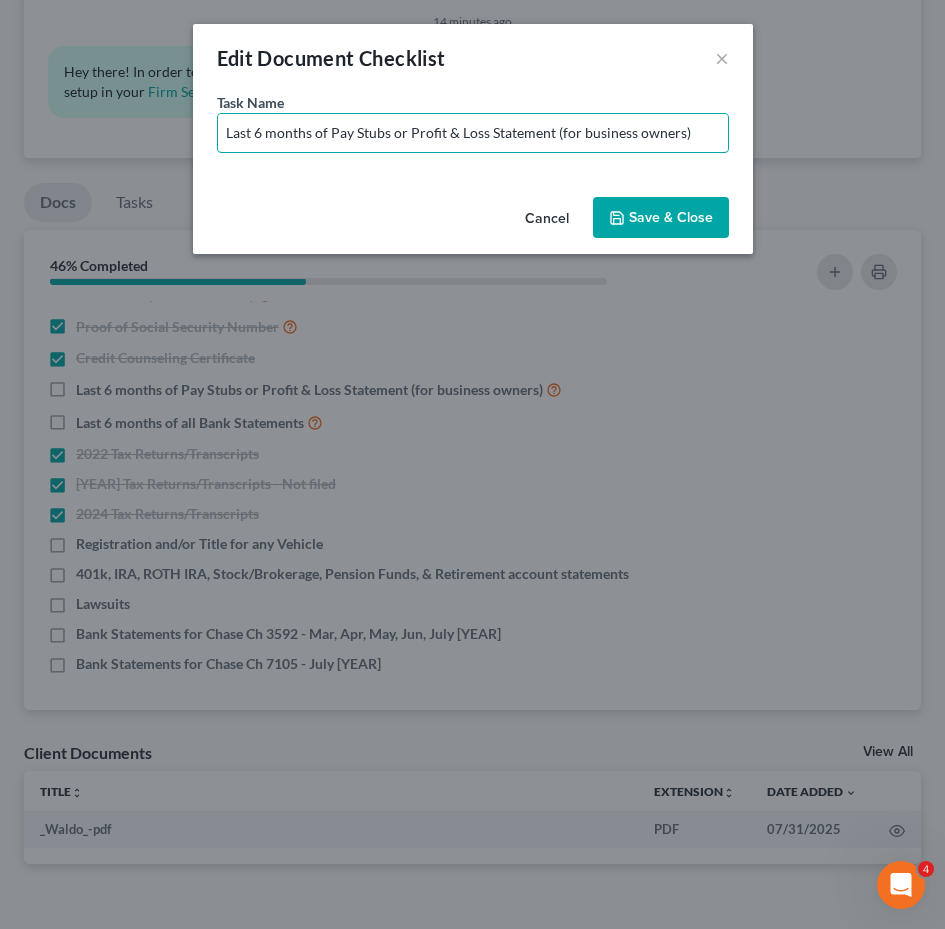 drag, startPoint x: 394, startPoint y: 133, endPoint x: 943, endPoint y: 126, distance: 549.0446 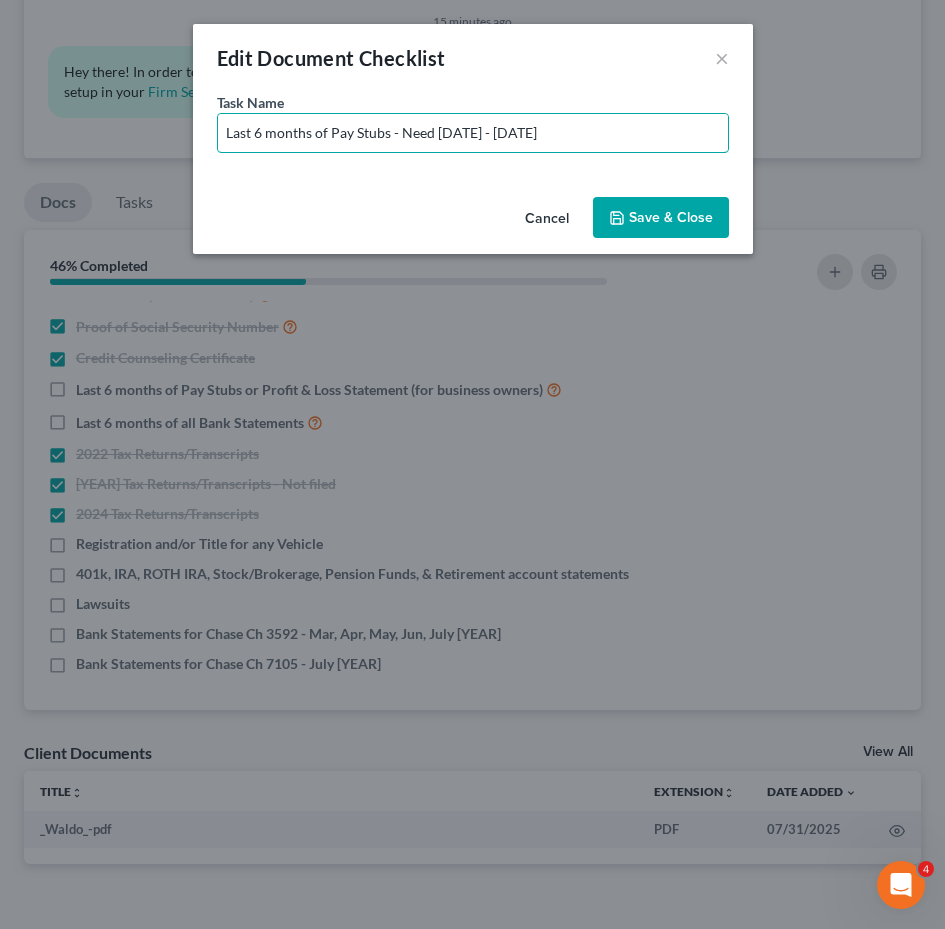 type on "Last 6 months of Pay Stubs - Need 02/01/2025 - 05/22/2025" 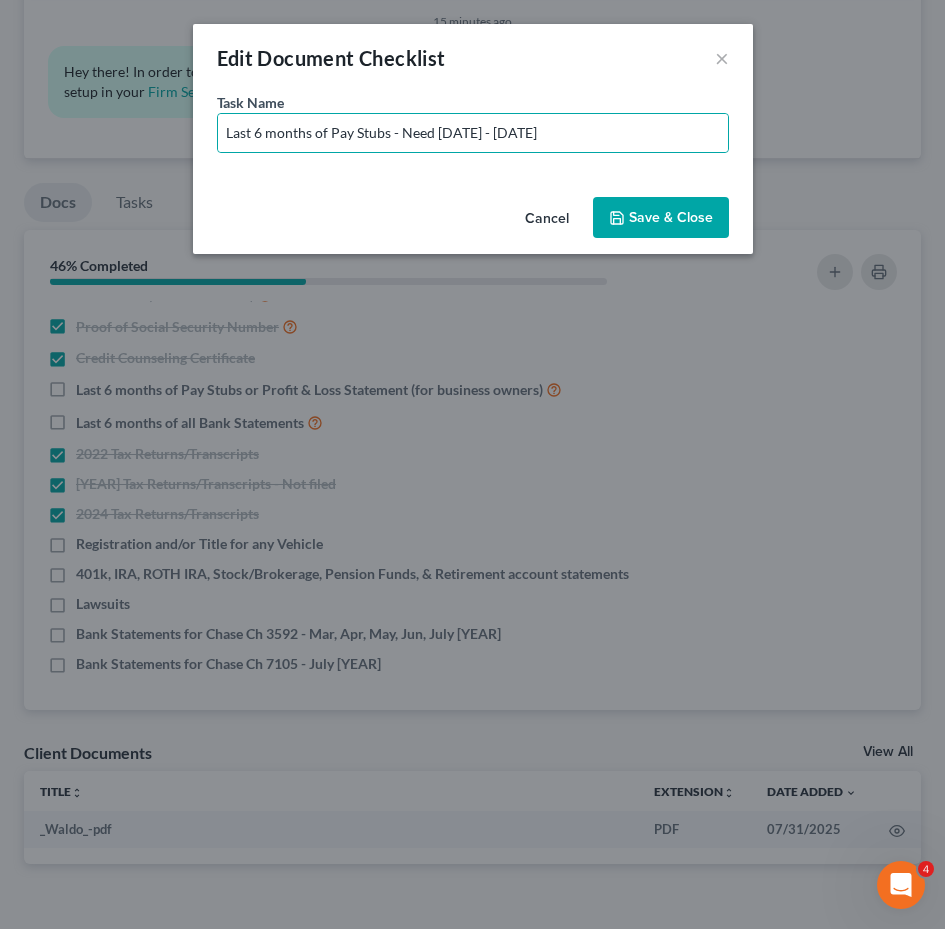 drag, startPoint x: 688, startPoint y: 201, endPoint x: 744, endPoint y: 252, distance: 75.74299 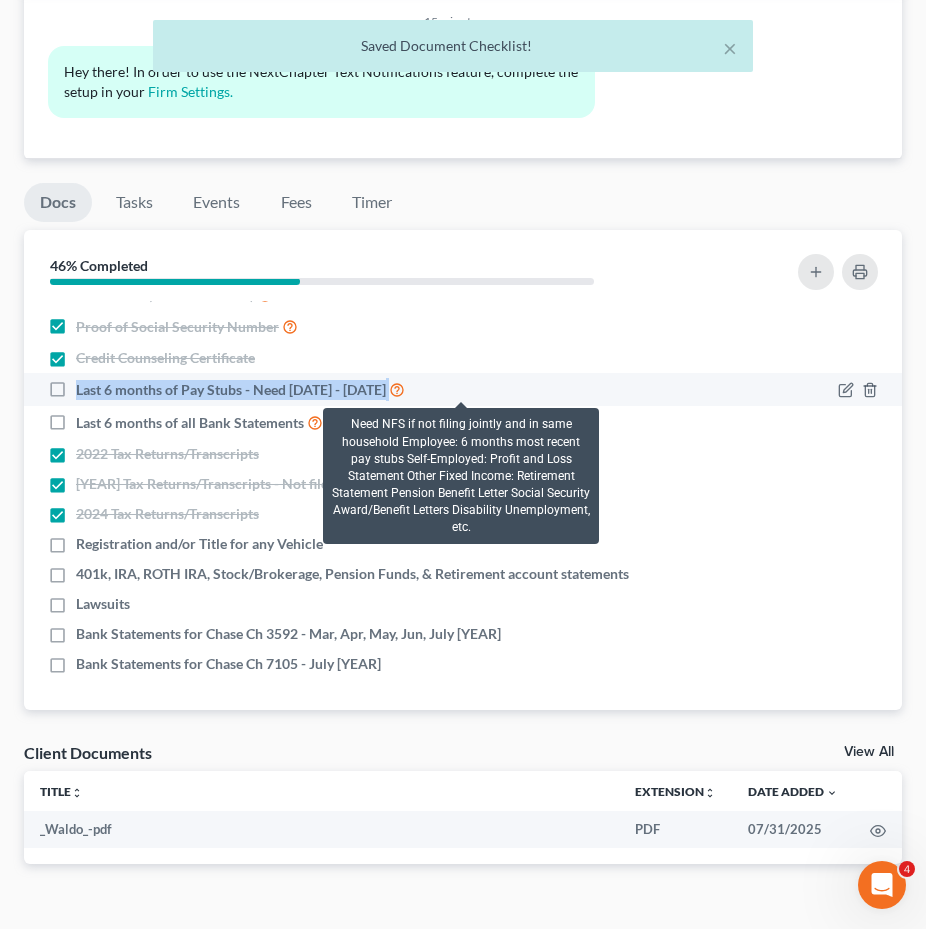 drag, startPoint x: 78, startPoint y: 388, endPoint x: 421, endPoint y: 387, distance: 343.00146 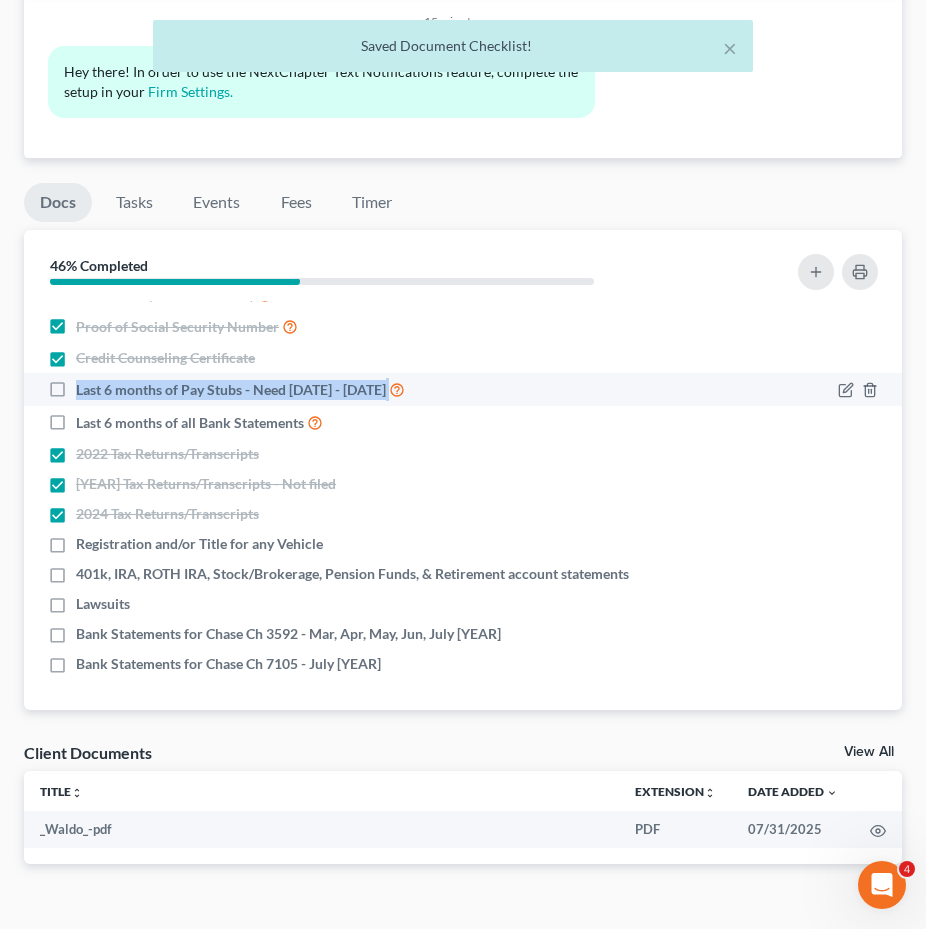 copy on "Last 6 months of Pay Stubs - Need 02/01/2025 - 05/22/2025" 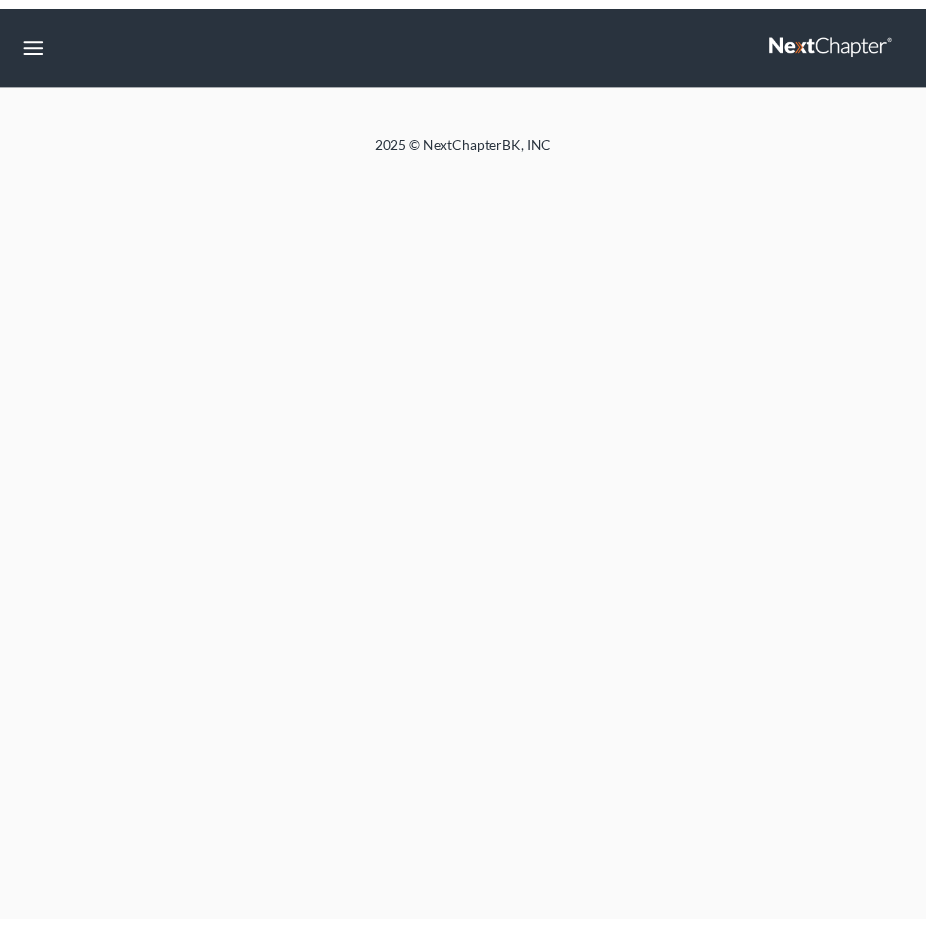 scroll, scrollTop: 0, scrollLeft: 0, axis: both 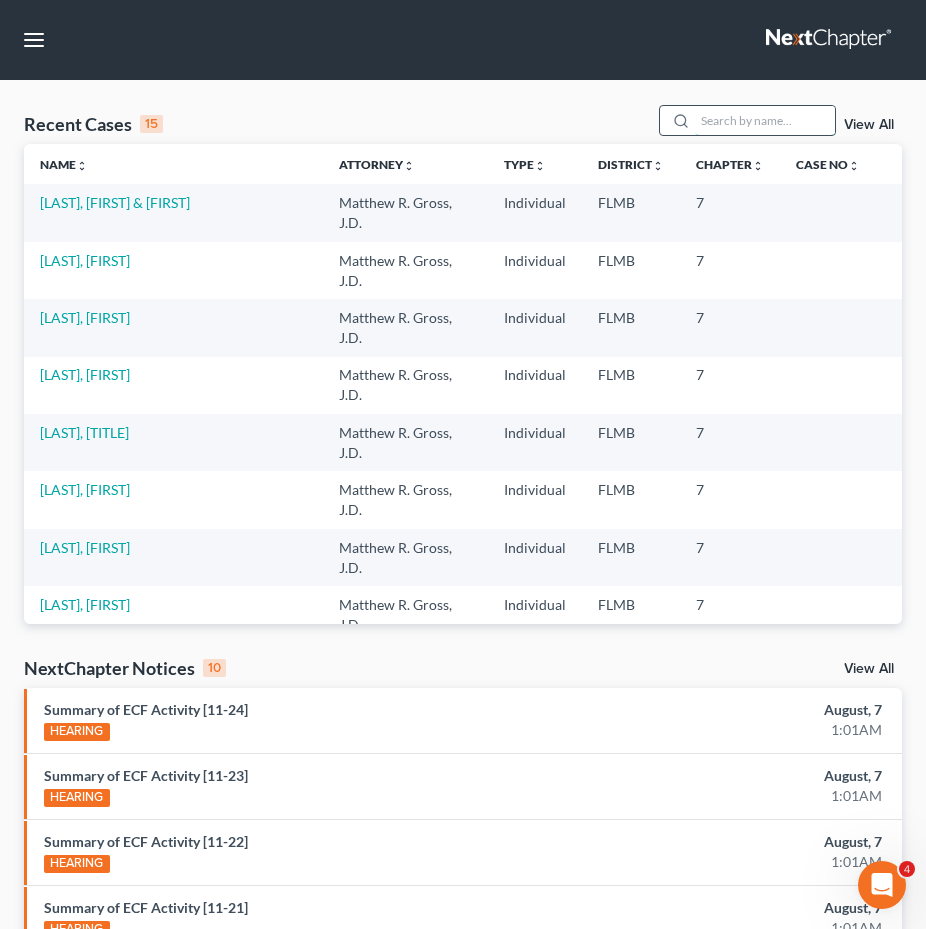 click at bounding box center [765, 120] 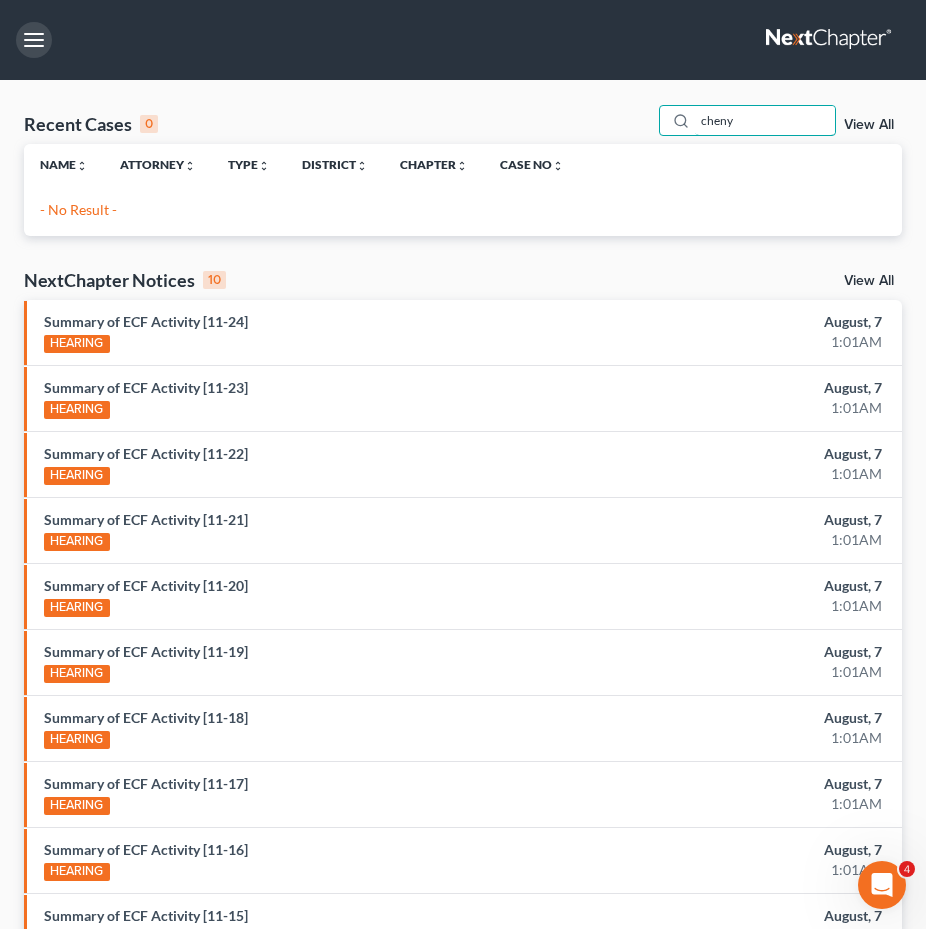 type on "cheny" 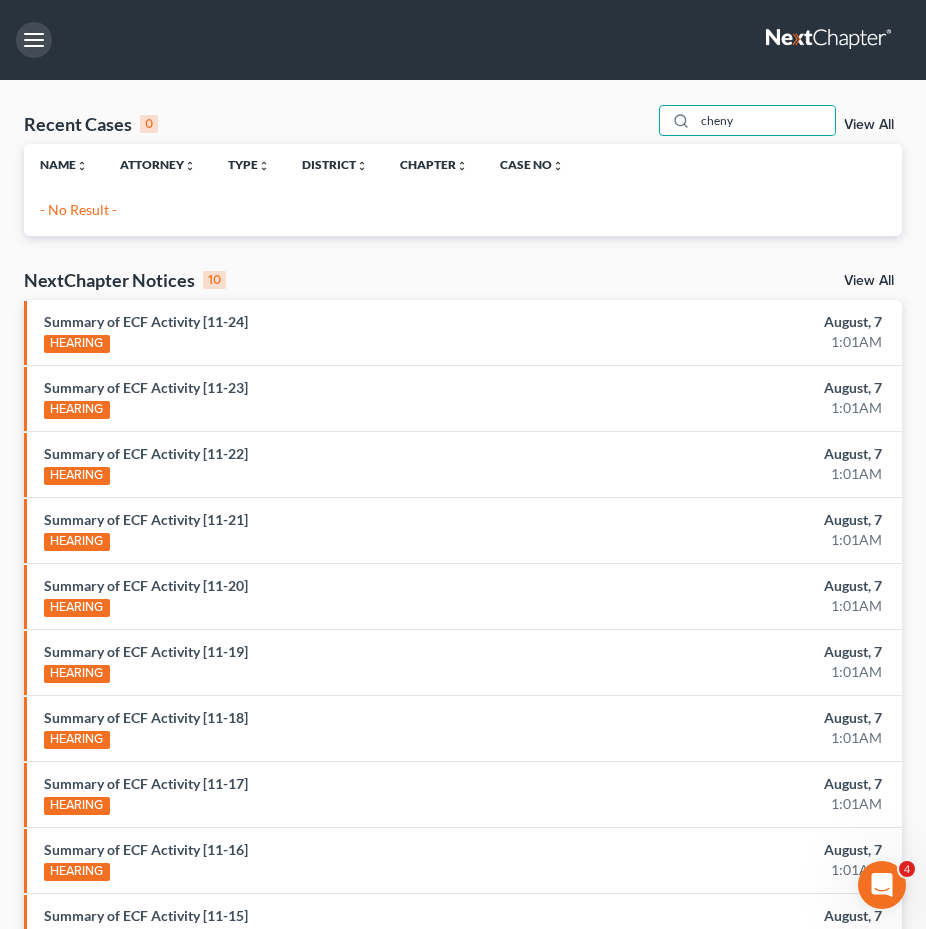 click at bounding box center [34, 40] 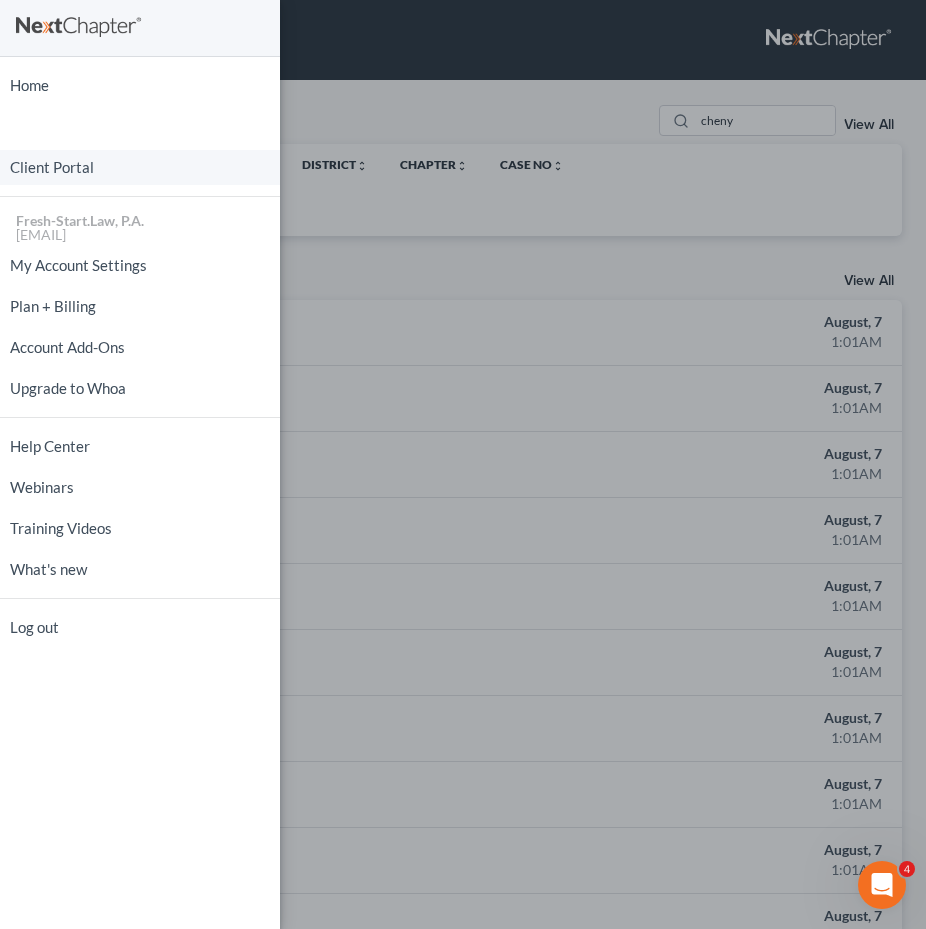 click on "Client Portal" at bounding box center (140, 167) 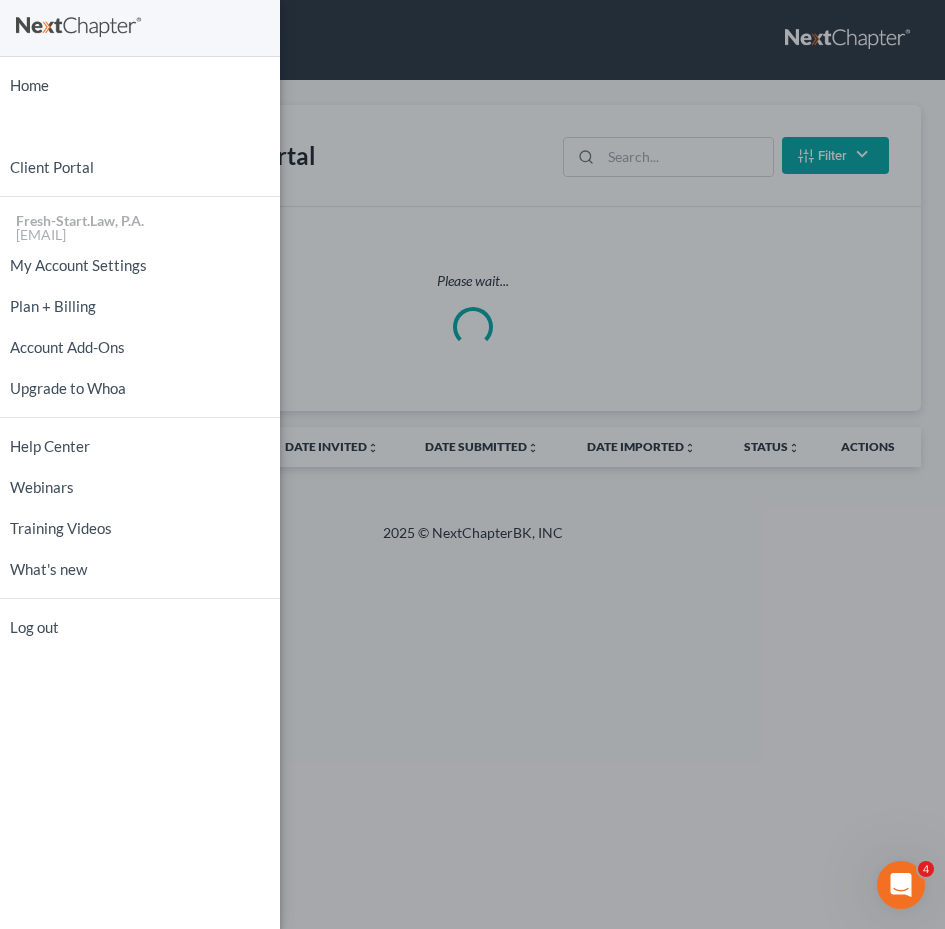 click on "Home New Case Client Portal Fresh-Start.Law, P.A. jay@fresh-start.law My Account Settings Plan + Billing Account Add-Ons Upgrade to Whoa Help Center Webinars Training Videos What's new Log out" at bounding box center [472, 464] 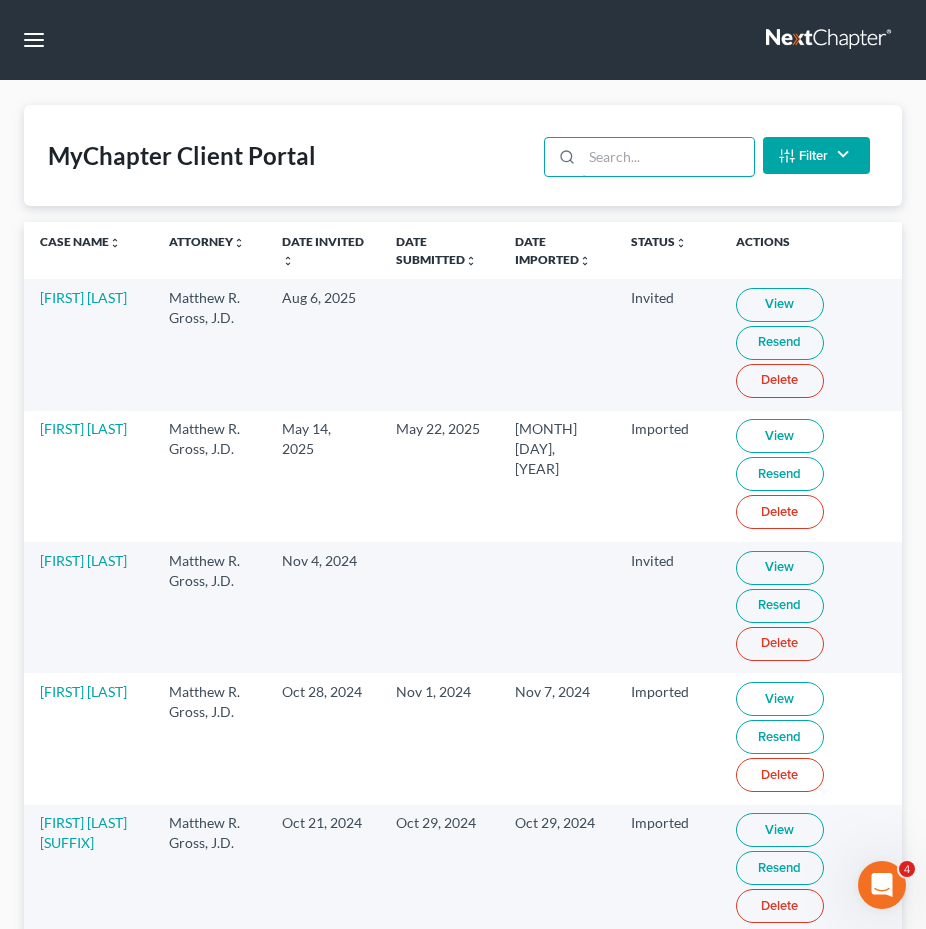 click at bounding box center (667, 157) 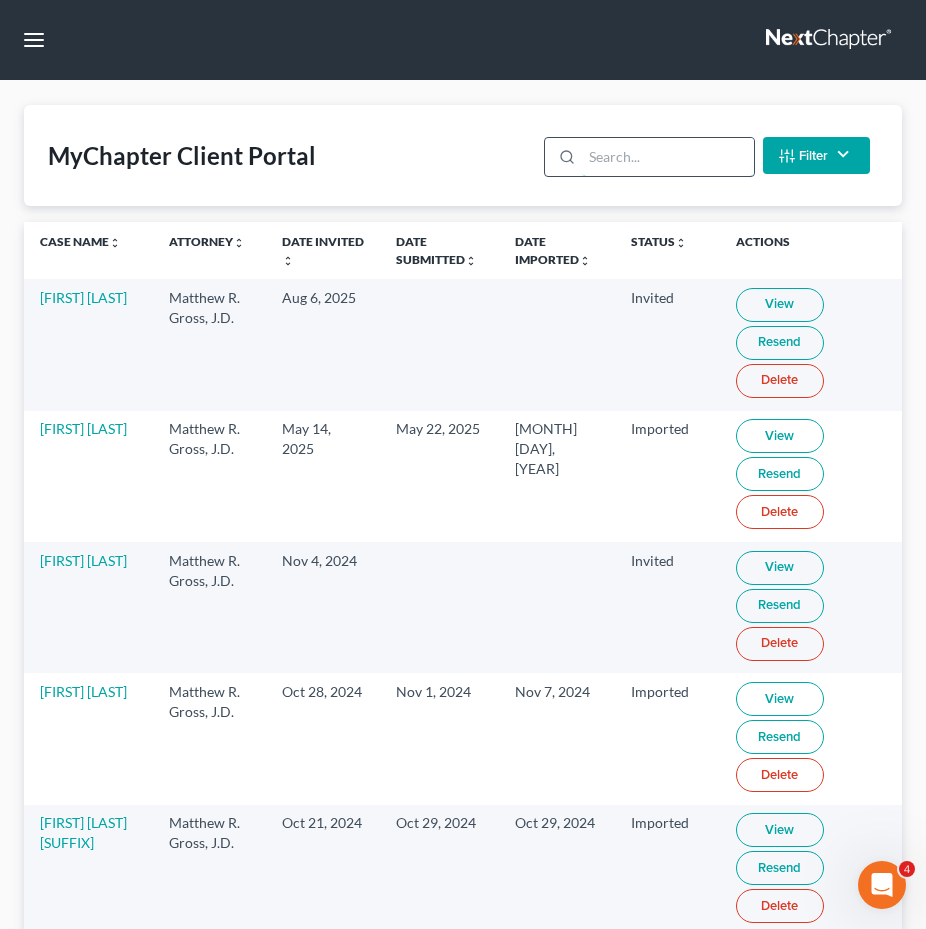 click at bounding box center (667, 157) 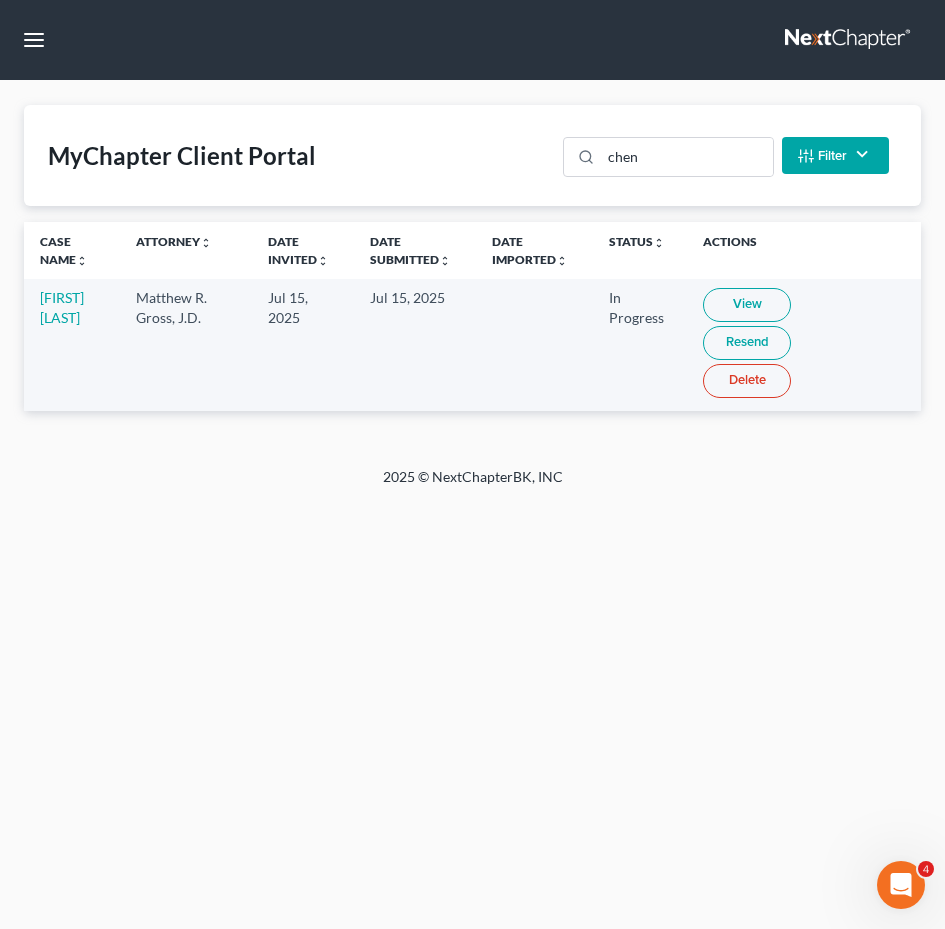 click on "View" at bounding box center [747, 305] 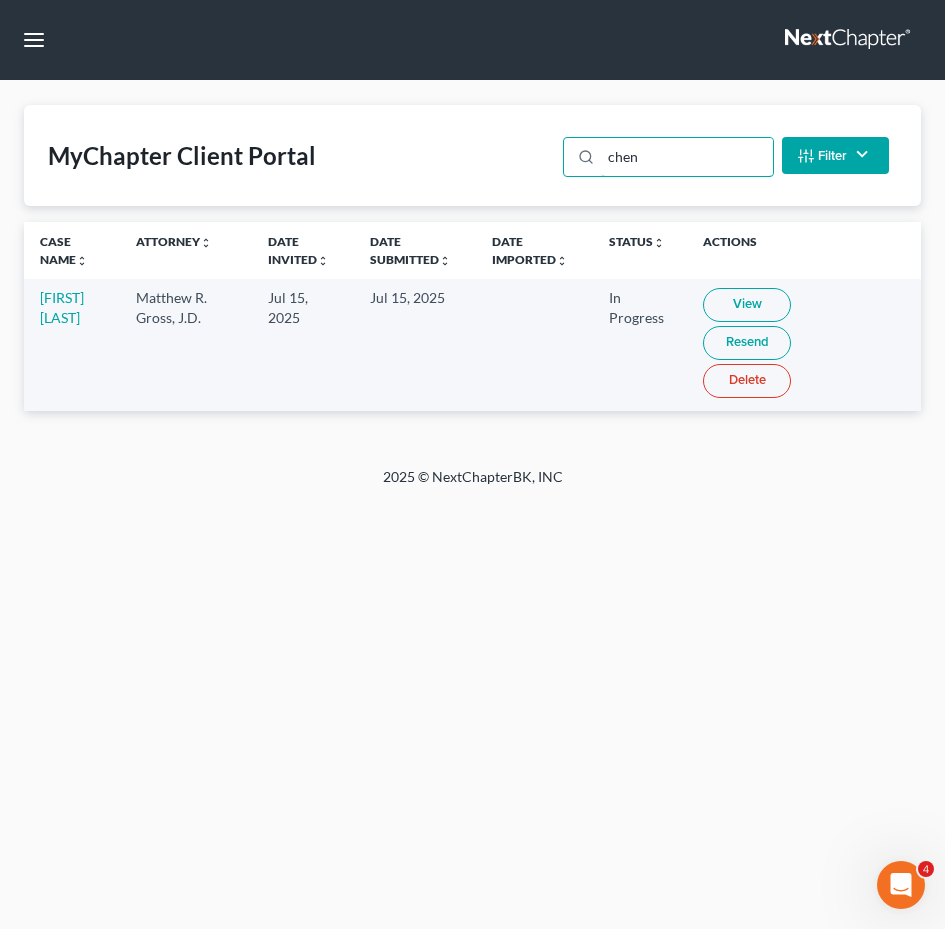 drag, startPoint x: 678, startPoint y: 161, endPoint x: 43, endPoint y: 103, distance: 637.6433 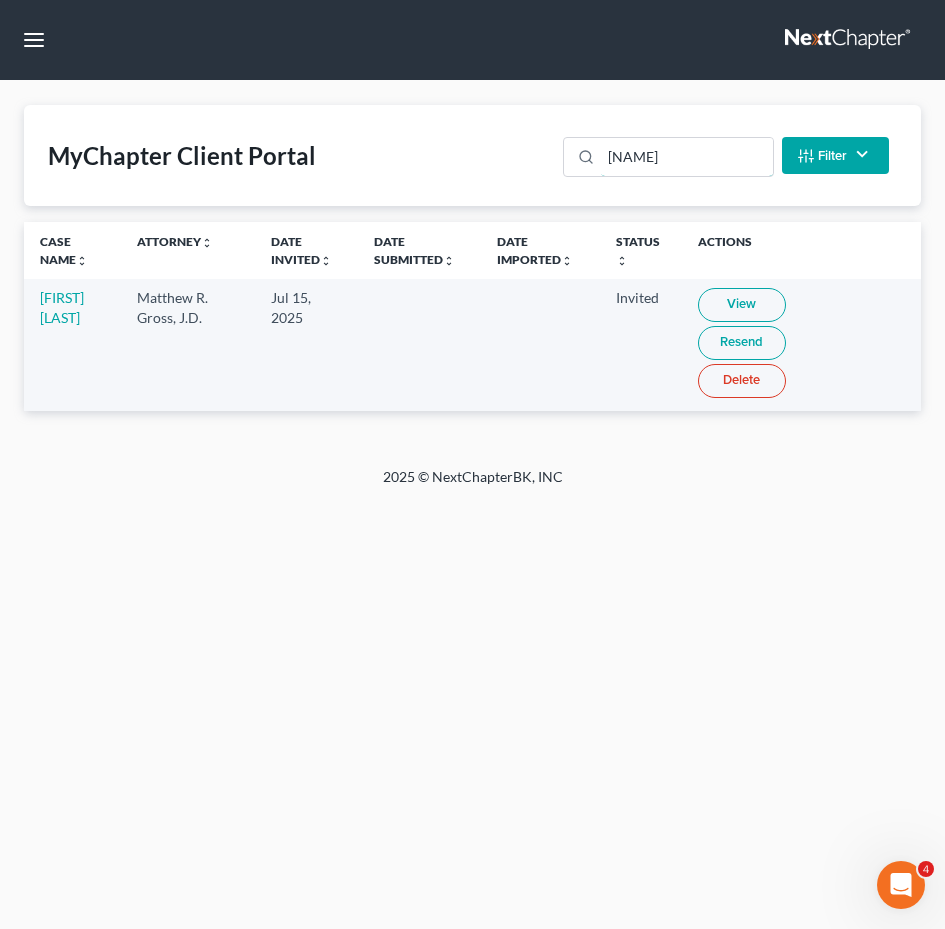 drag, startPoint x: 676, startPoint y: 153, endPoint x: 448, endPoint y: 149, distance: 228.03508 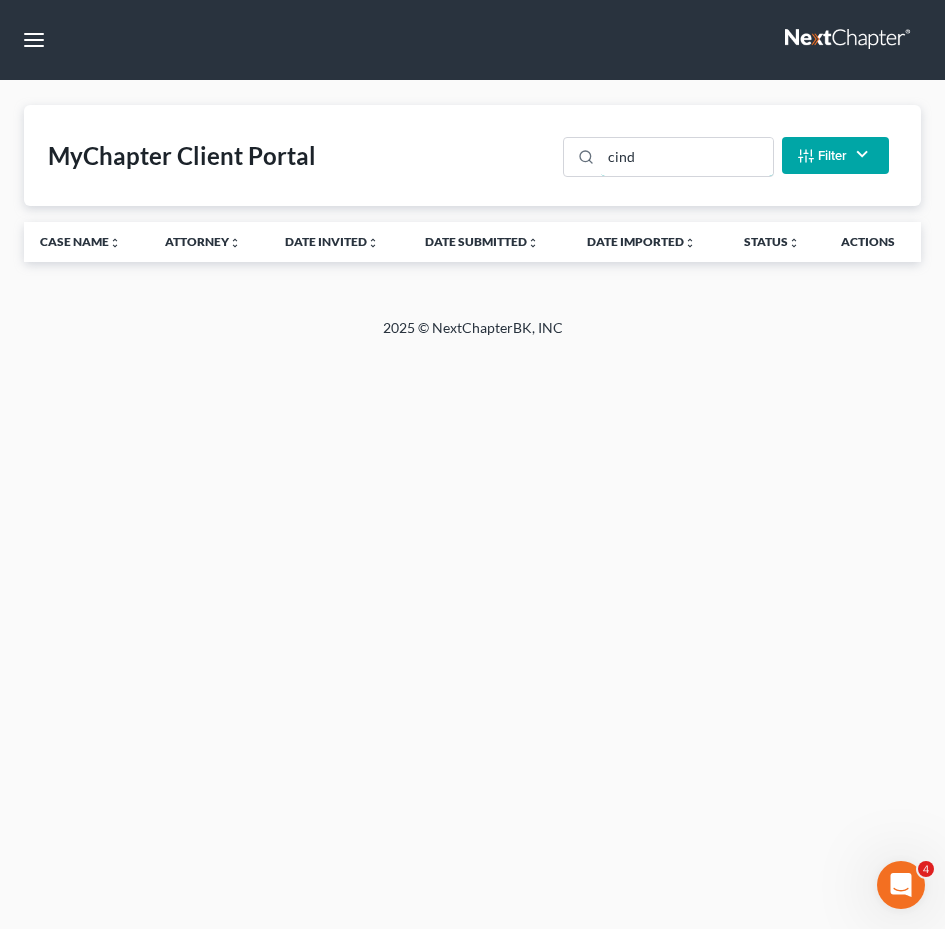 drag, startPoint x: 649, startPoint y: 156, endPoint x: 220, endPoint y: 156, distance: 429 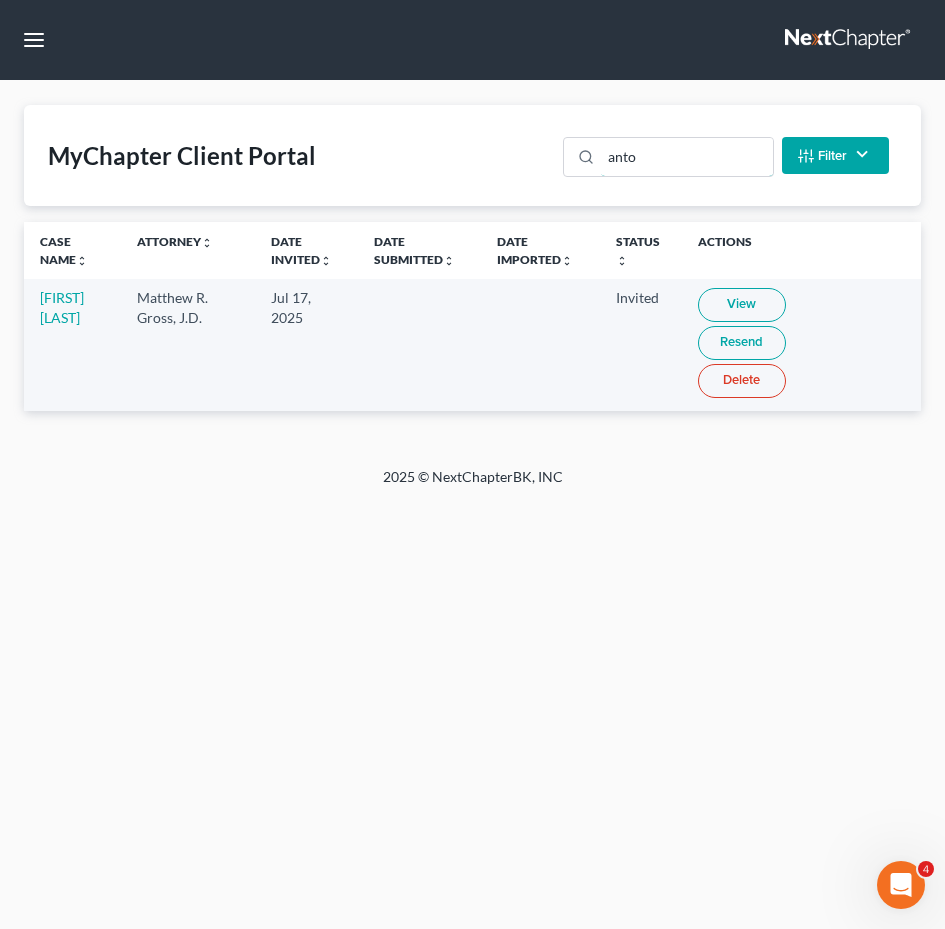 drag, startPoint x: 624, startPoint y: 155, endPoint x: 89, endPoint y: 156, distance: 535.0009 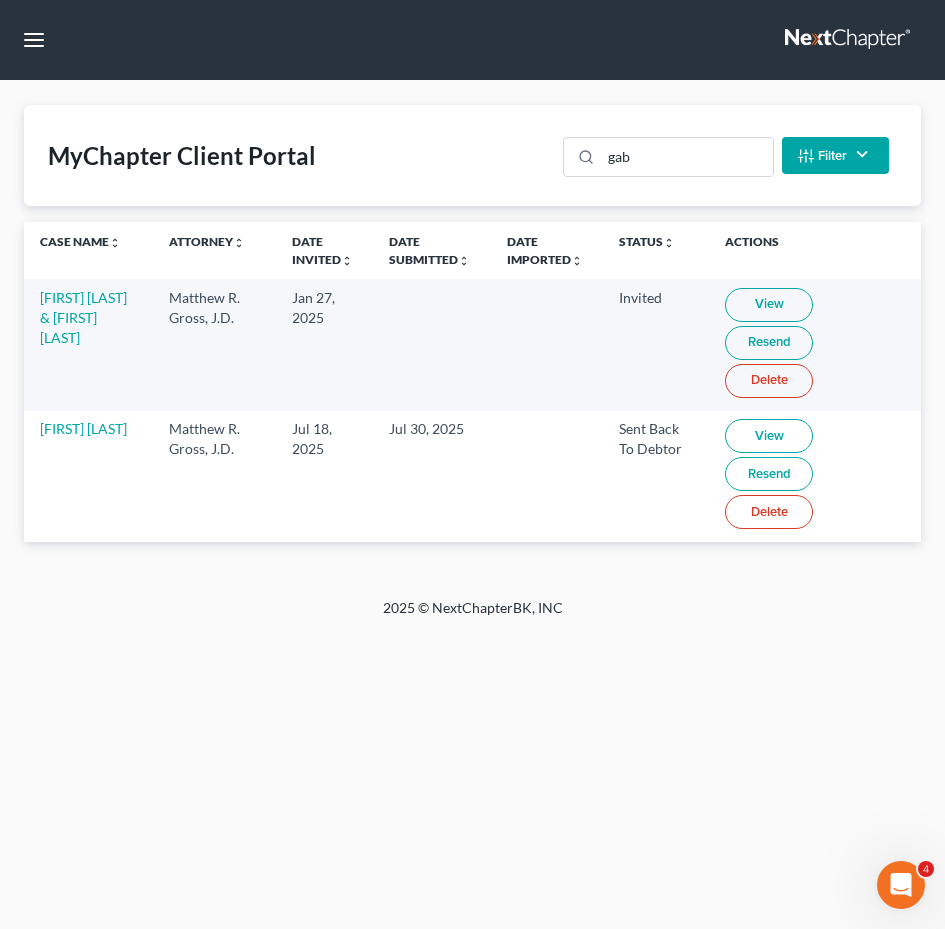 click on "View" at bounding box center (769, 436) 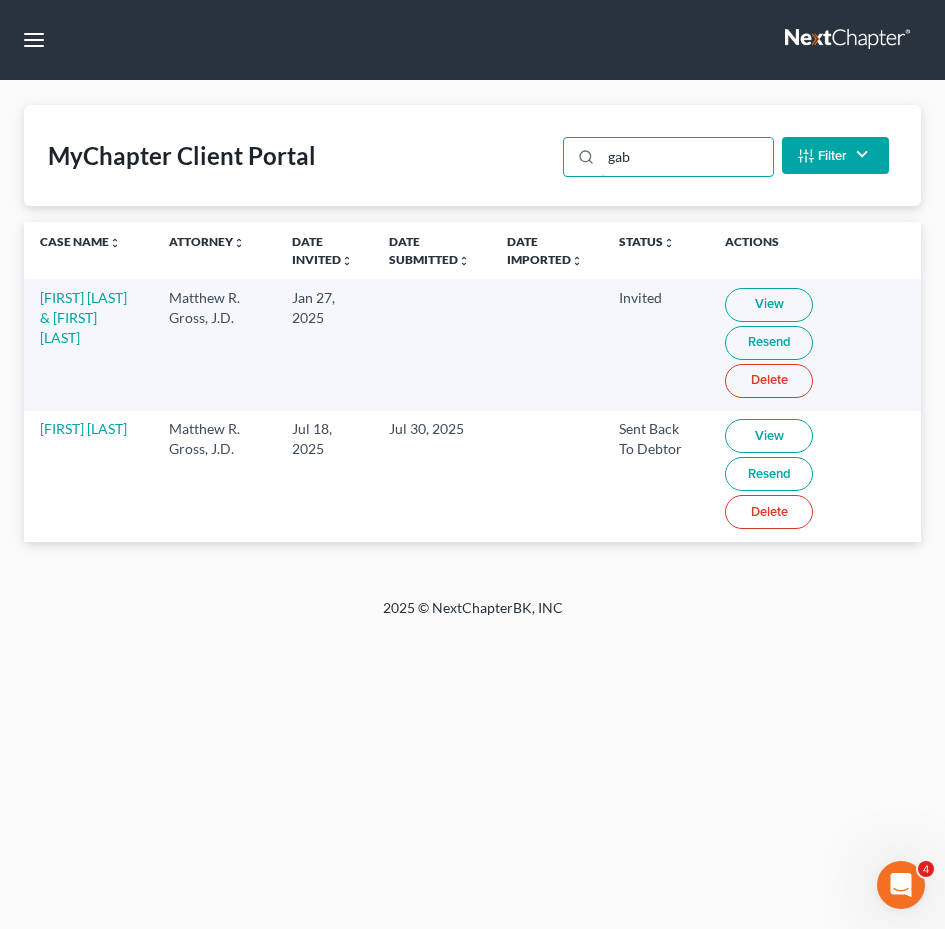 drag, startPoint x: 572, startPoint y: 146, endPoint x: 4, endPoint y: 57, distance: 574.9304 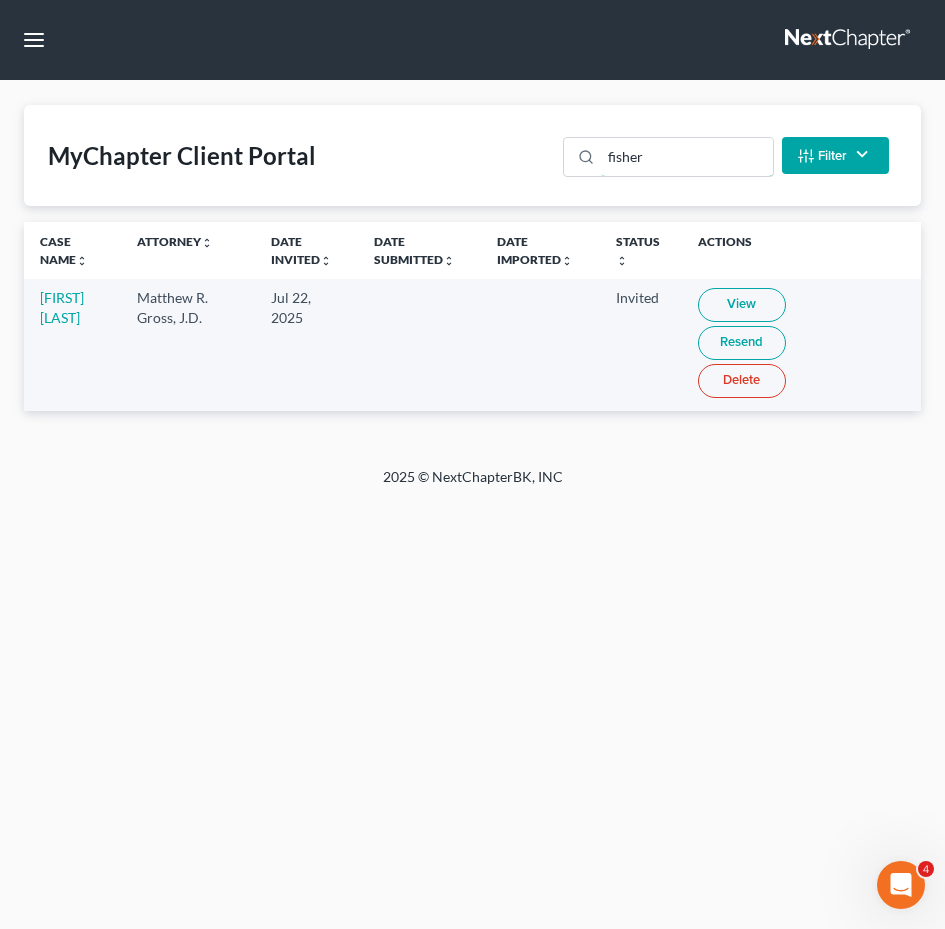drag, startPoint x: 698, startPoint y: 160, endPoint x: 298, endPoint y: 131, distance: 401.04987 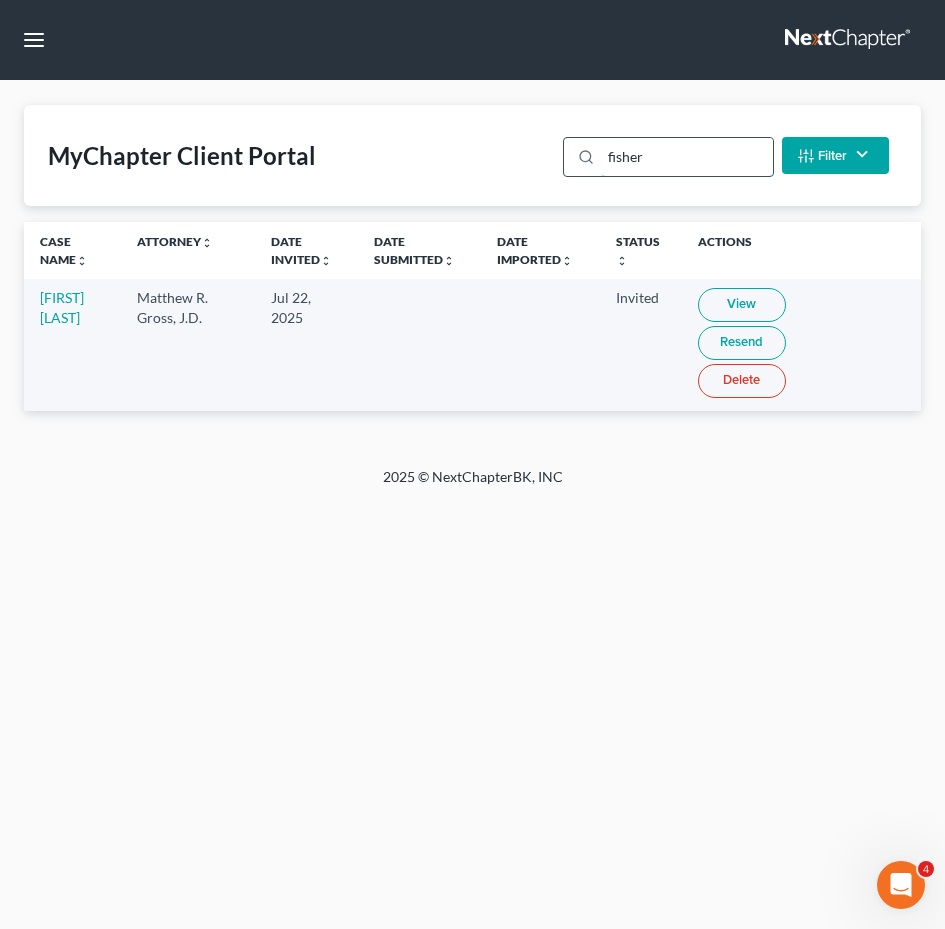 click on "fisher" at bounding box center [686, 157] 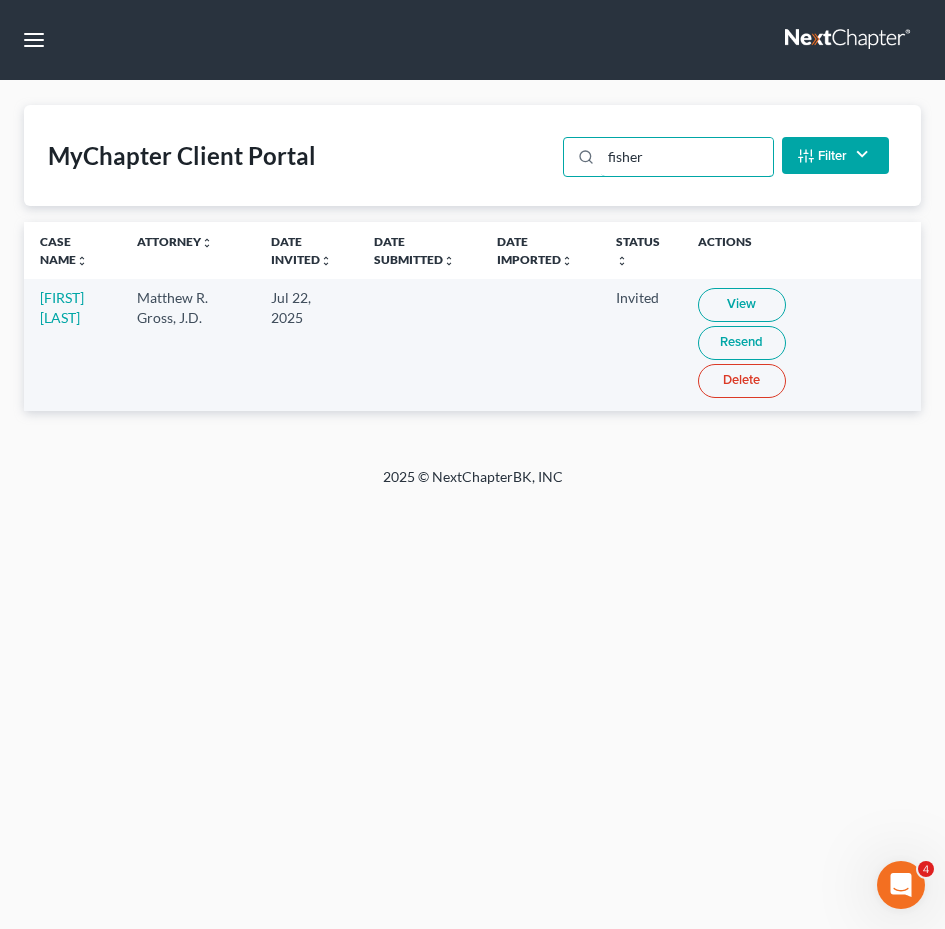 drag, startPoint x: 720, startPoint y: 157, endPoint x: 533, endPoint y: 151, distance: 187.09624 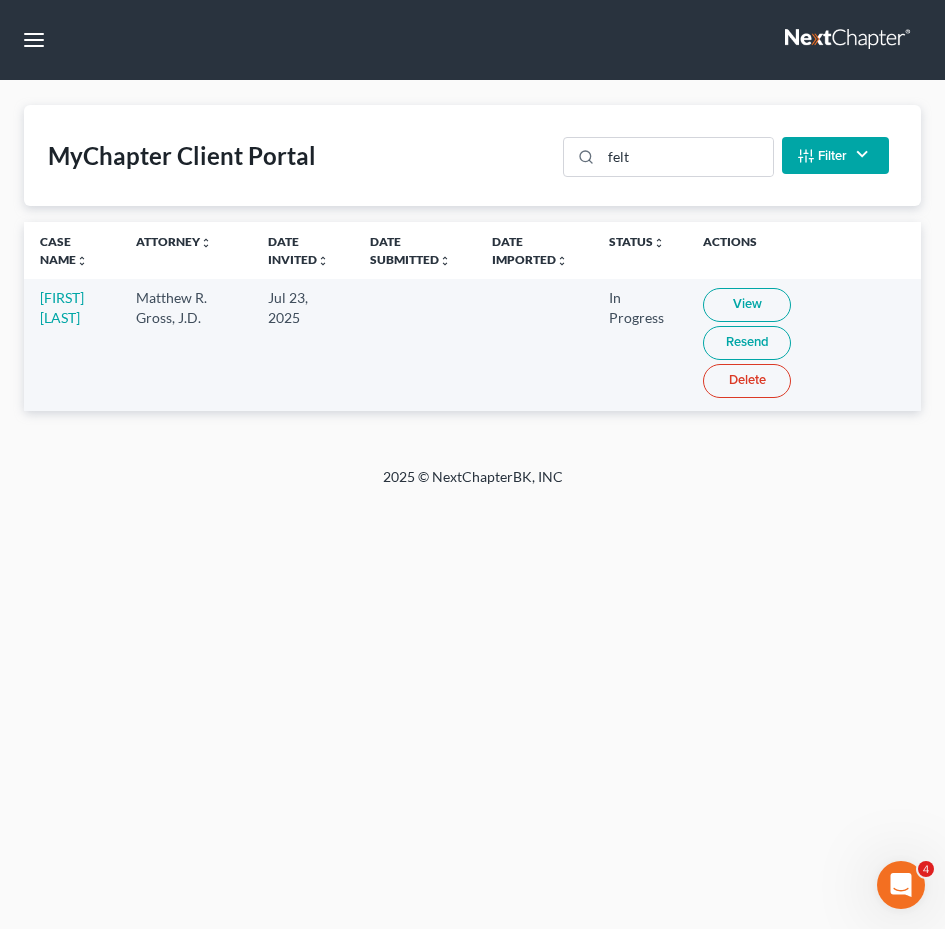 click on "View" at bounding box center [747, 305] 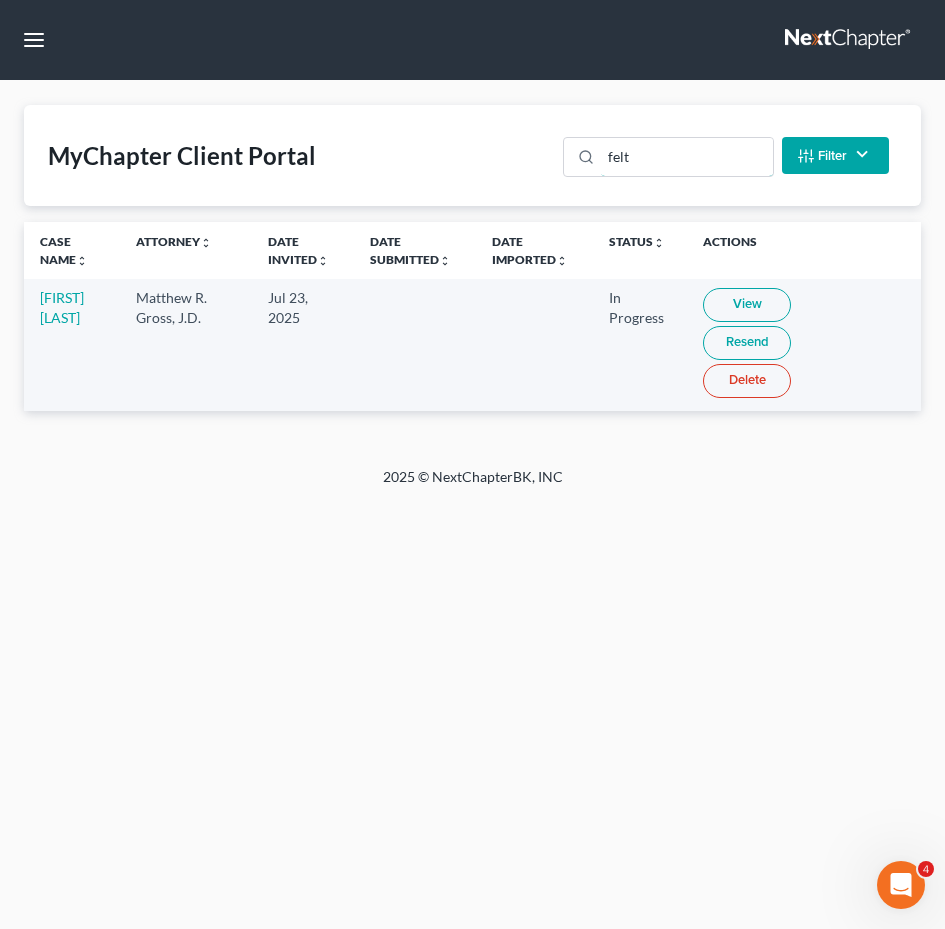 drag, startPoint x: 660, startPoint y: 160, endPoint x: 153, endPoint y: 136, distance: 507.56772 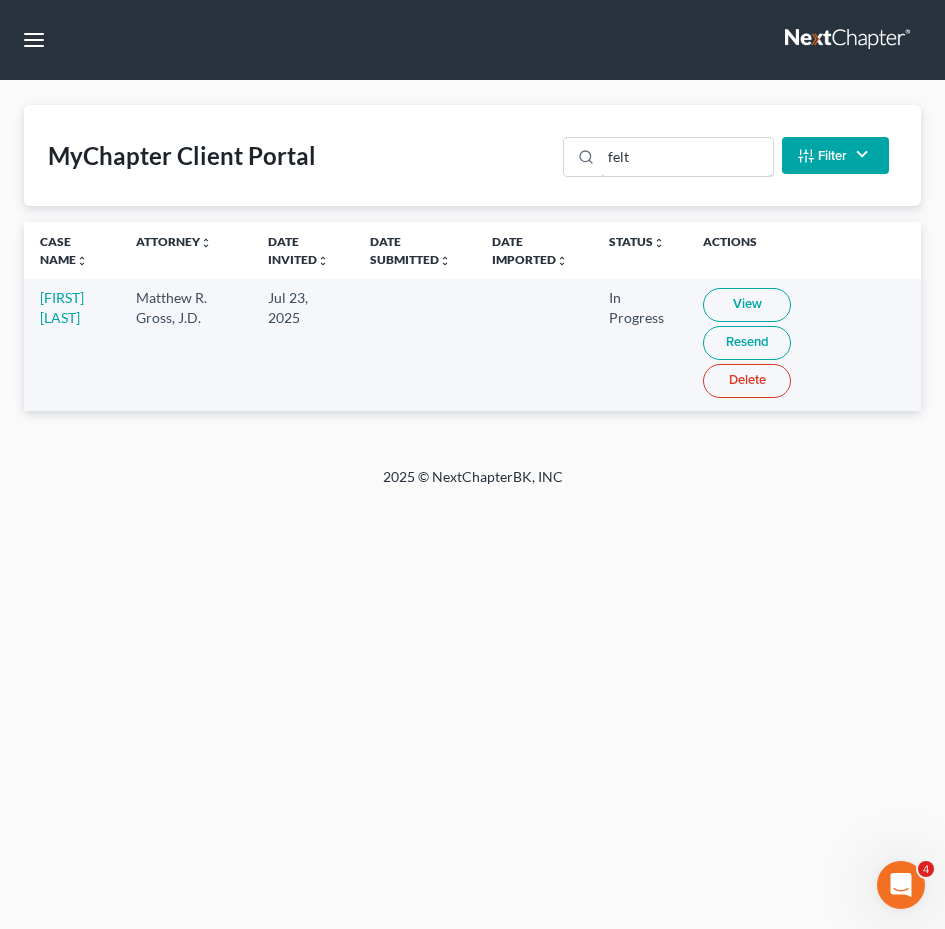 click on "MyChapter Client Portal         felt Filter Status Filter... Invited In Progress Ready To Review Reviewed Imported Sent Back To Debtor Attorney Filter... Matthew R. Gross, J.D. Clear" at bounding box center (472, 155) 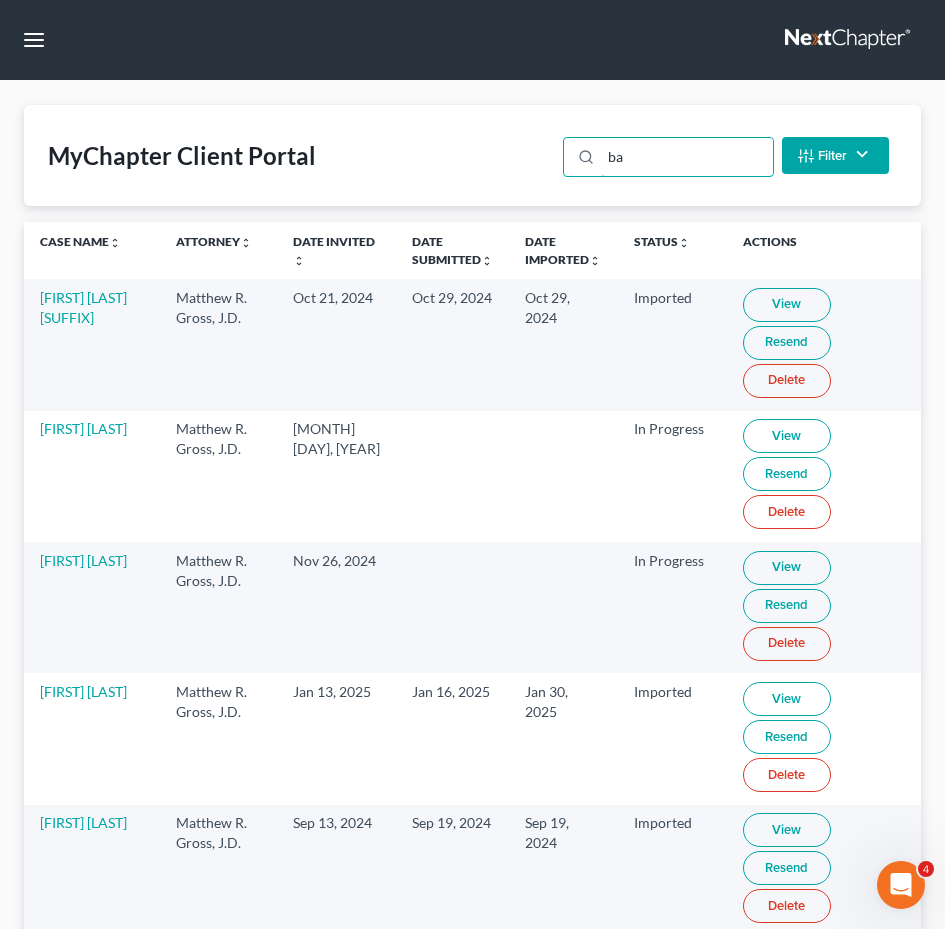 type on "b" 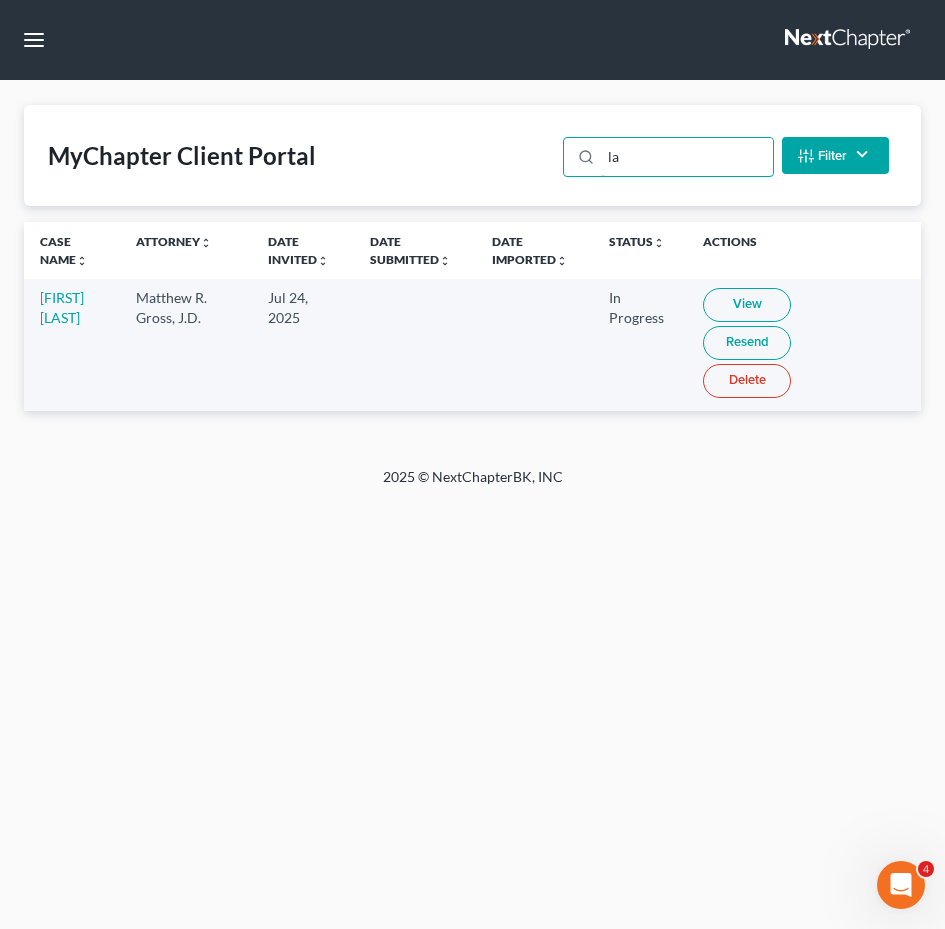 type on "l" 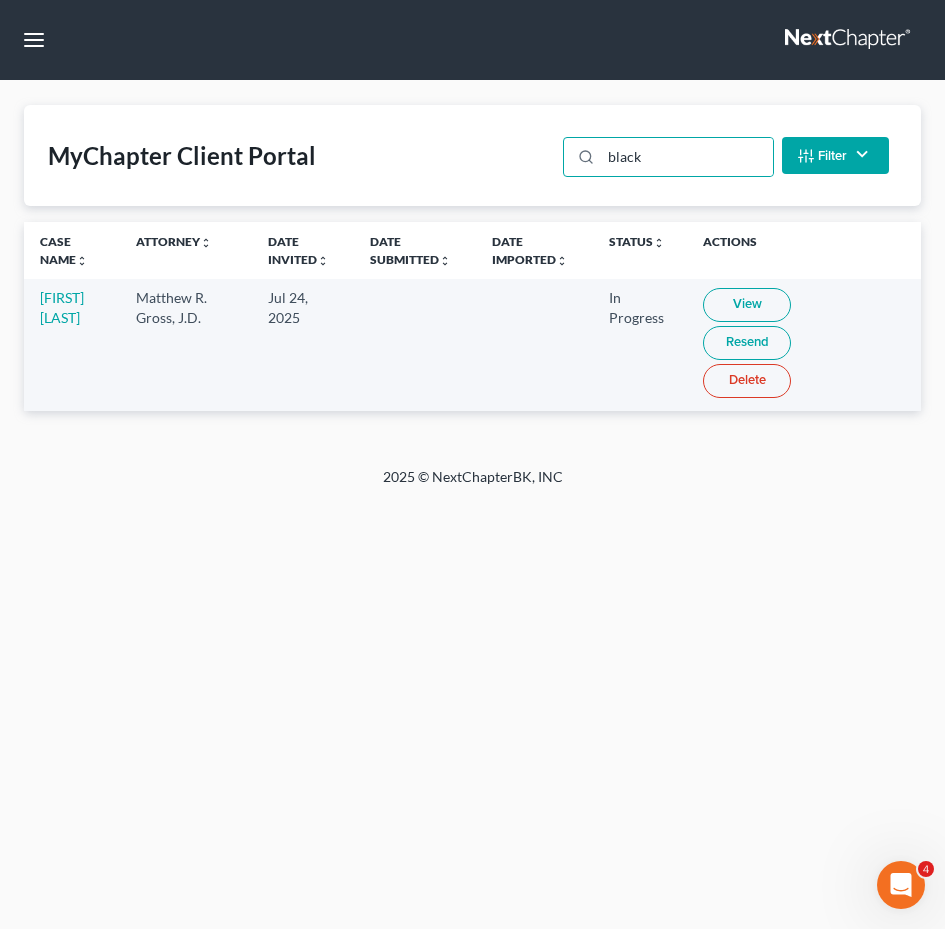 click on "View" at bounding box center [747, 305] 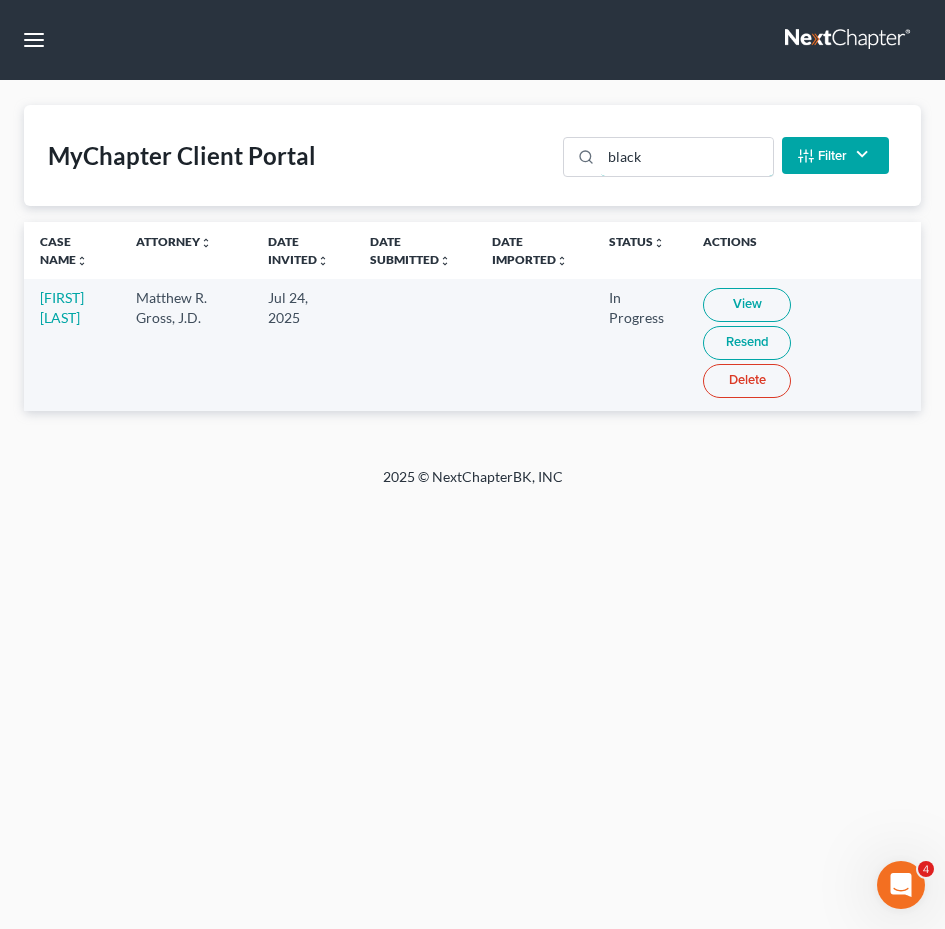 click on "MyChapter Client Portal         black Filter Status Filter... Invited In Progress Ready To Review Reviewed Imported Sent Back To Debtor Attorney Filter... Matthew R. Gross, J.D. Clear" at bounding box center [472, 155] 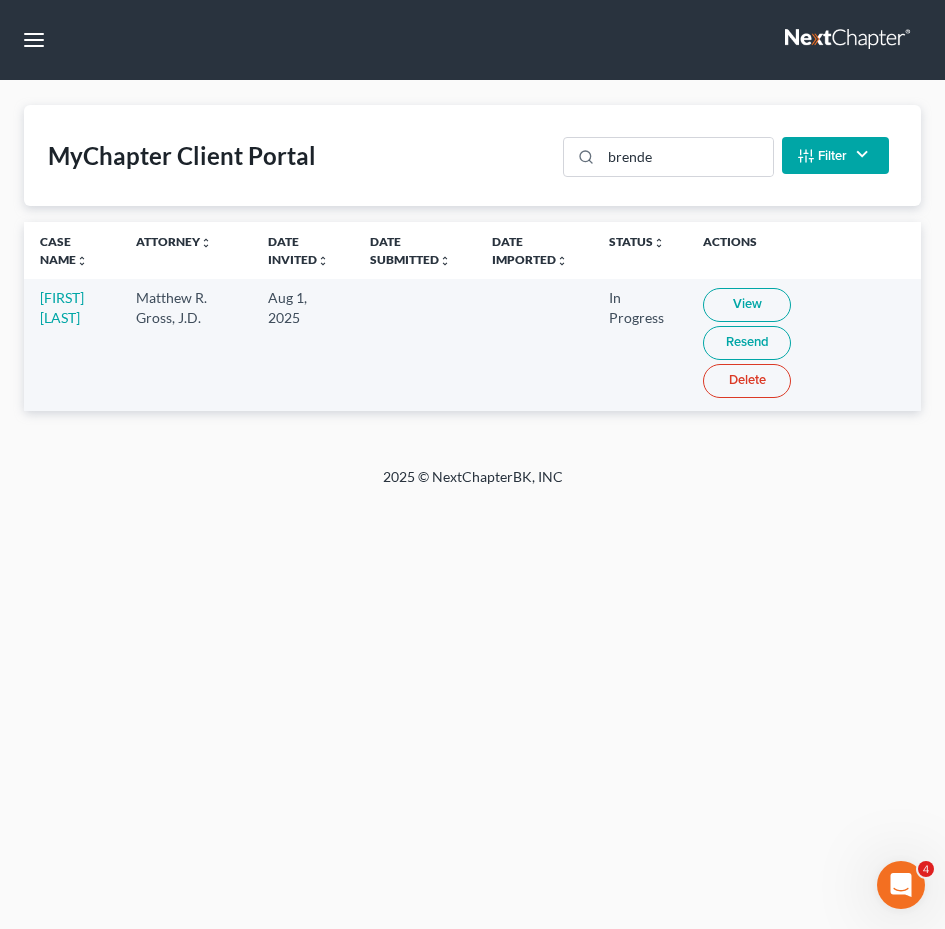 click on "View" at bounding box center [747, 305] 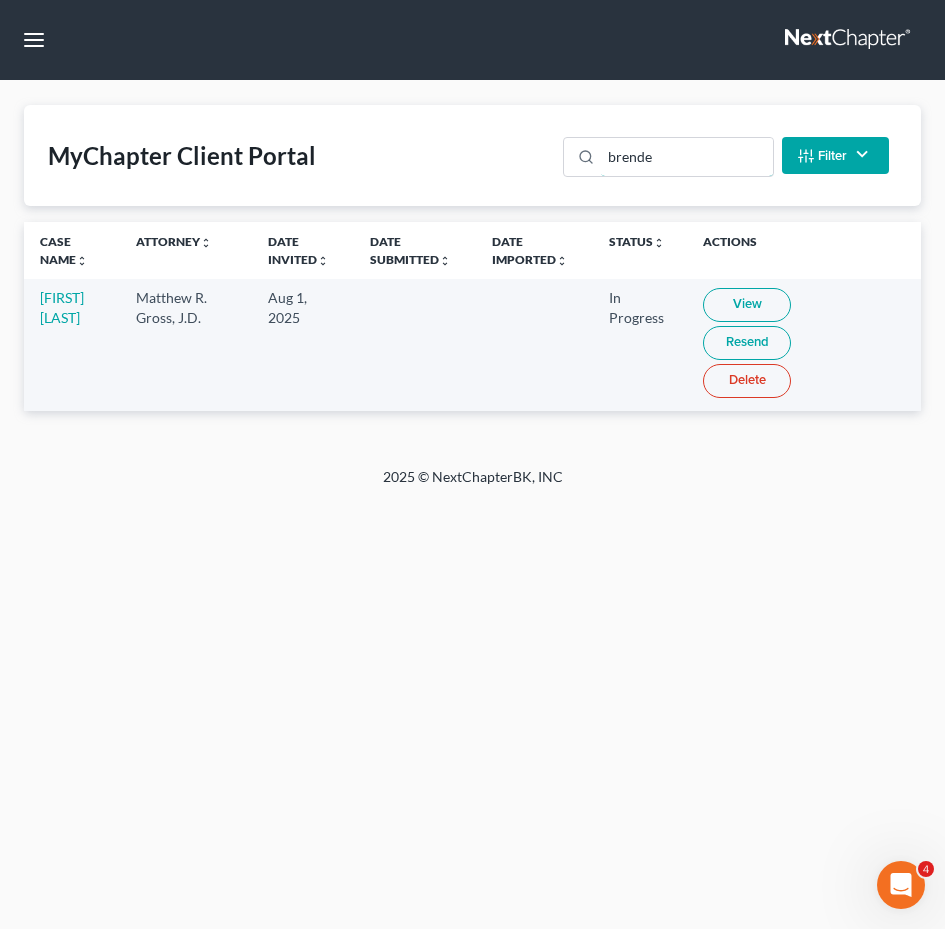 drag, startPoint x: 697, startPoint y: 152, endPoint x: 427, endPoint y: 140, distance: 270.26654 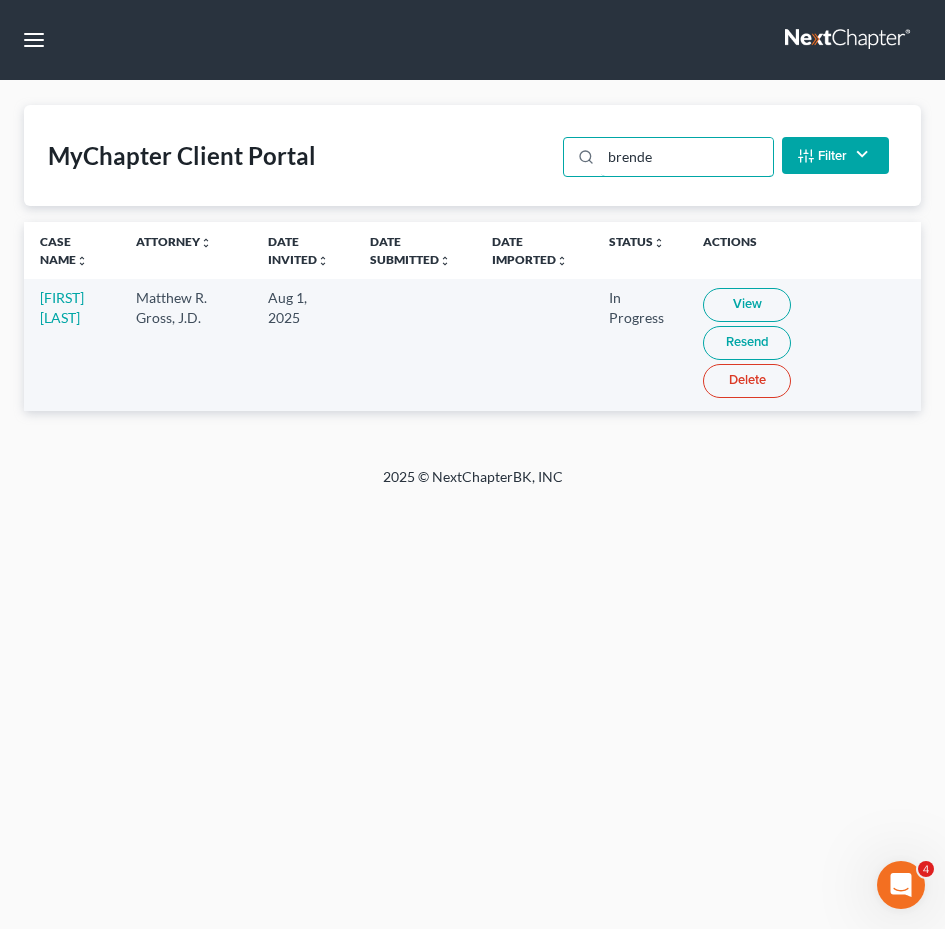type on "r" 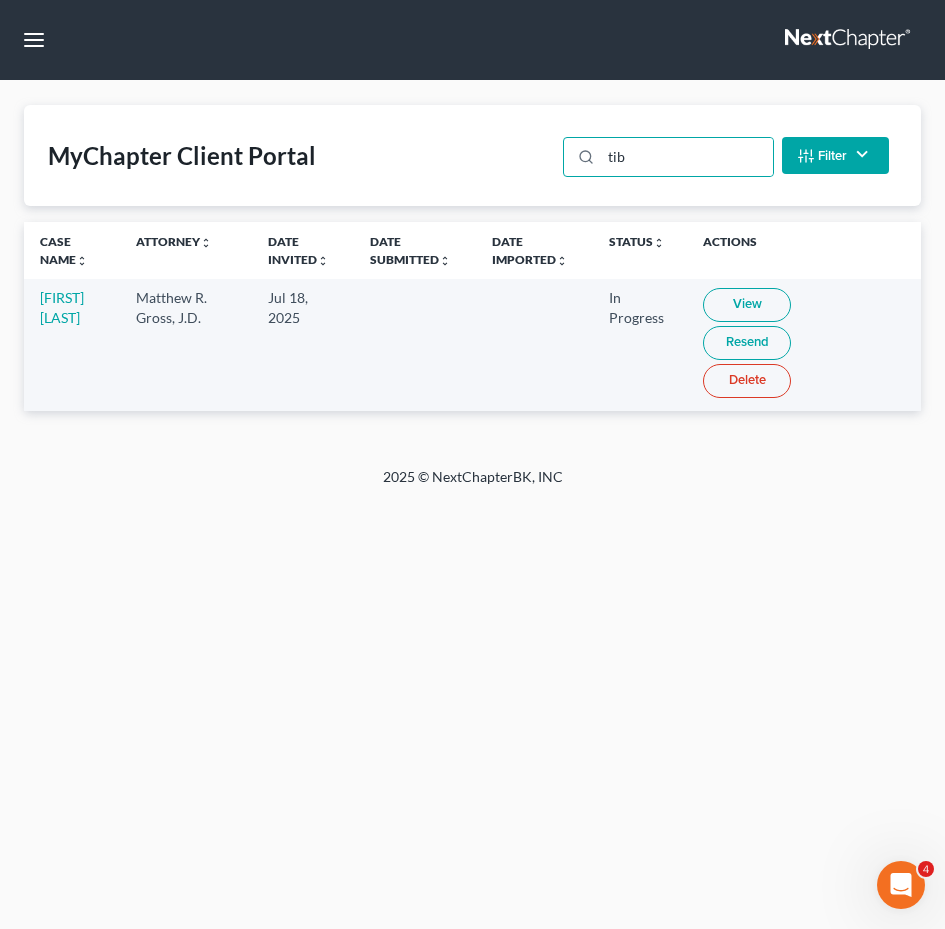 click on "View" at bounding box center [747, 305] 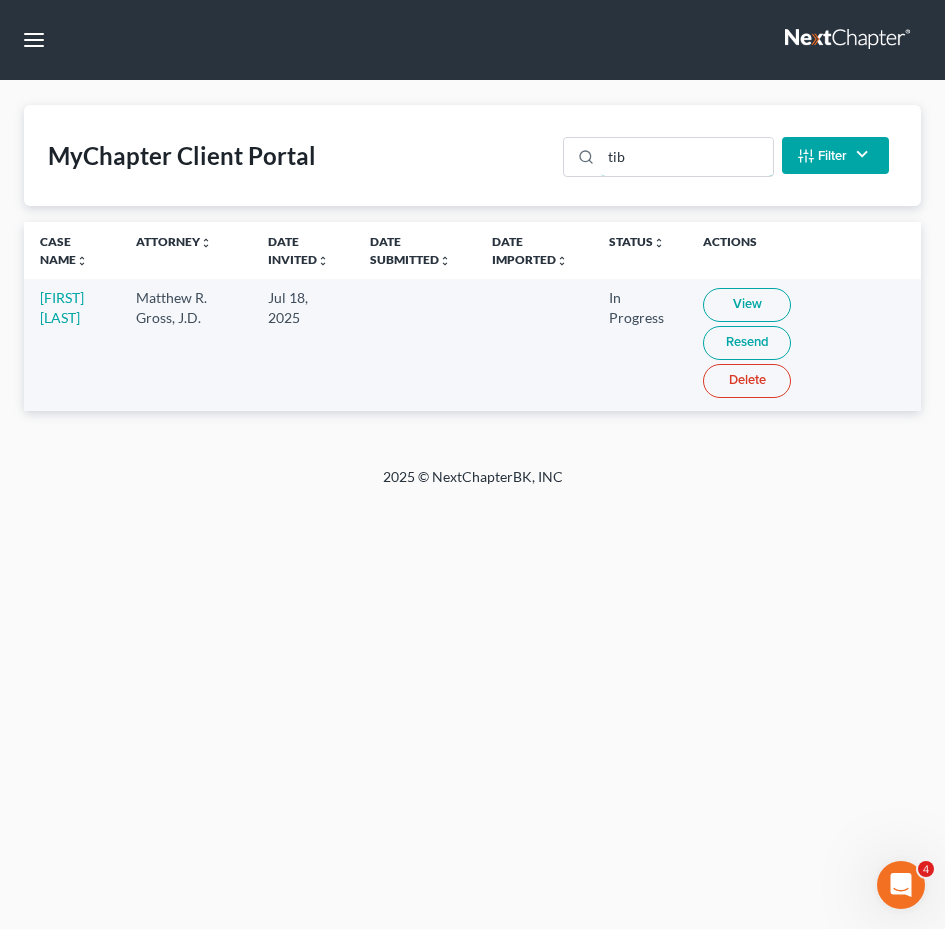 drag, startPoint x: 660, startPoint y: 161, endPoint x: 250, endPoint y: 128, distance: 411.3259 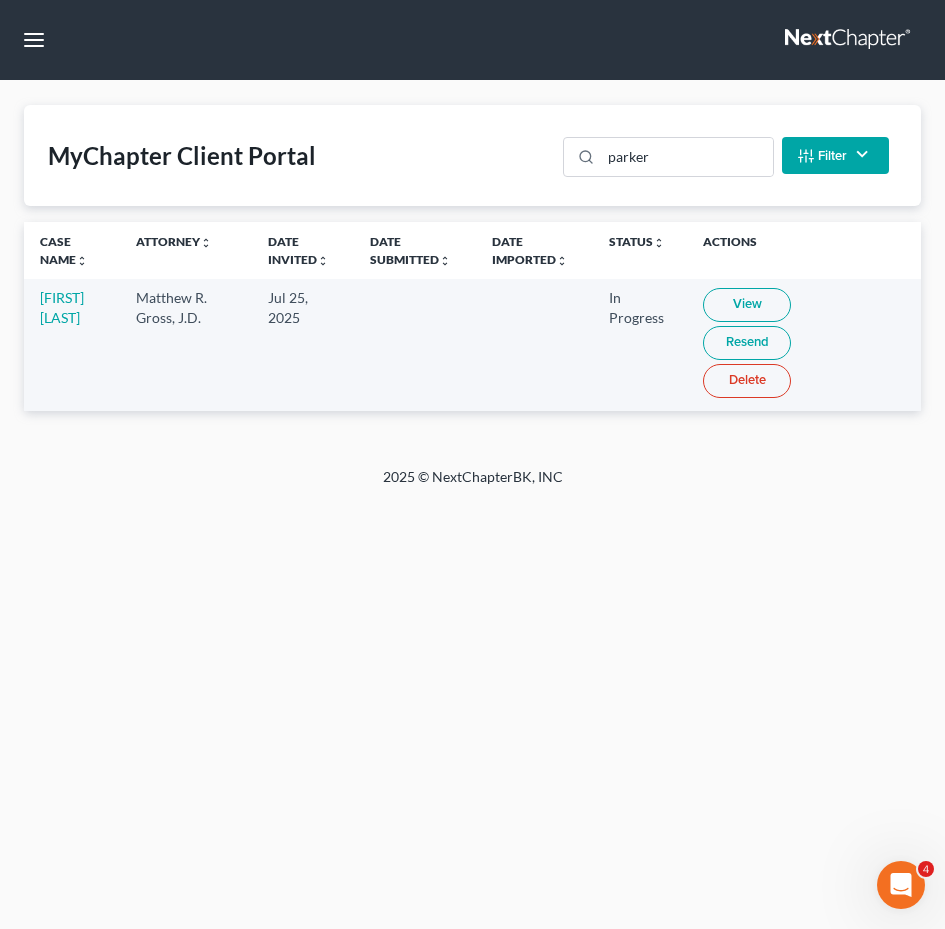 click on "View" at bounding box center (747, 305) 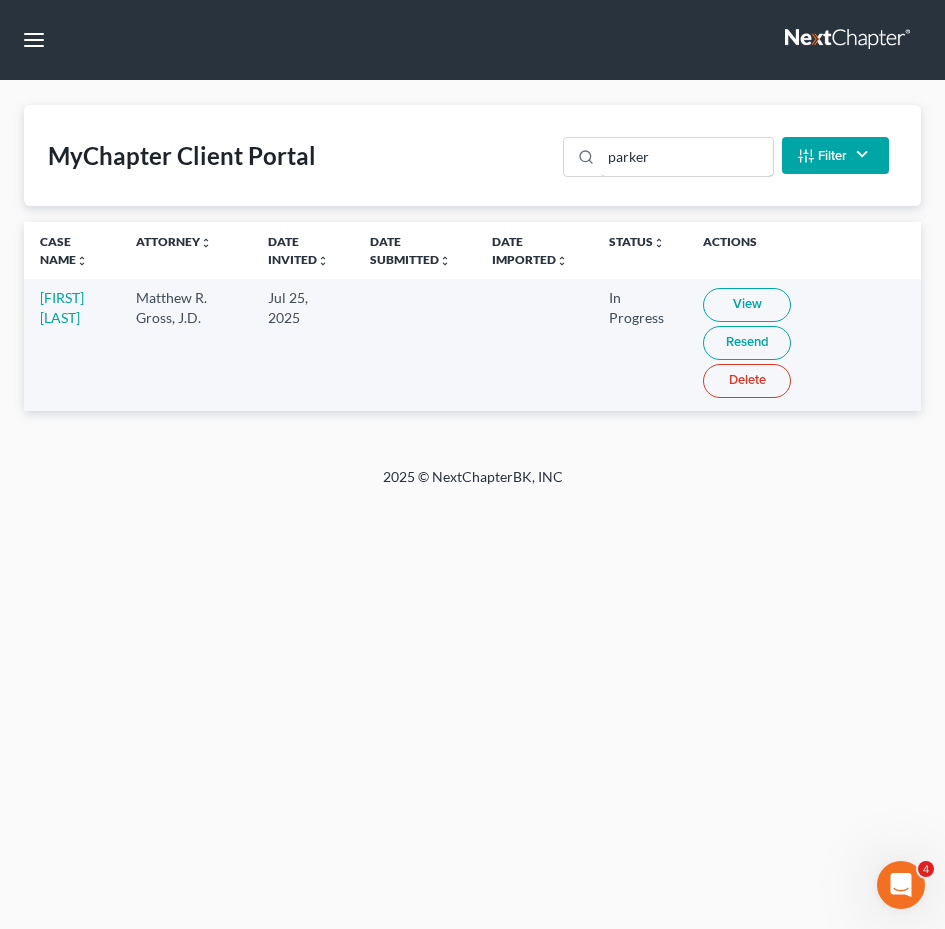 drag, startPoint x: 675, startPoint y: 158, endPoint x: 202, endPoint y: 106, distance: 475.84976 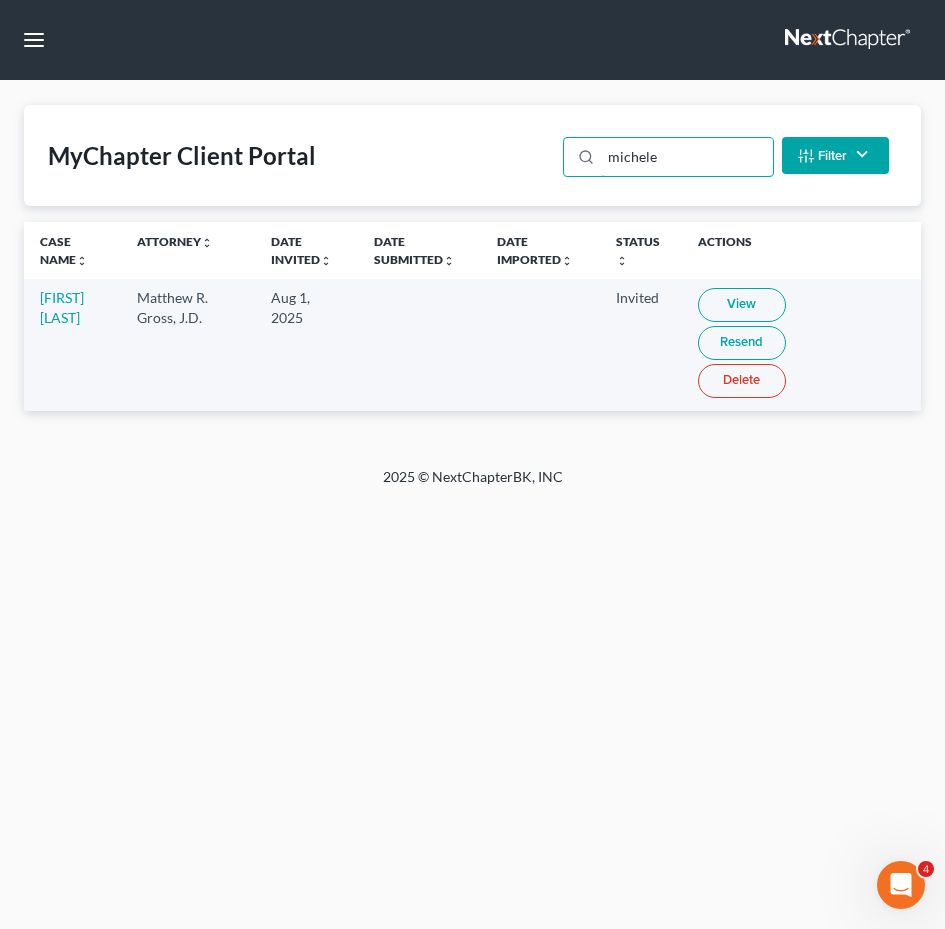 drag, startPoint x: 688, startPoint y: 164, endPoint x: 172, endPoint y: 166, distance: 516.0039 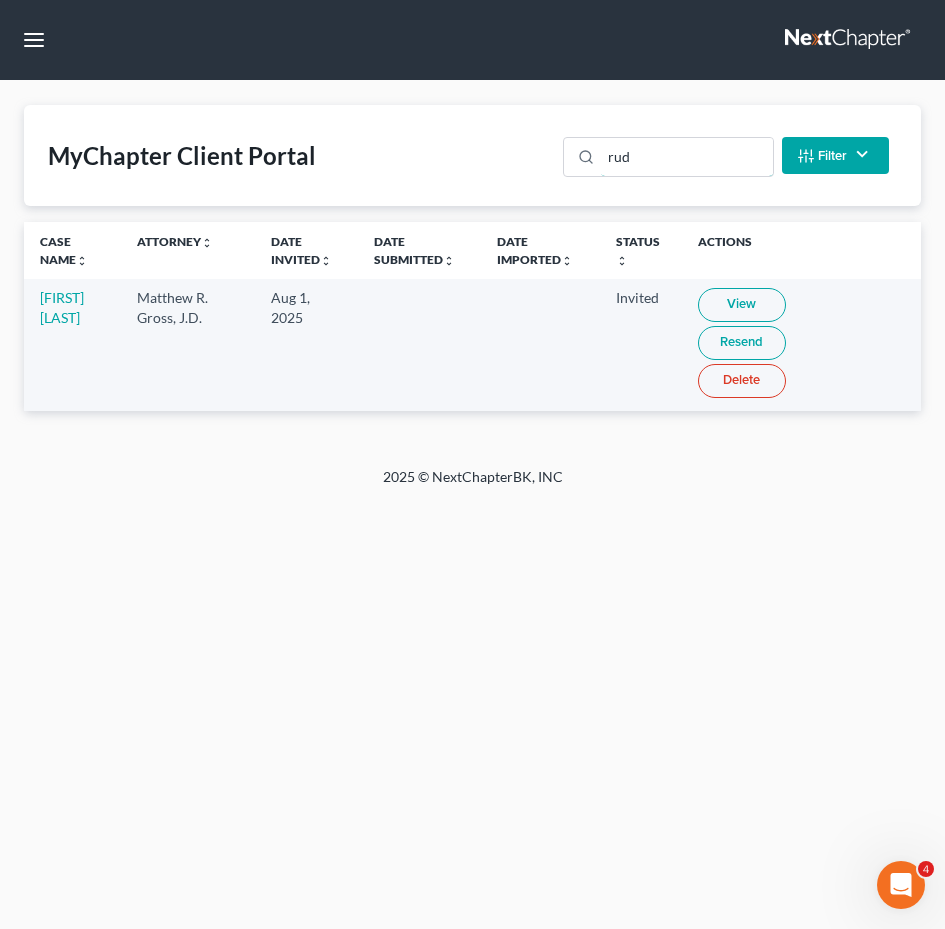 drag, startPoint x: 659, startPoint y: 147, endPoint x: 297, endPoint y: 155, distance: 362.08838 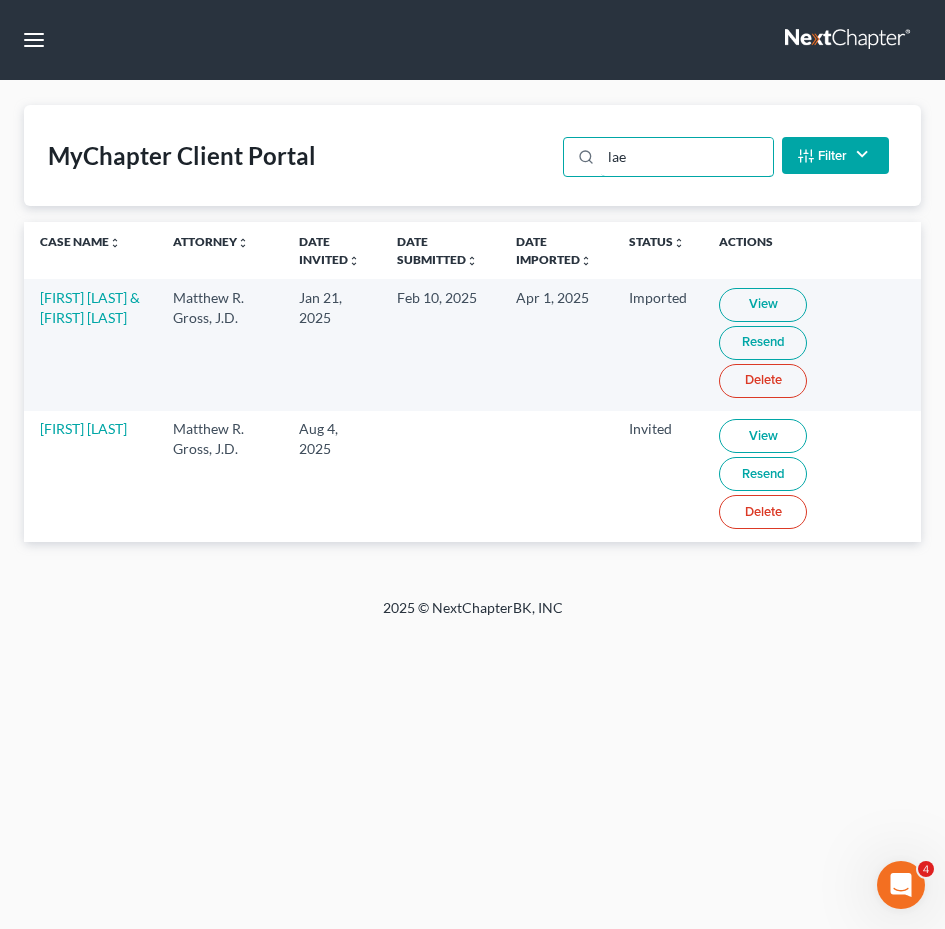drag, startPoint x: 509, startPoint y: 141, endPoint x: 323, endPoint y: 140, distance: 186.00269 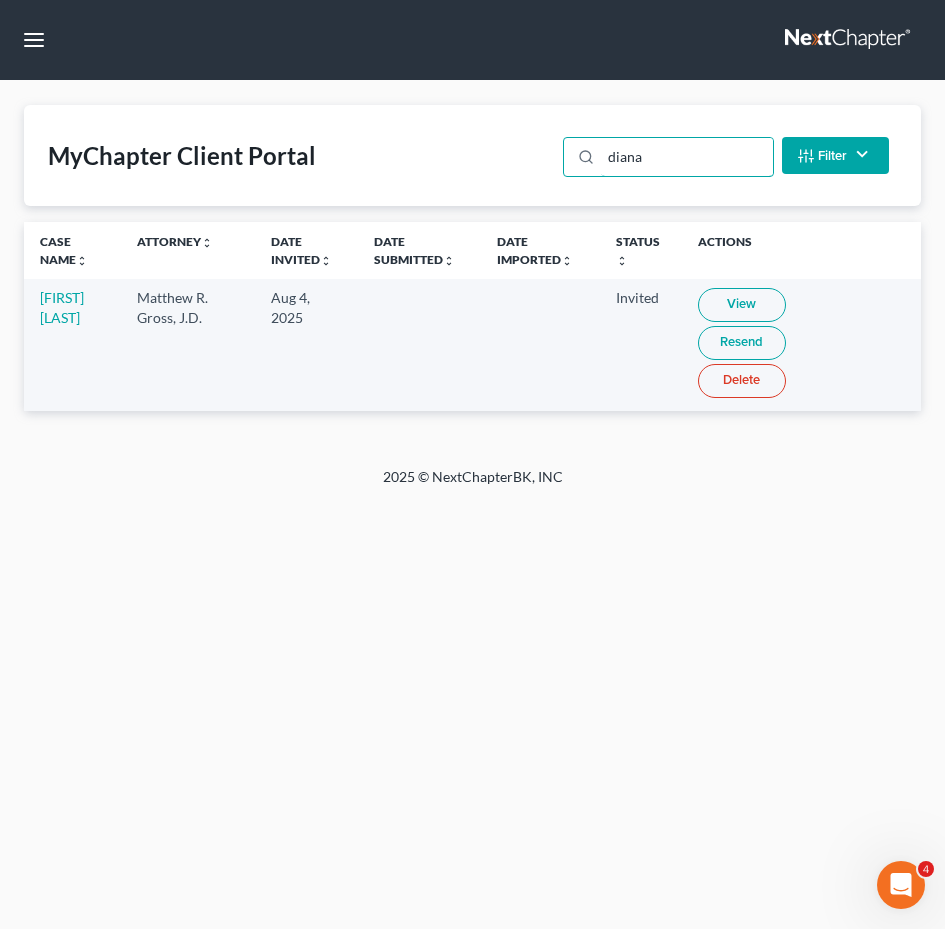 drag, startPoint x: 666, startPoint y: 155, endPoint x: 171, endPoint y: 107, distance: 497.32184 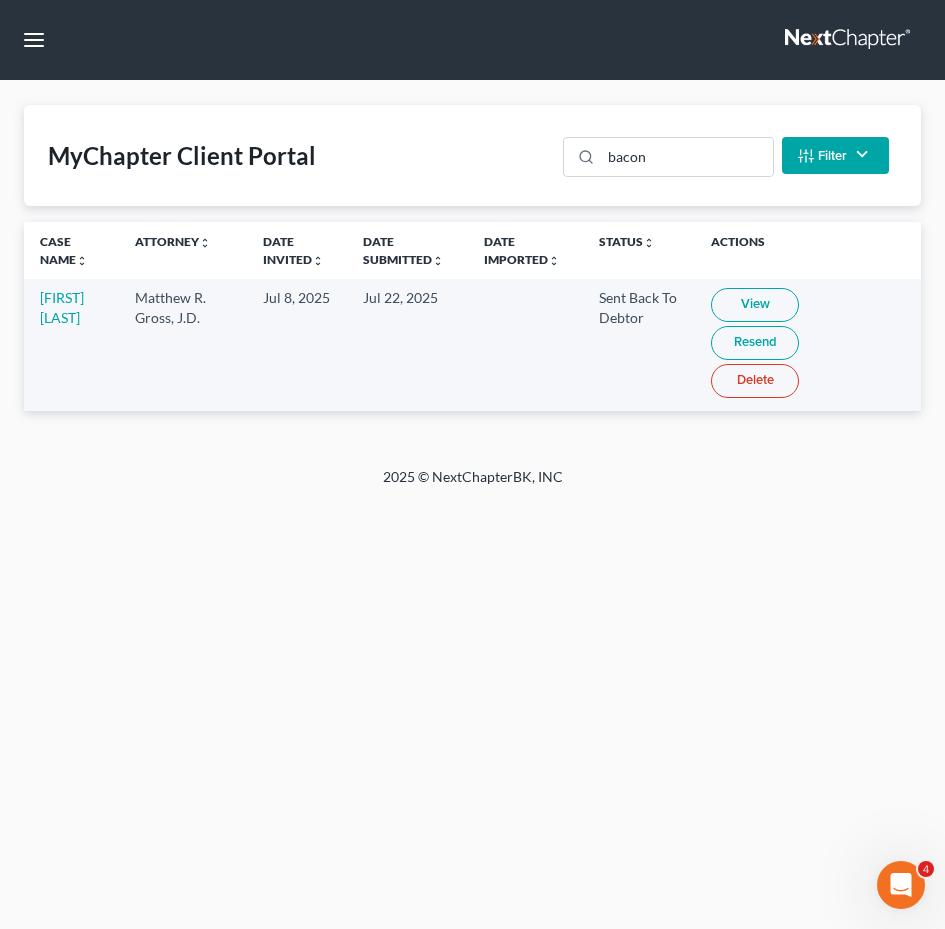 click on "View" at bounding box center (755, 305) 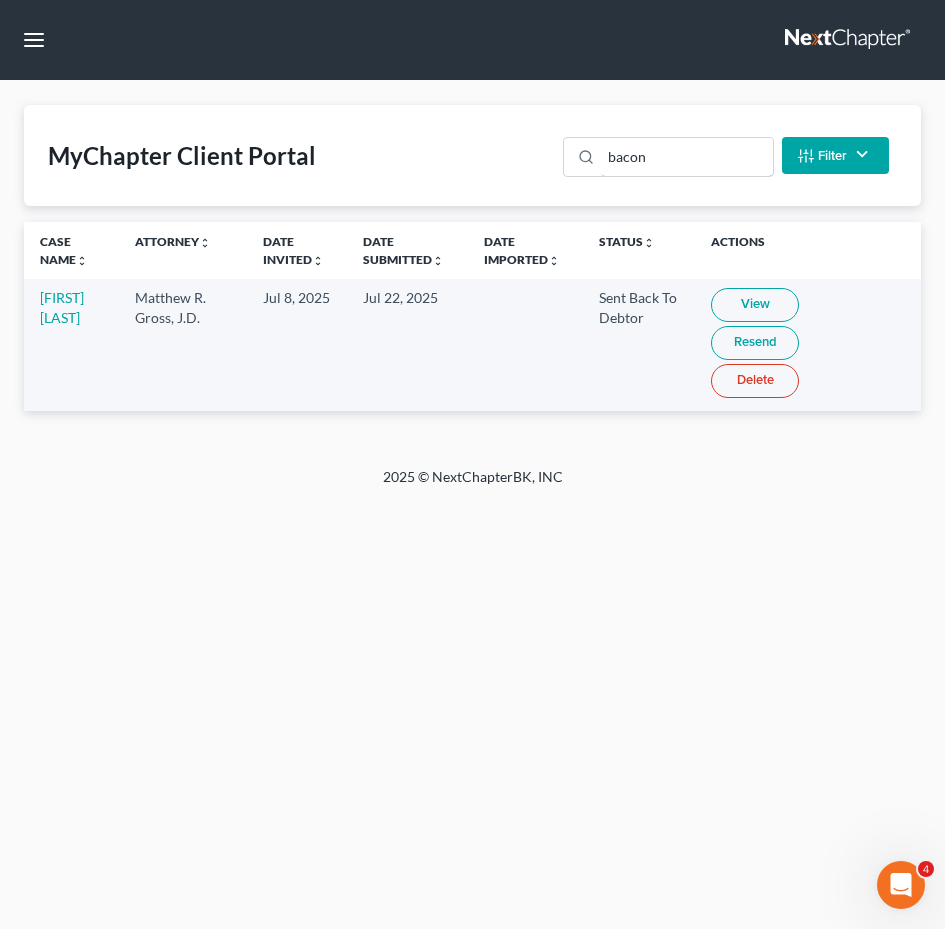 drag, startPoint x: 609, startPoint y: 159, endPoint x: 5, endPoint y: 141, distance: 604.2681 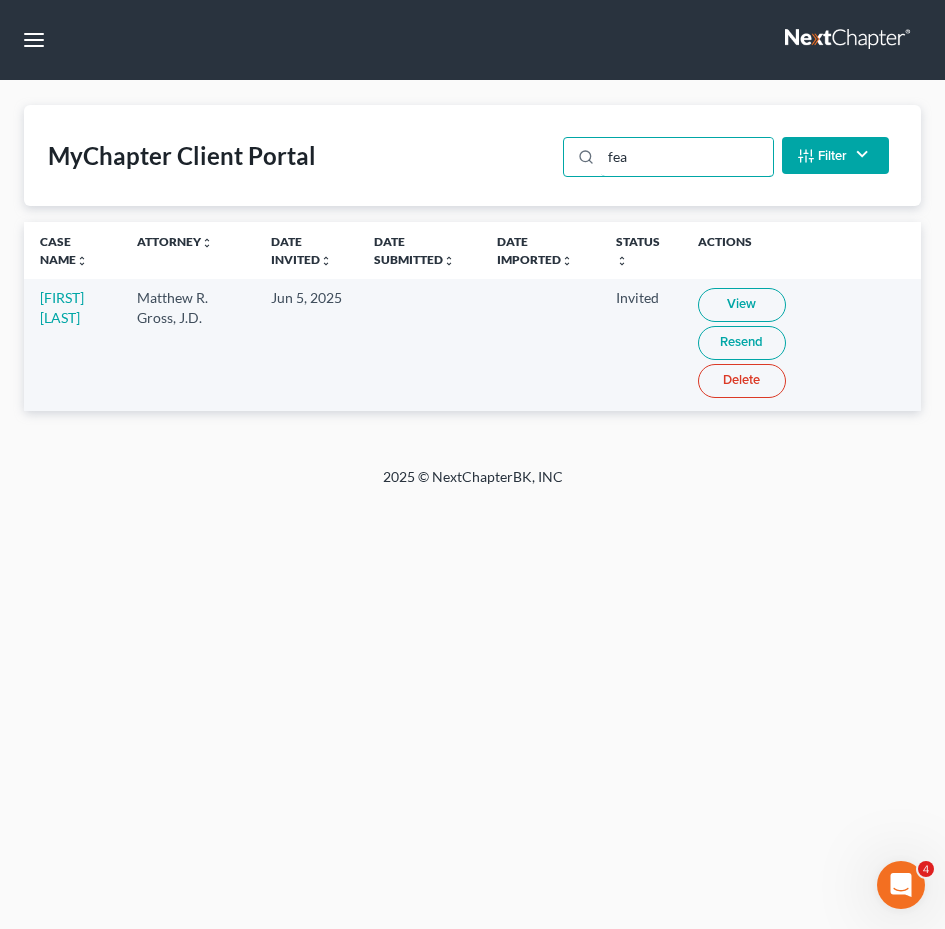 drag, startPoint x: 663, startPoint y: 151, endPoint x: 8, endPoint y: 155, distance: 655.0122 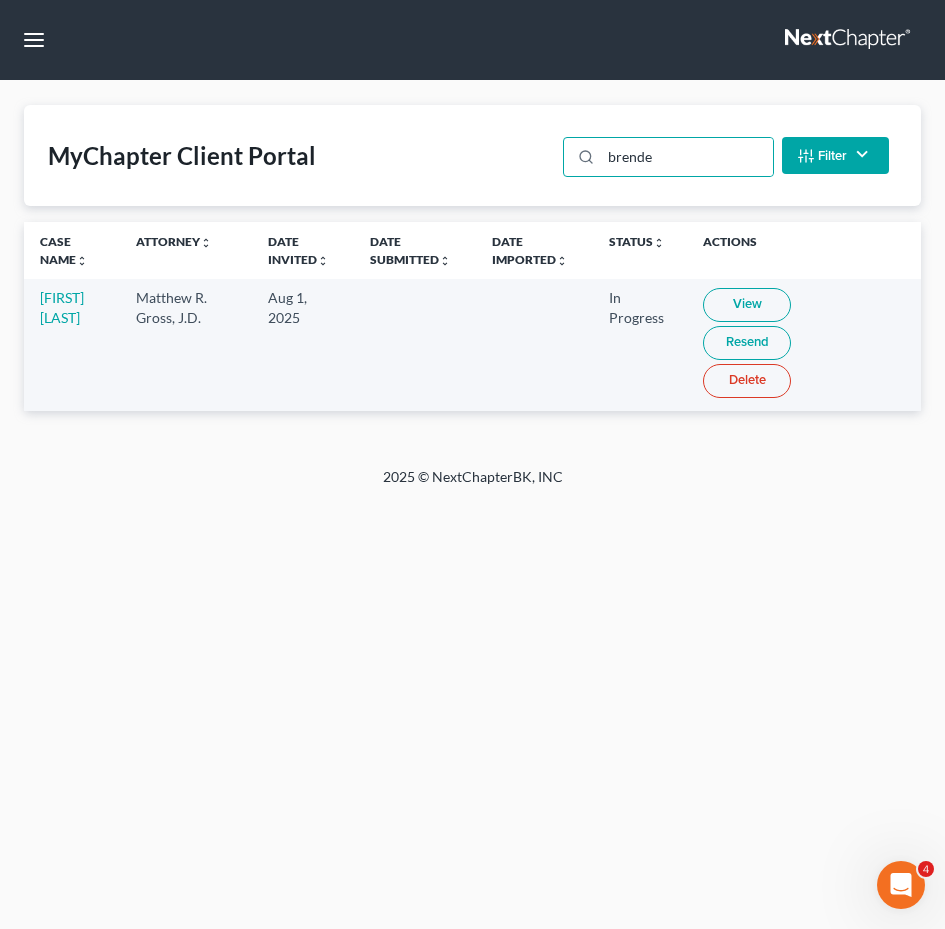 click on "View" at bounding box center [747, 305] 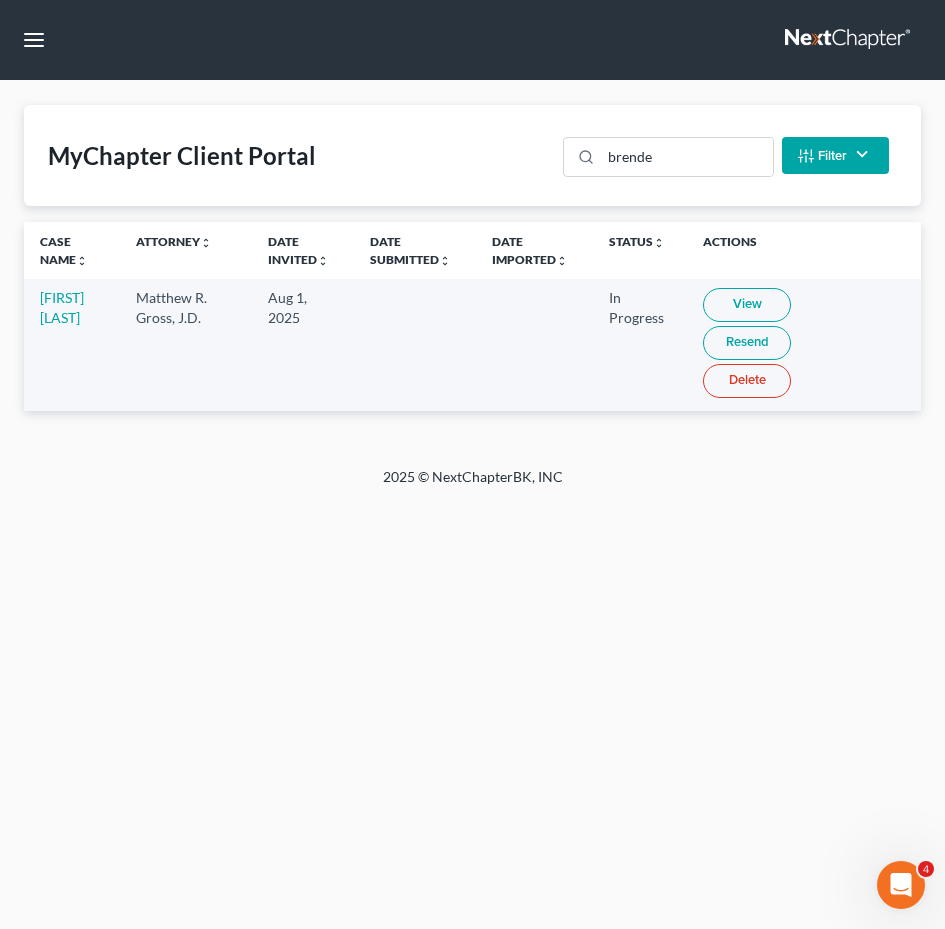 drag, startPoint x: 66, startPoint y: 322, endPoint x: 755, endPoint y: 306, distance: 689.1857 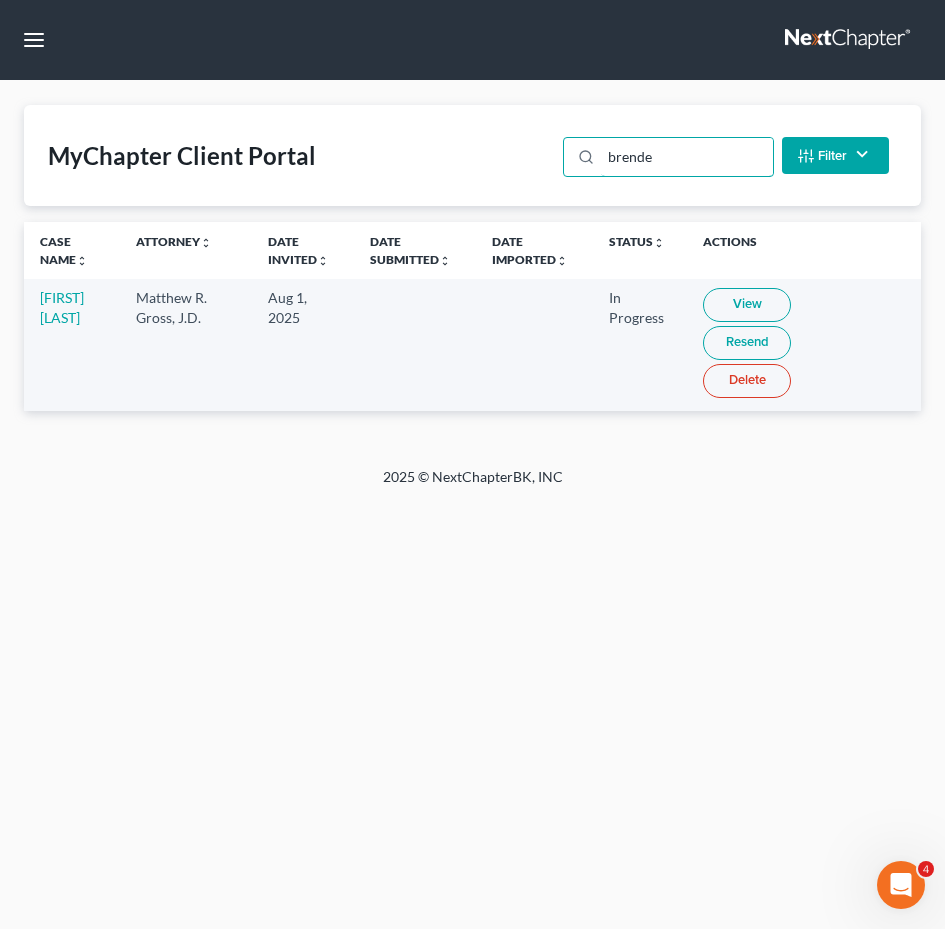 drag, startPoint x: 684, startPoint y: 161, endPoint x: 297, endPoint y: 169, distance: 387.08267 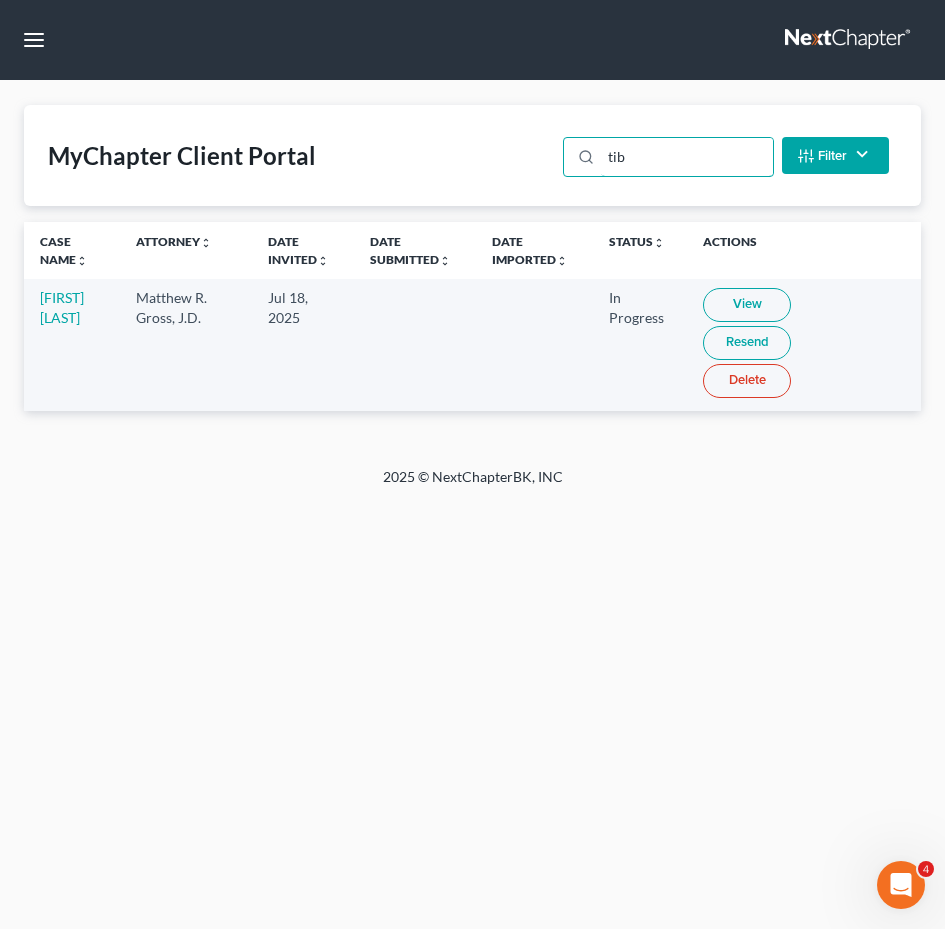 type on "tib" 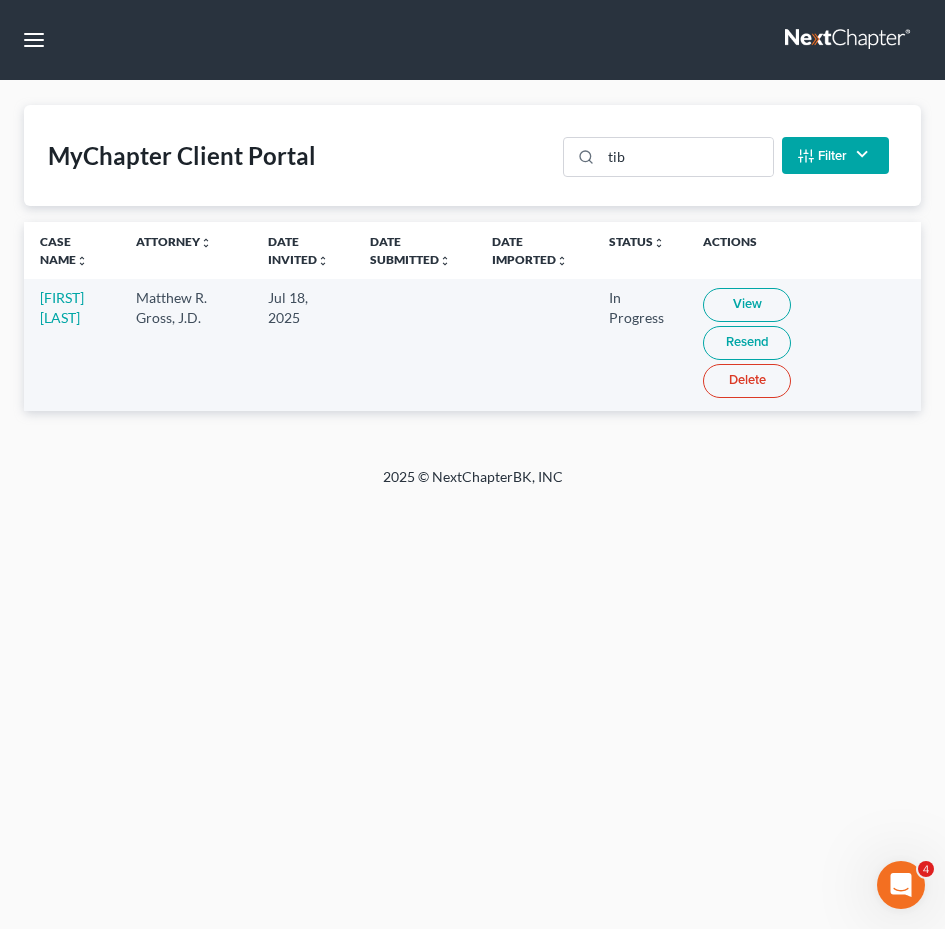 click on "View" at bounding box center (747, 305) 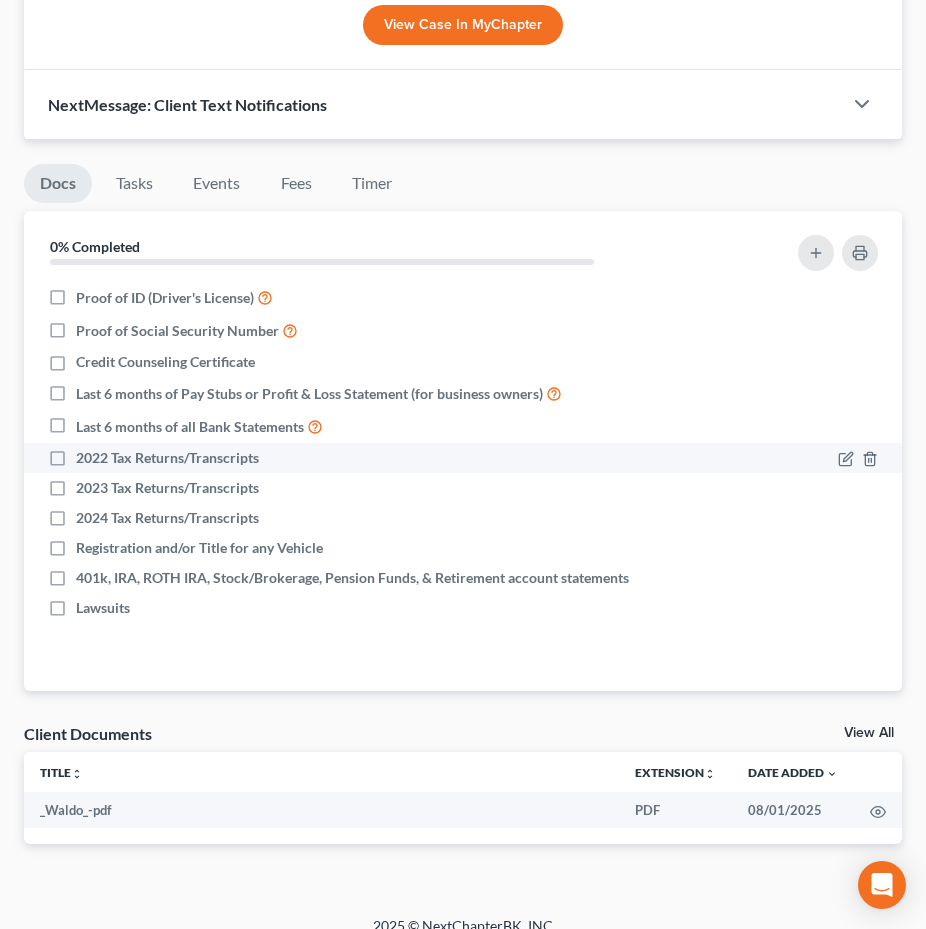 scroll, scrollTop: 975, scrollLeft: 0, axis: vertical 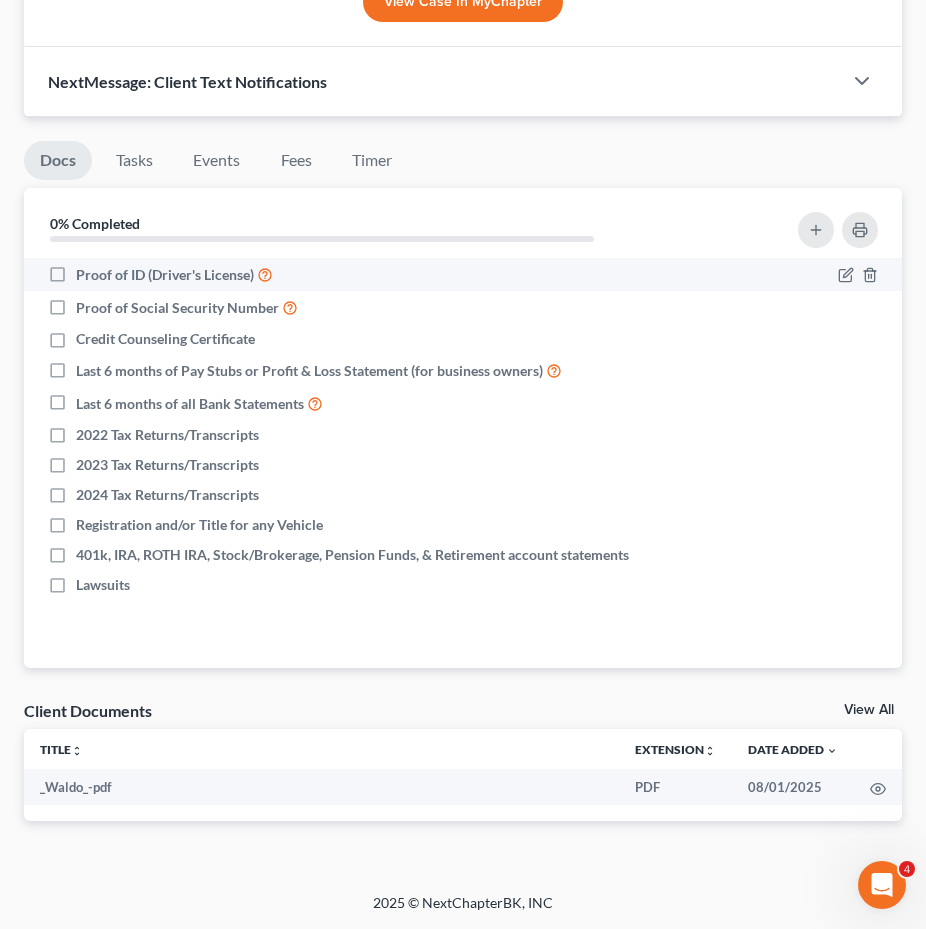 click on "Proof of ID (Driver's License)" at bounding box center [174, 274] 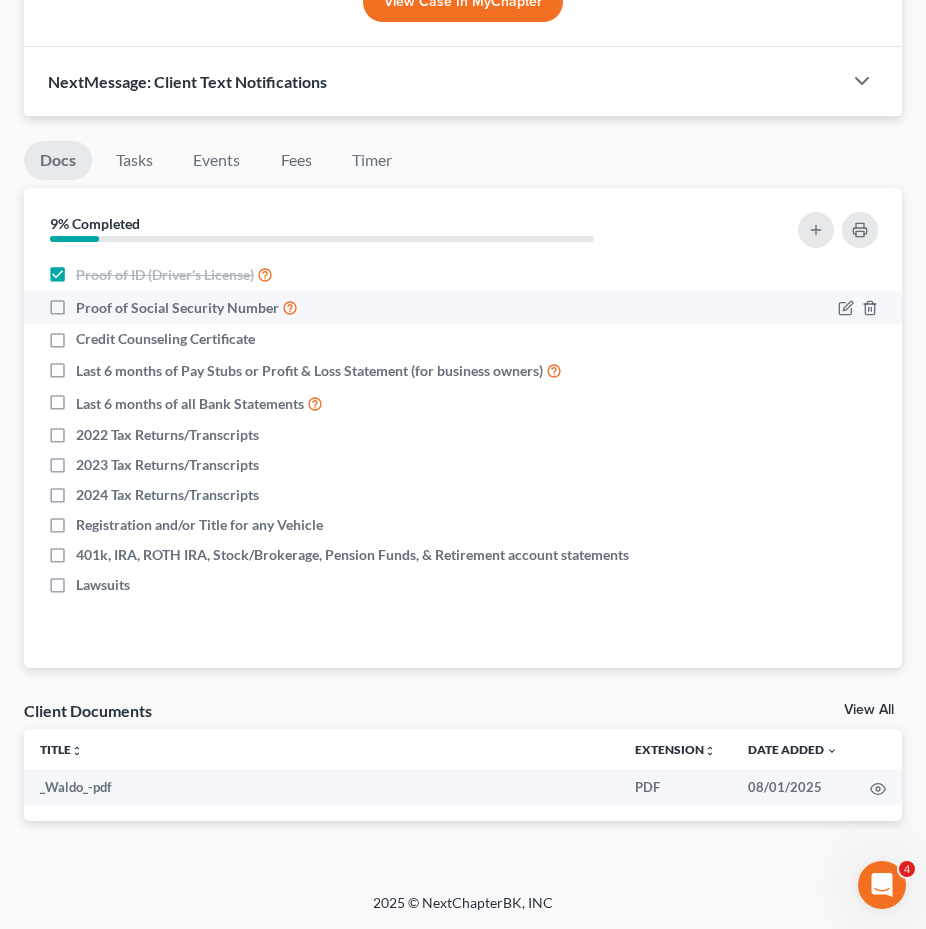drag, startPoint x: 53, startPoint y: 308, endPoint x: 59, endPoint y: 321, distance: 14.3178215 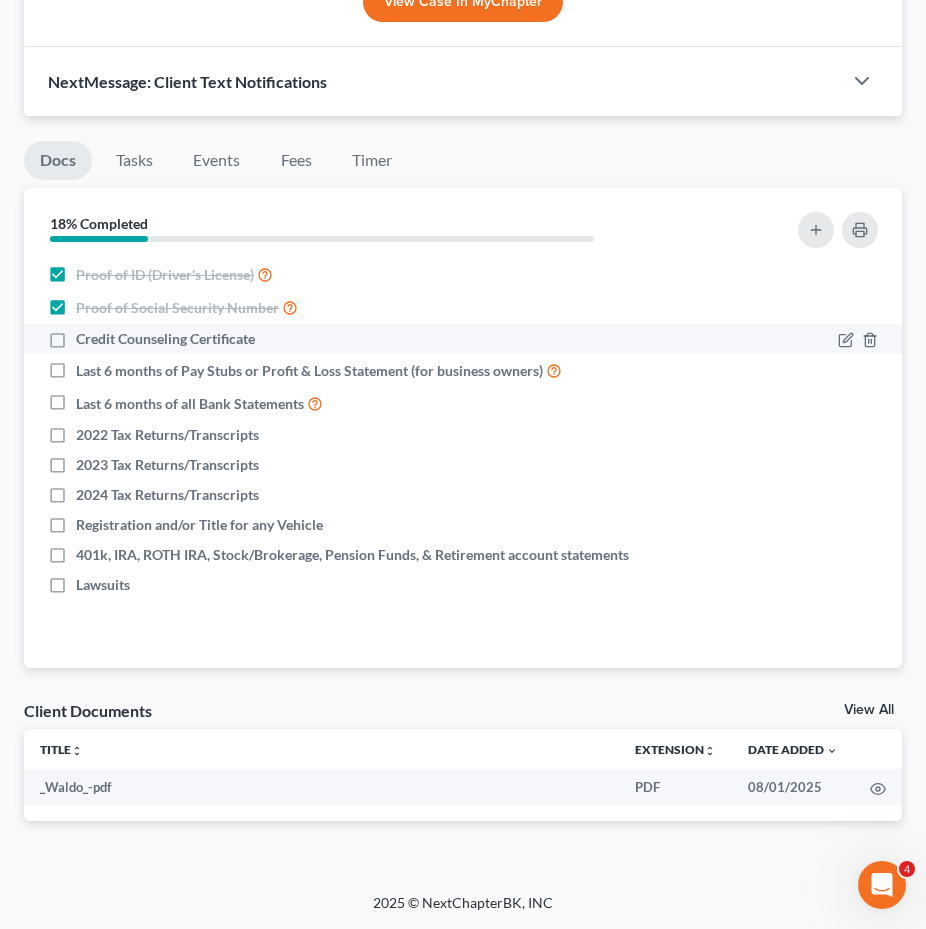 click on "Credit Counseling Certificate" at bounding box center [165, 339] 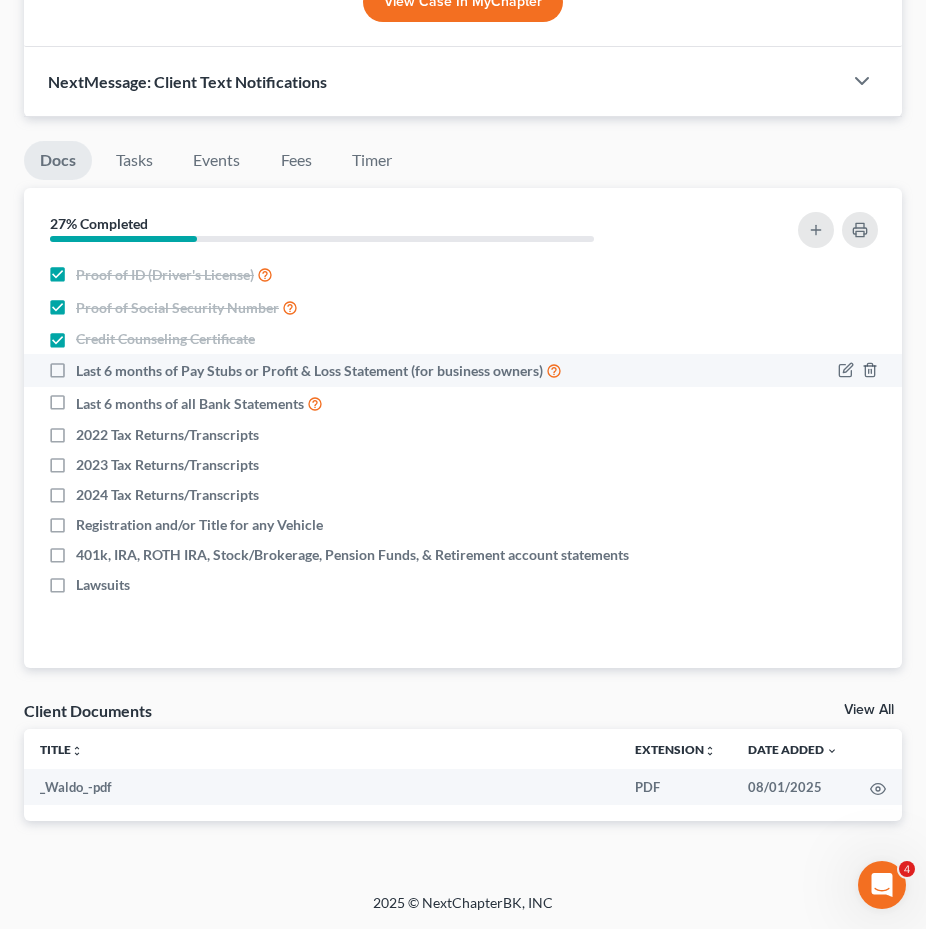 click on "Last 6 months of Pay Stubs or Profit & Loss Statement (for business owners)" at bounding box center [319, 370] 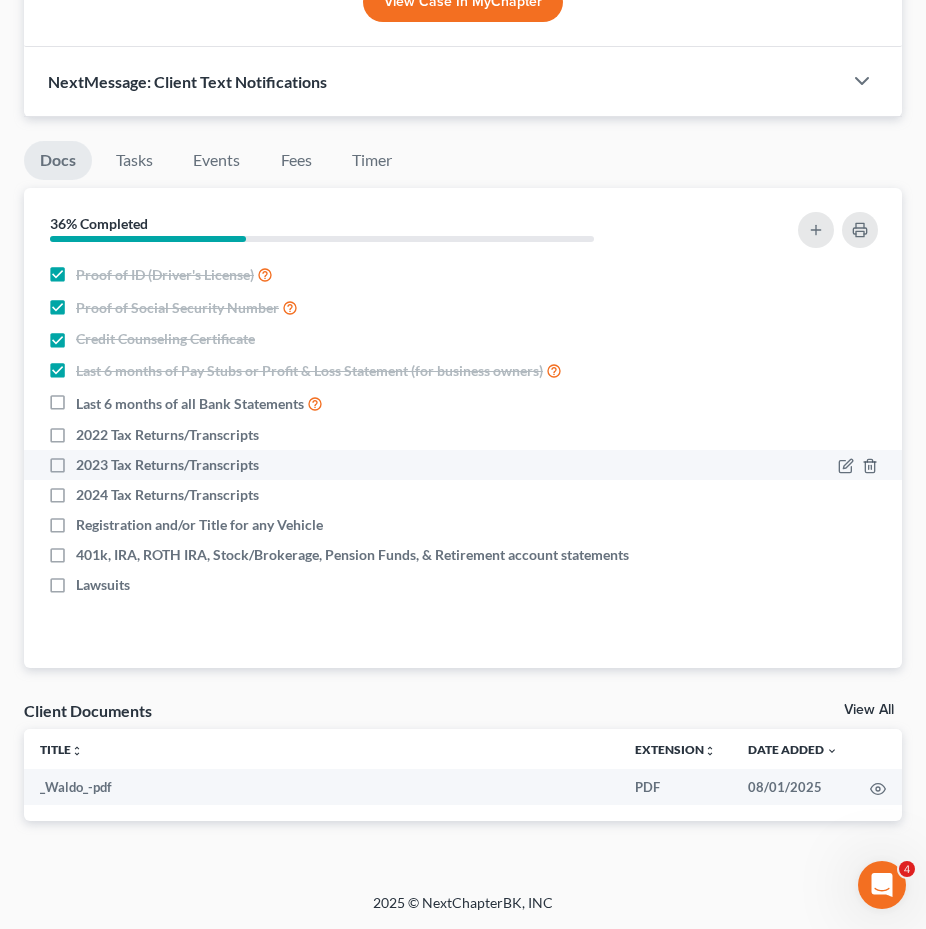 drag, startPoint x: 61, startPoint y: 435, endPoint x: 60, endPoint y: 450, distance: 15.033297 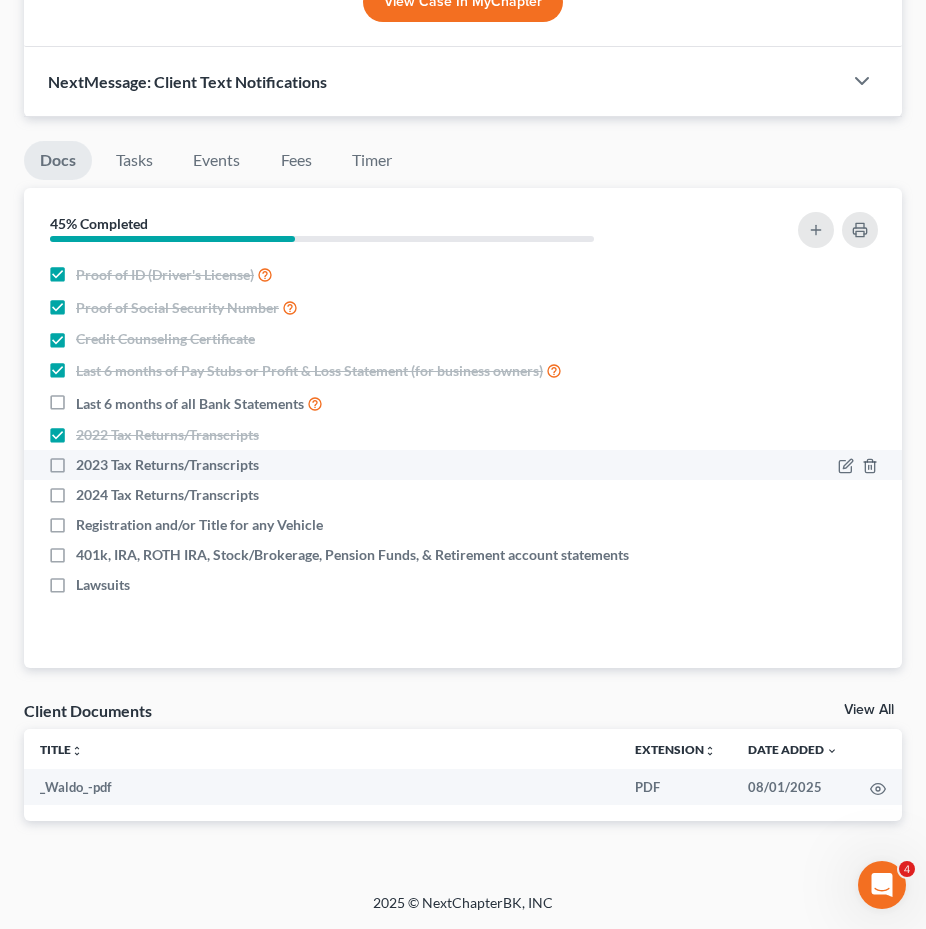 drag, startPoint x: 60, startPoint y: 468, endPoint x: 60, endPoint y: 491, distance: 23 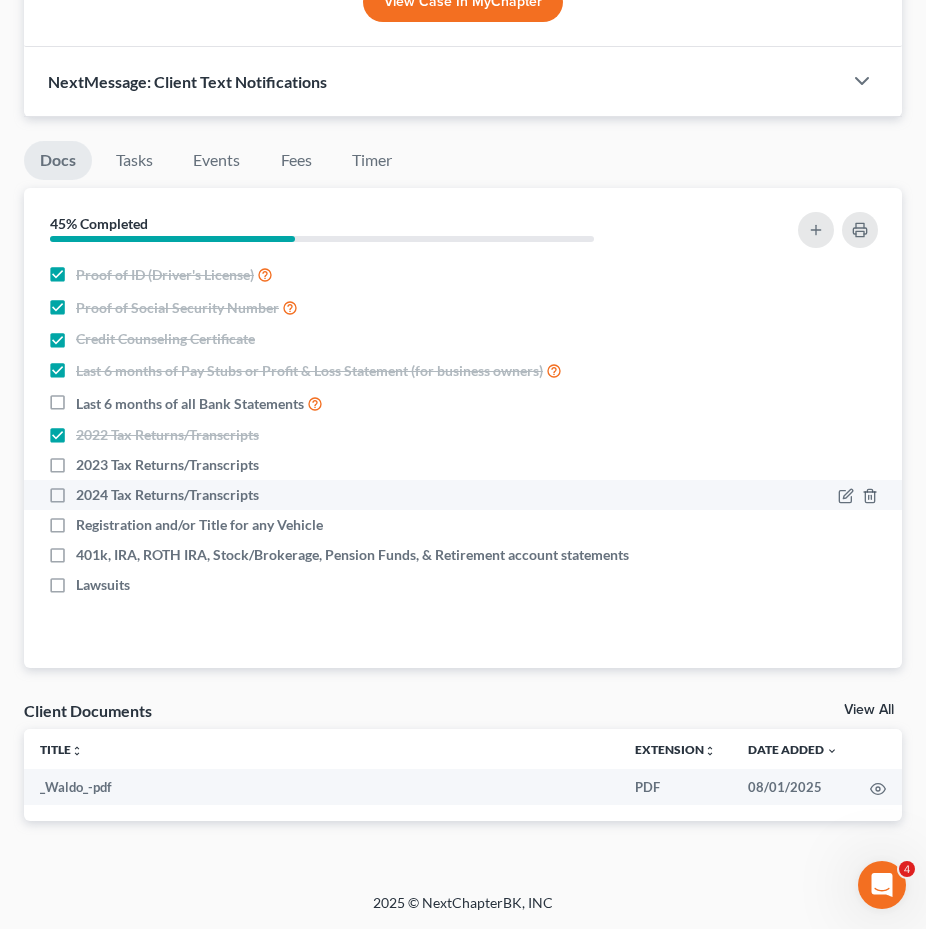 click on "2023 Tax Returns/Transcripts" at bounding box center [167, 465] 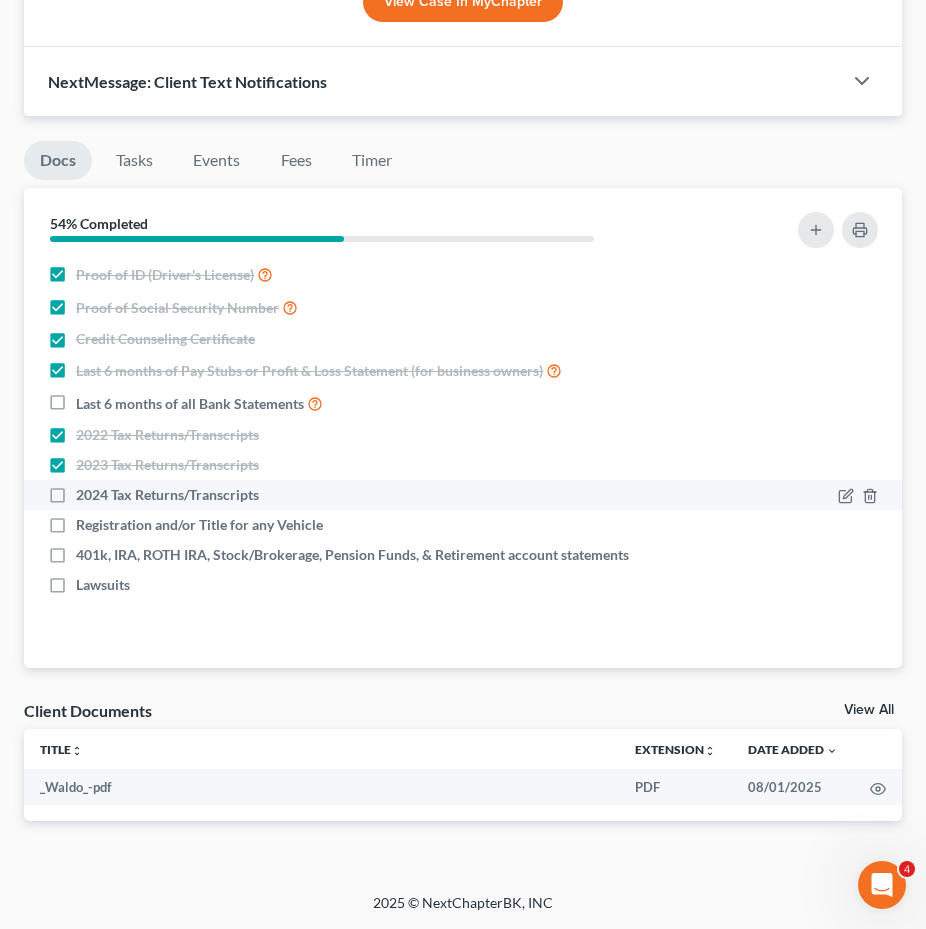 click on "2024 Tax Returns/Transcripts" at bounding box center (167, 495) 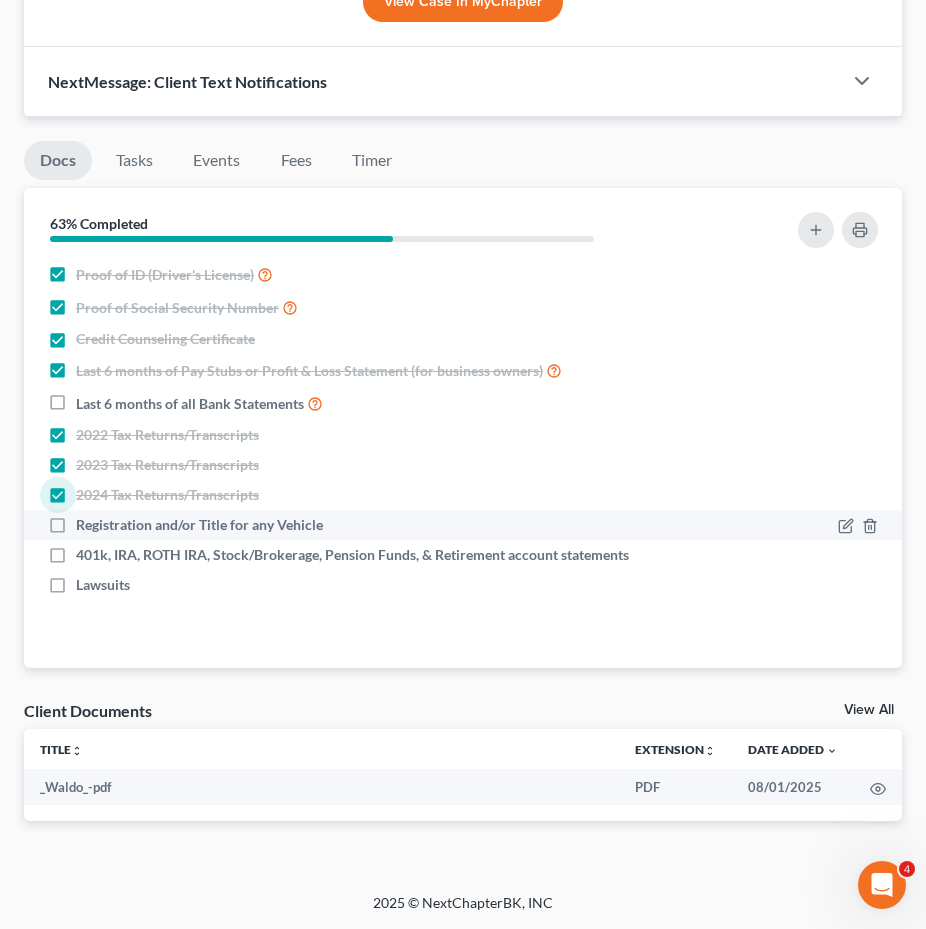 click on "Registration and/or Title for any Vehicle" at bounding box center [199, 525] 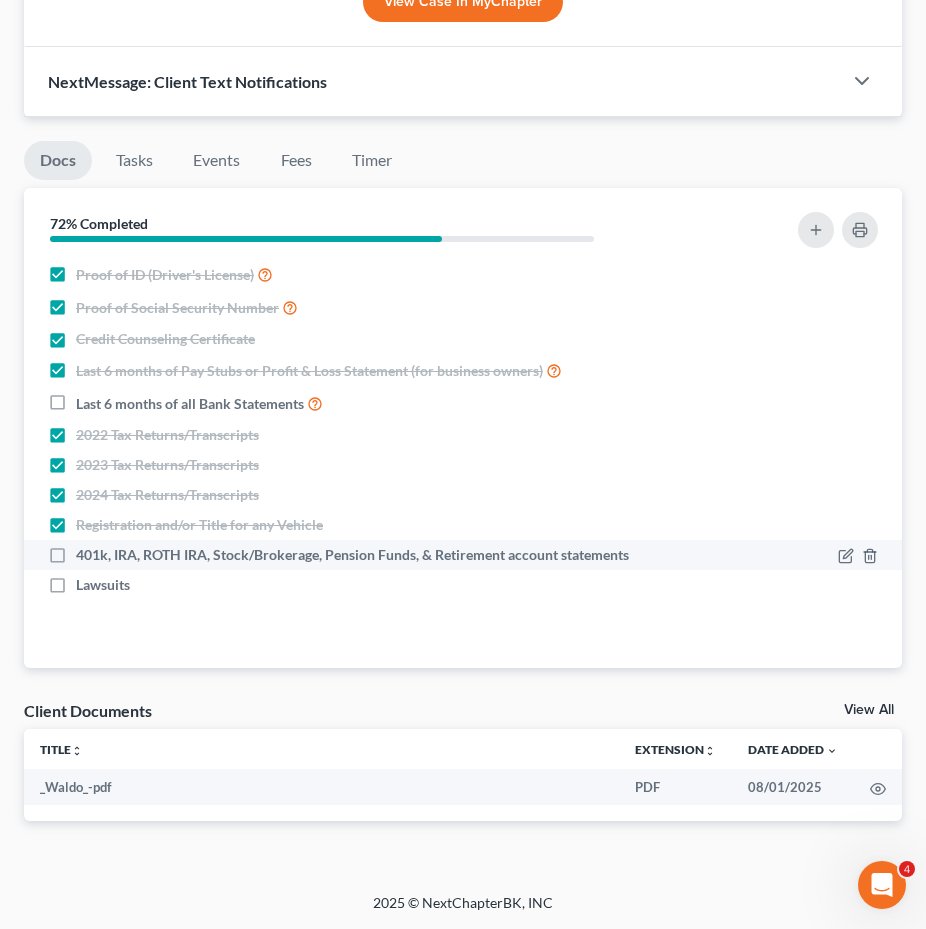 click on "401k, IRA, ROTH IRA, Stock/Brokerage, Pension Funds, & Retirement account statements" at bounding box center (352, 555) 